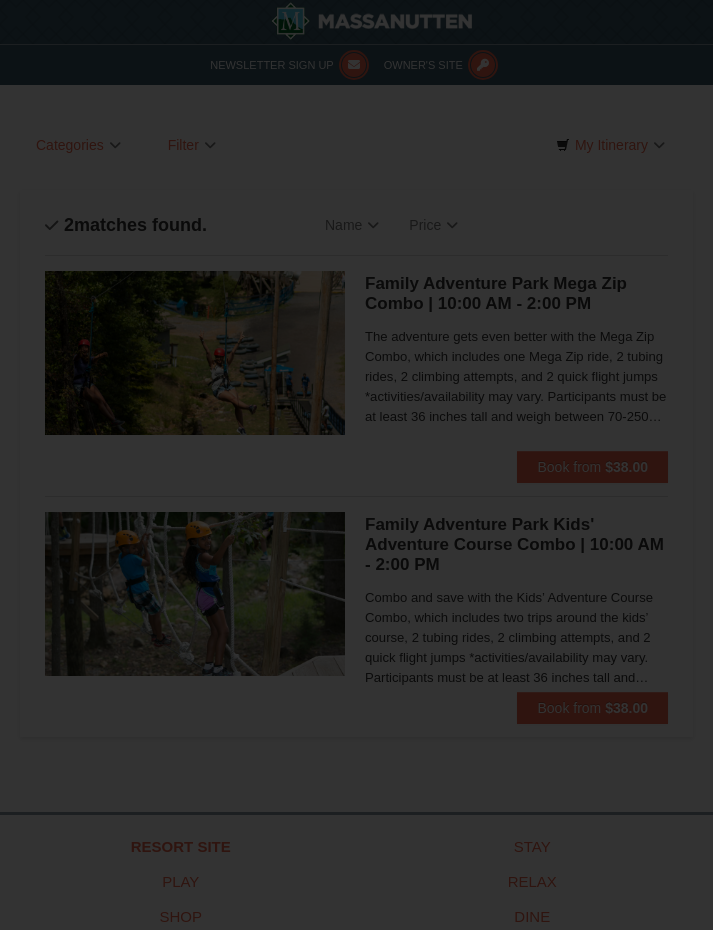 scroll, scrollTop: 0, scrollLeft: 0, axis: both 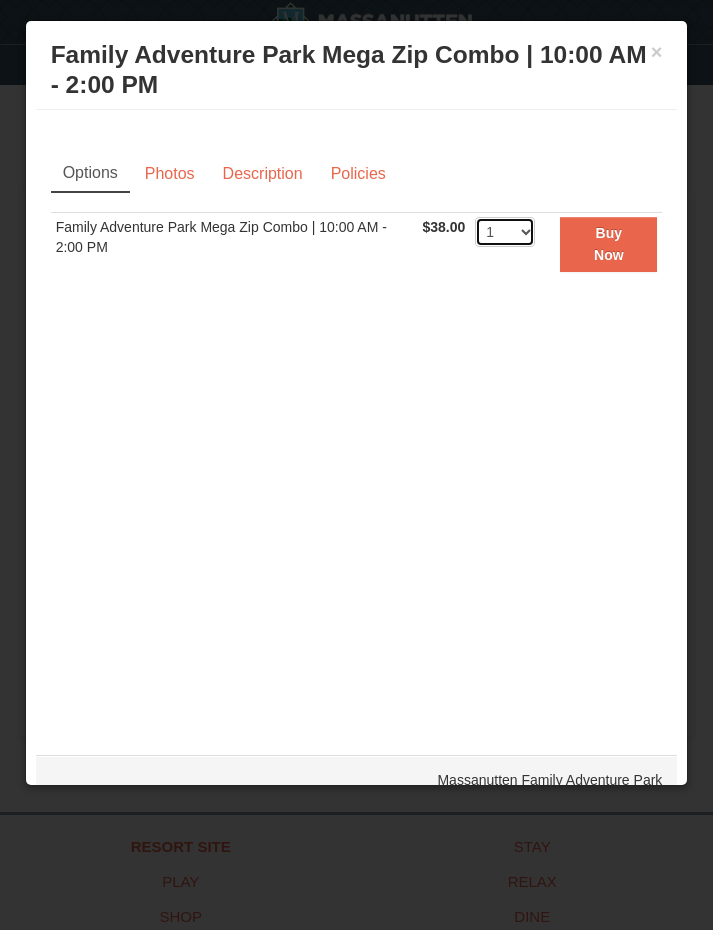 click on "1 2 3 4 5 6 7 8 9 10 11 12 13 14 15 16 17 18 19 20 21 22 23 24 25 26 27 28 29 30 31 32 33 34 35 36 37 38 39 40 41 42 43 44 45 46 47 48 49 50" at bounding box center [505, 232] 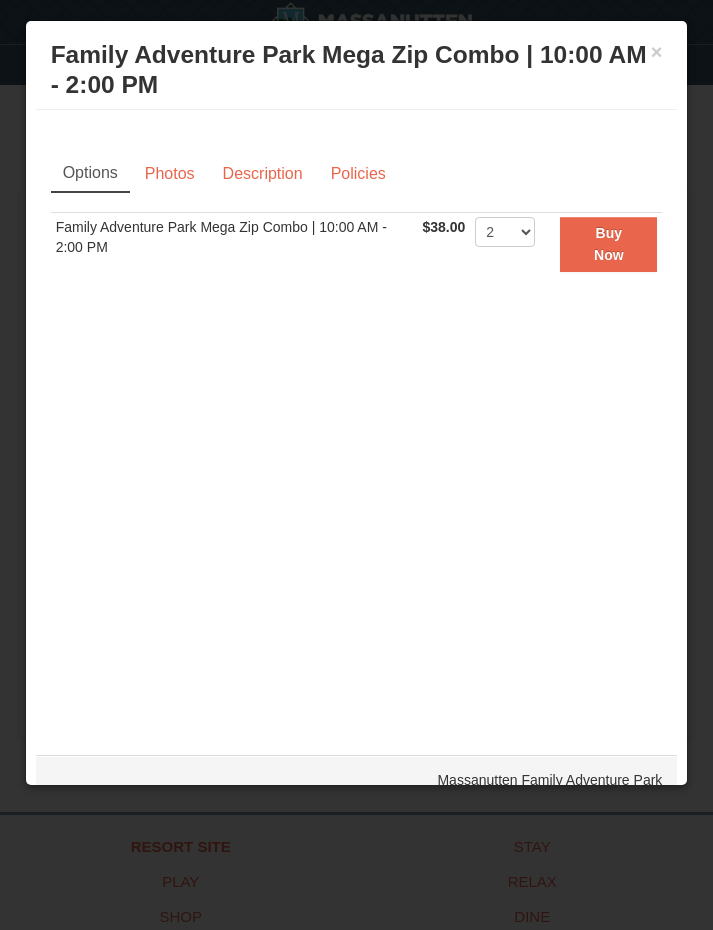 click on "Family Adventure Park Mega Zip Combo | 10:00 AM - 2:00 PM  Massanutten Family Adventure Park" at bounding box center [357, 70] 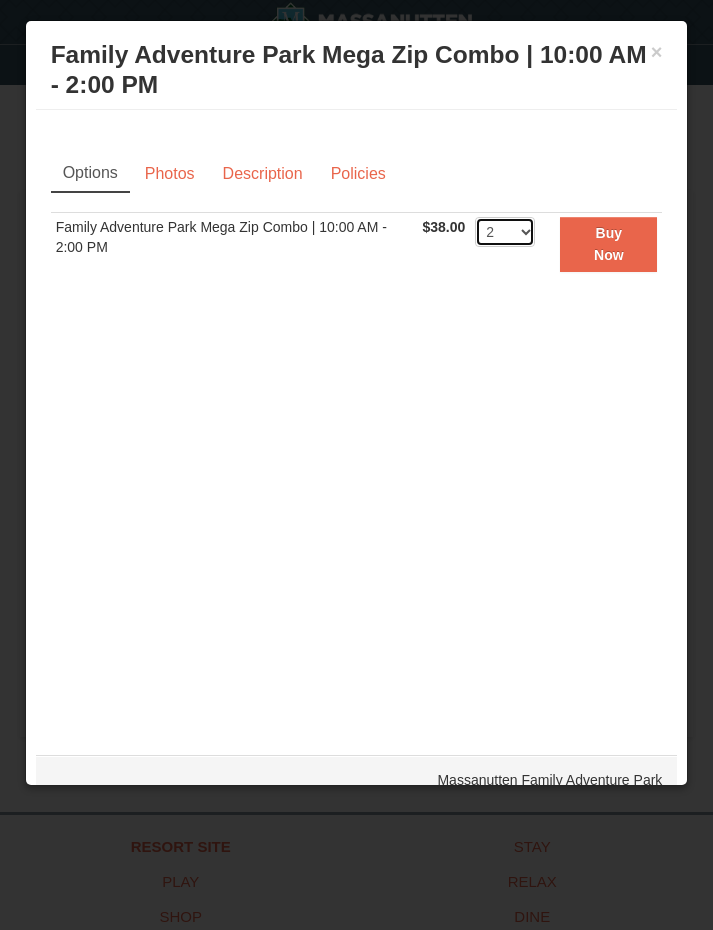 click on "1 2 3 4 5 6 7 8 9 10 11 12 13 14 15 16 17 18 19 20 21 22 23 24 25 26 27 28 29 30 31 32 33 34 35 36 37 38 39 40 41 42 43 44 45 46 47 48 49 50" at bounding box center [505, 232] 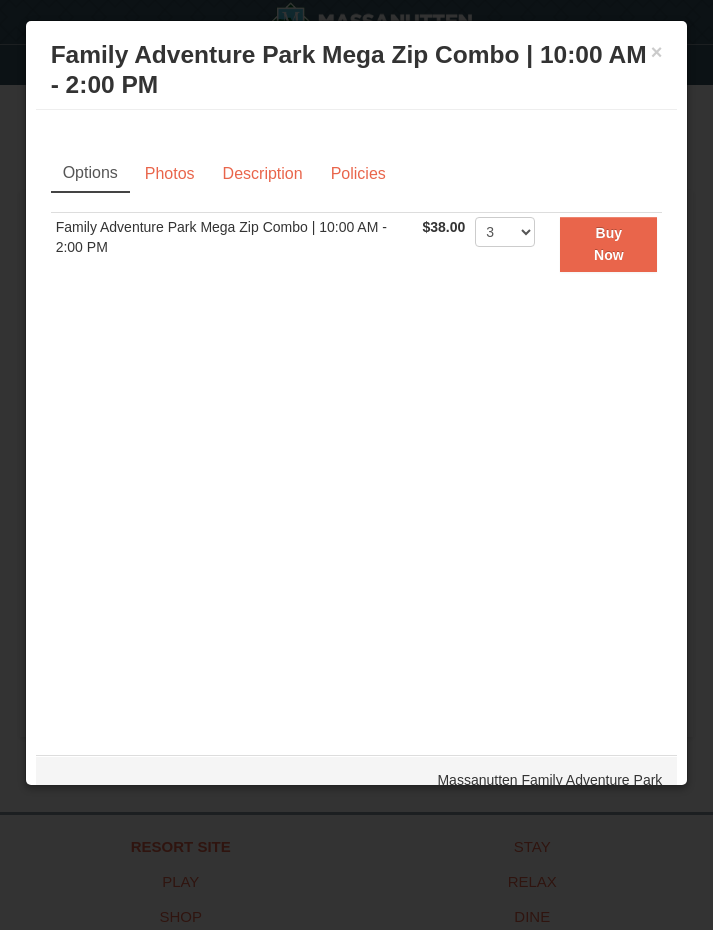 click on "Description" at bounding box center [263, 174] 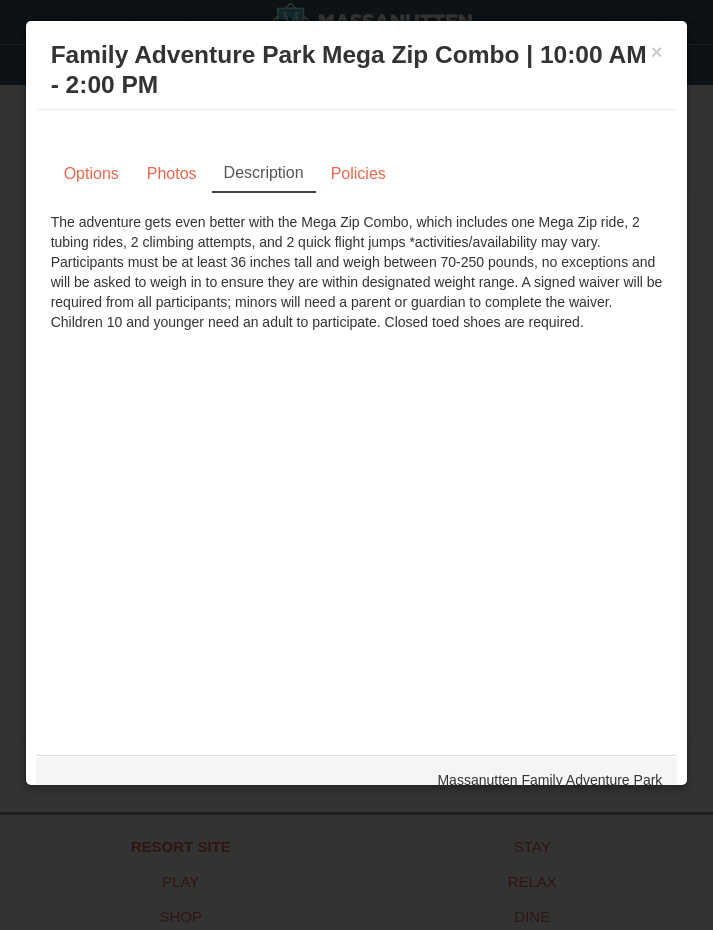 click on "Photos" at bounding box center [172, 174] 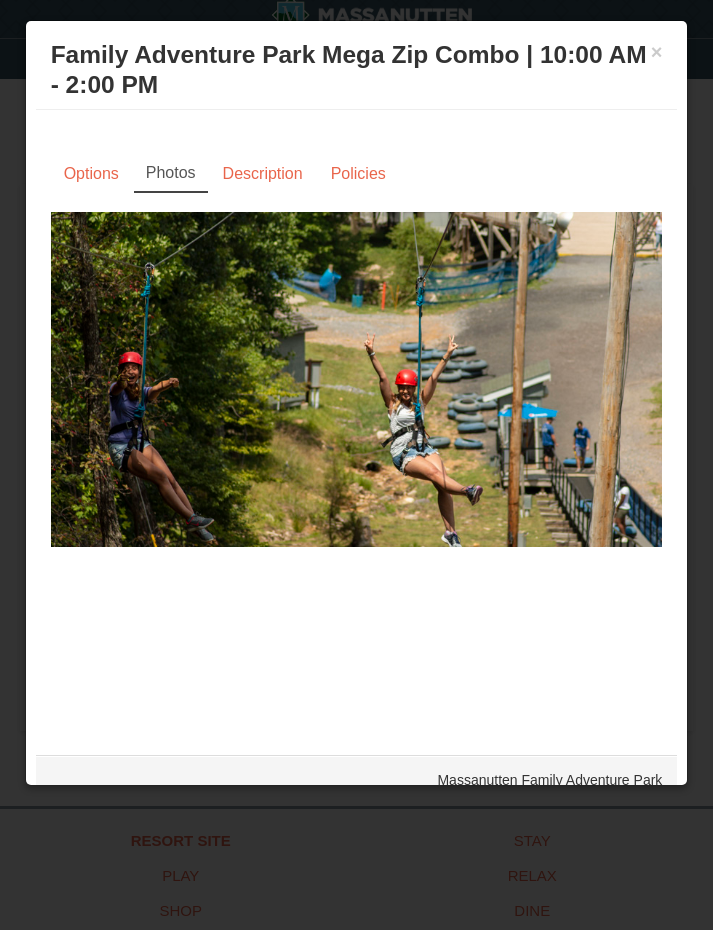 scroll, scrollTop: 7, scrollLeft: 0, axis: vertical 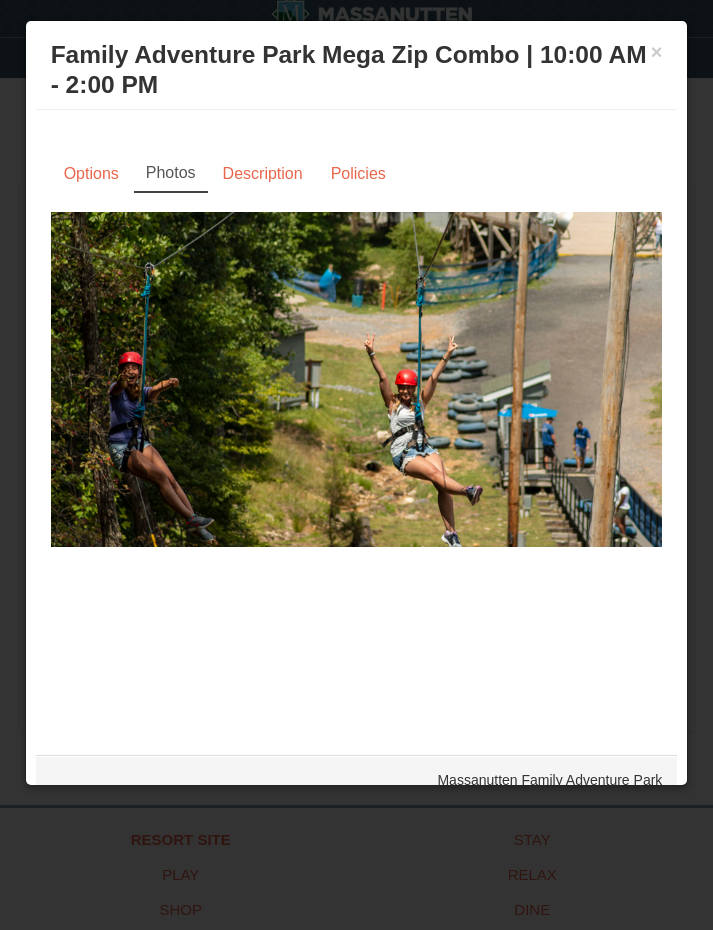click on "Policies" at bounding box center (358, 174) 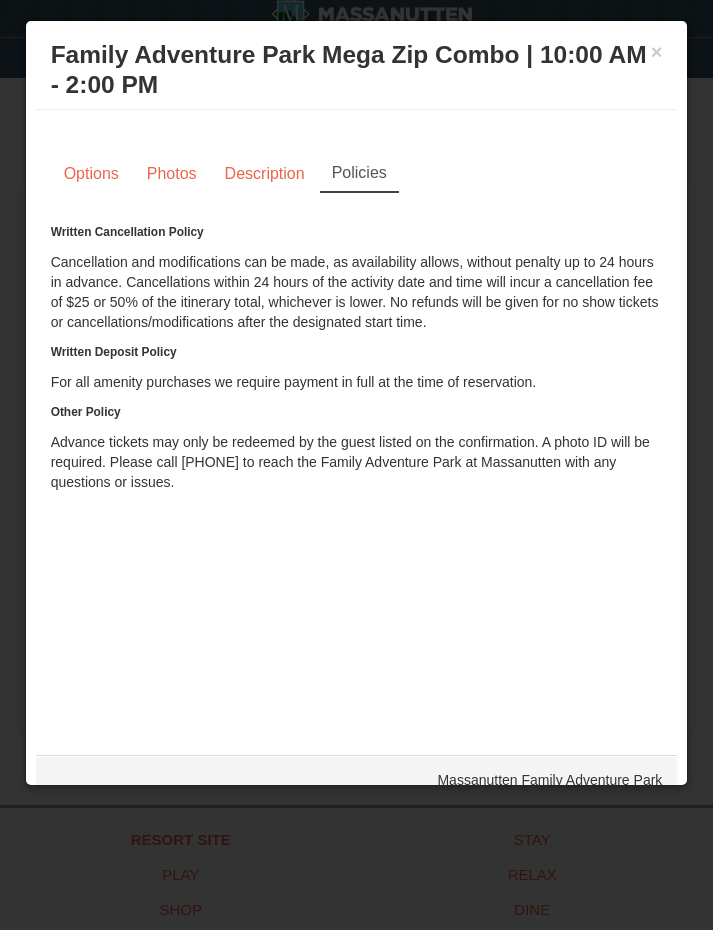 click on "Options" at bounding box center [91, 174] 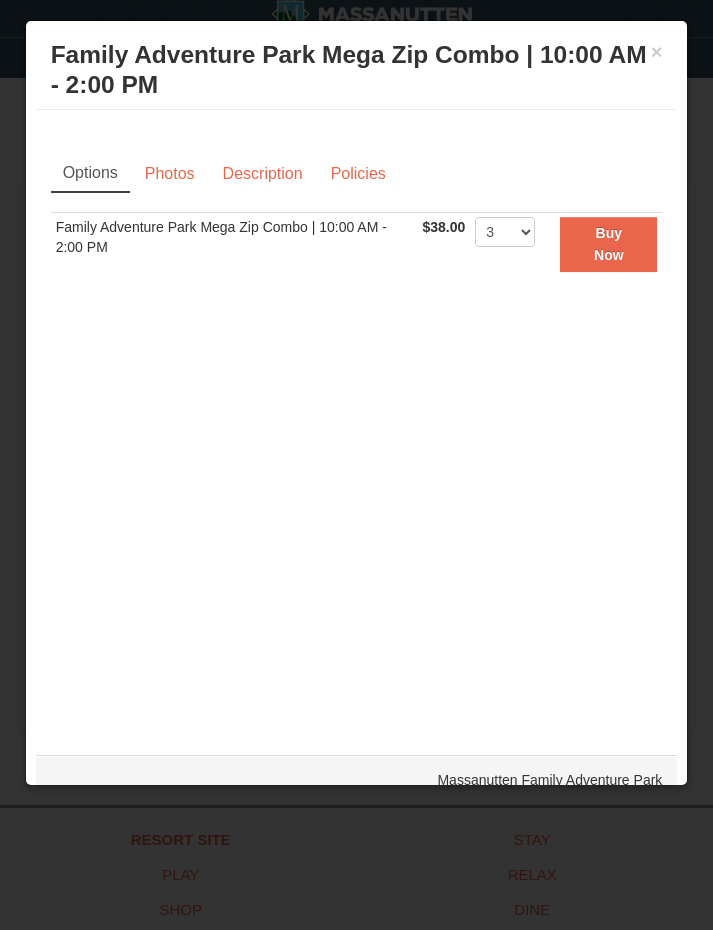 scroll, scrollTop: 5, scrollLeft: 0, axis: vertical 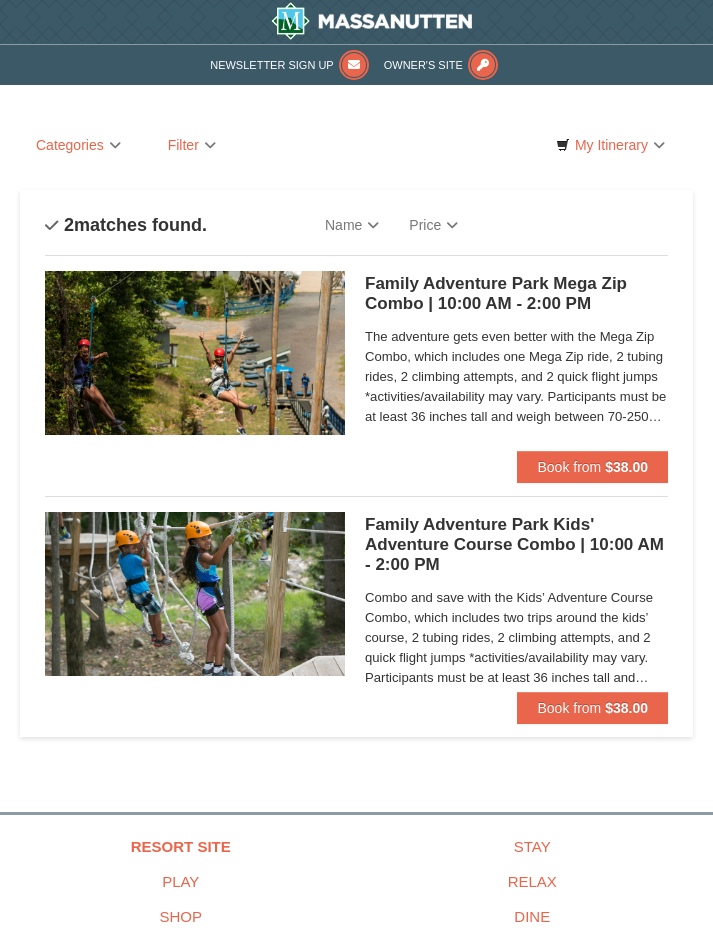 click on "$38.00" at bounding box center [626, 467] 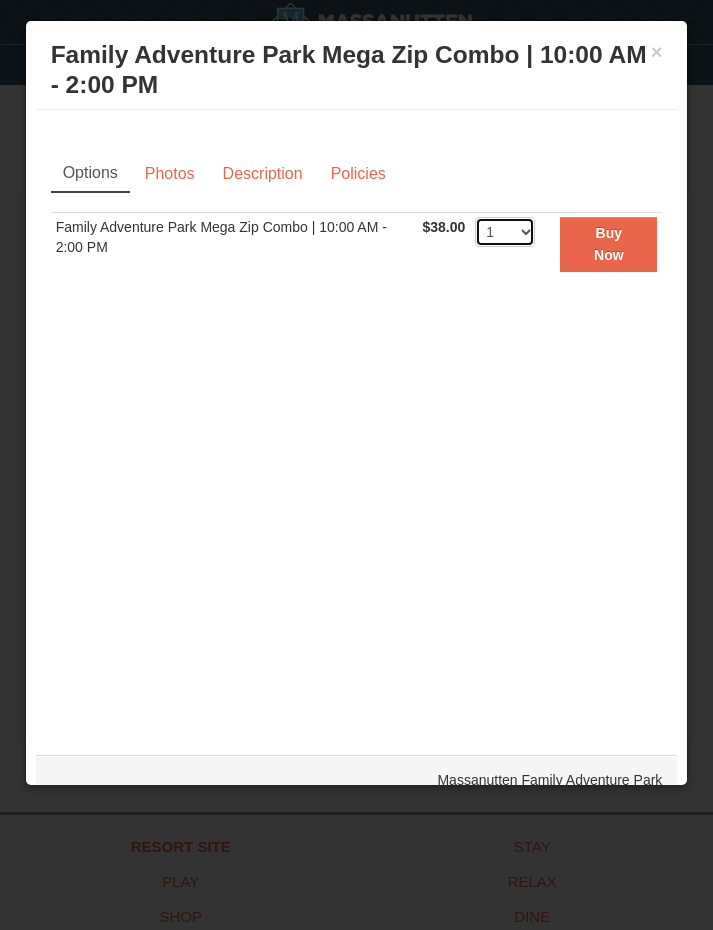 click on "1 2 3 4 5 6 7 8 9 10 11 12 13 14 15 16 17 18 19 20 21 22 23 24 25 26 27 28 29 30 31 32 33 34 35 36 37 38 39 40 41 42 43 44 45 46 47 48 49 50" at bounding box center (505, 232) 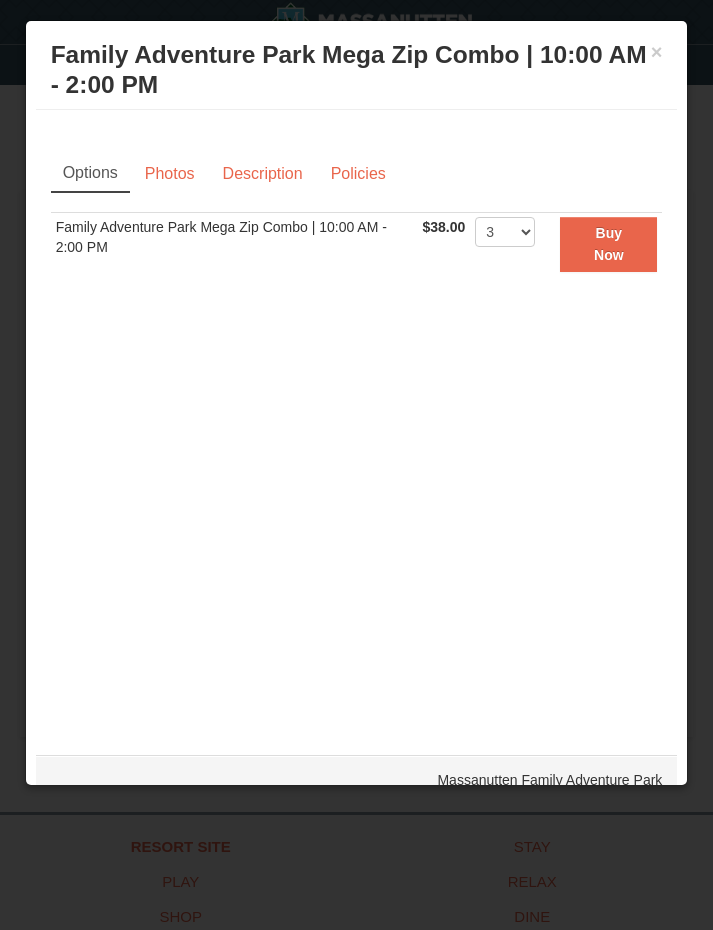 click on "Policies" at bounding box center [358, 174] 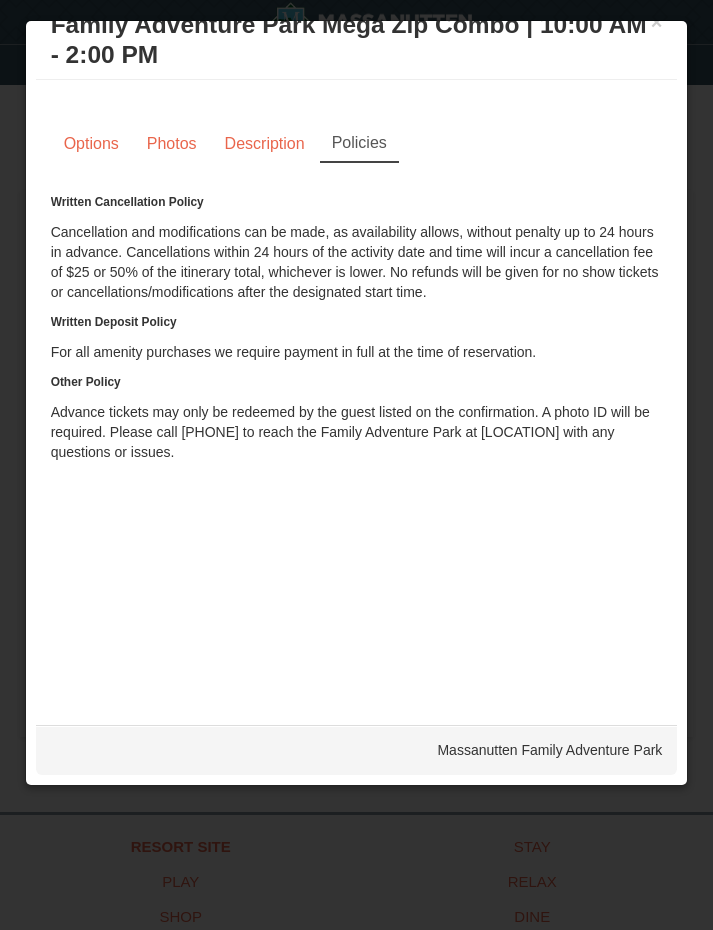 scroll, scrollTop: 30, scrollLeft: 0, axis: vertical 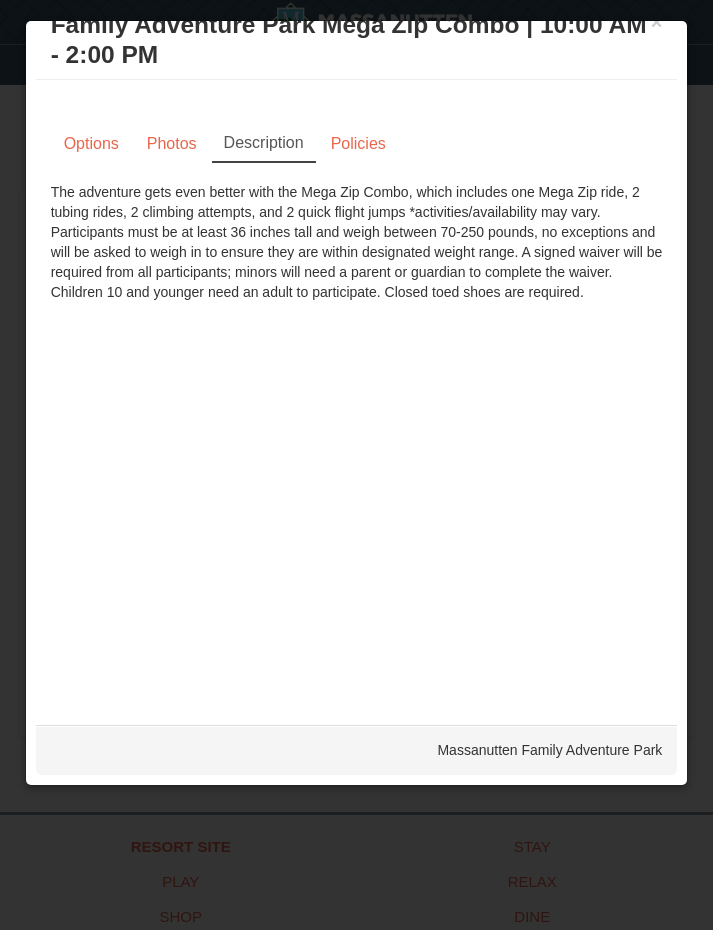click on "Photos" at bounding box center (172, 144) 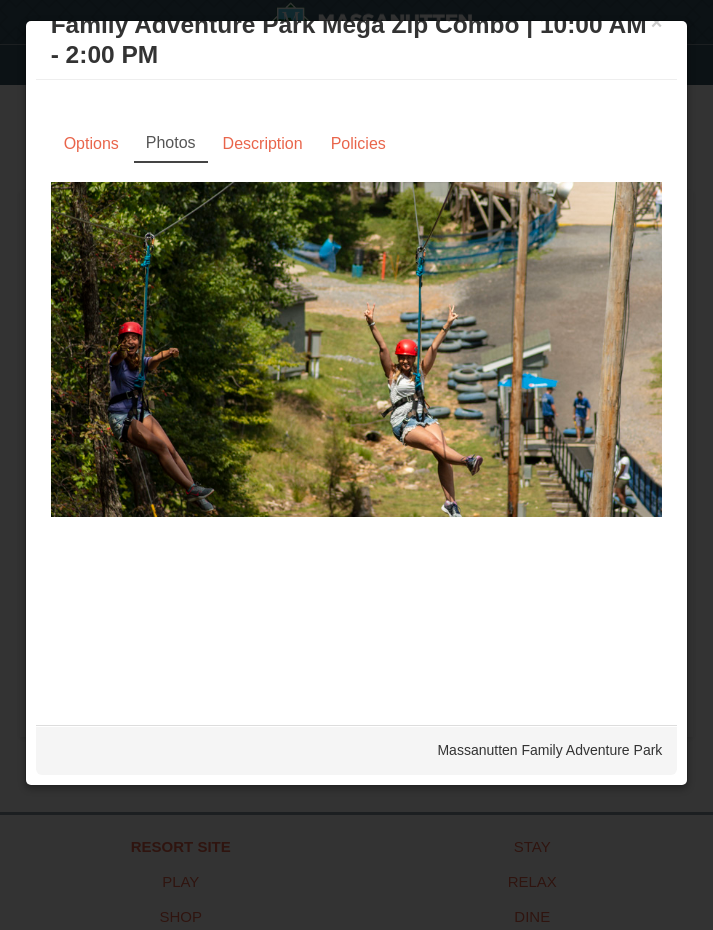 scroll, scrollTop: 28, scrollLeft: 0, axis: vertical 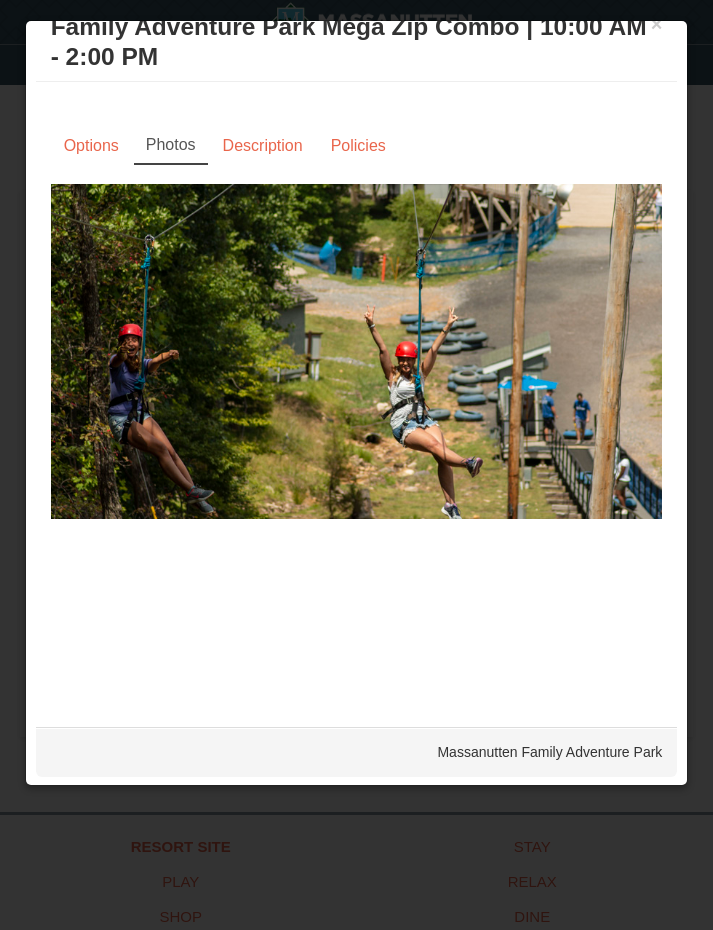 click on "Options" at bounding box center [91, 146] 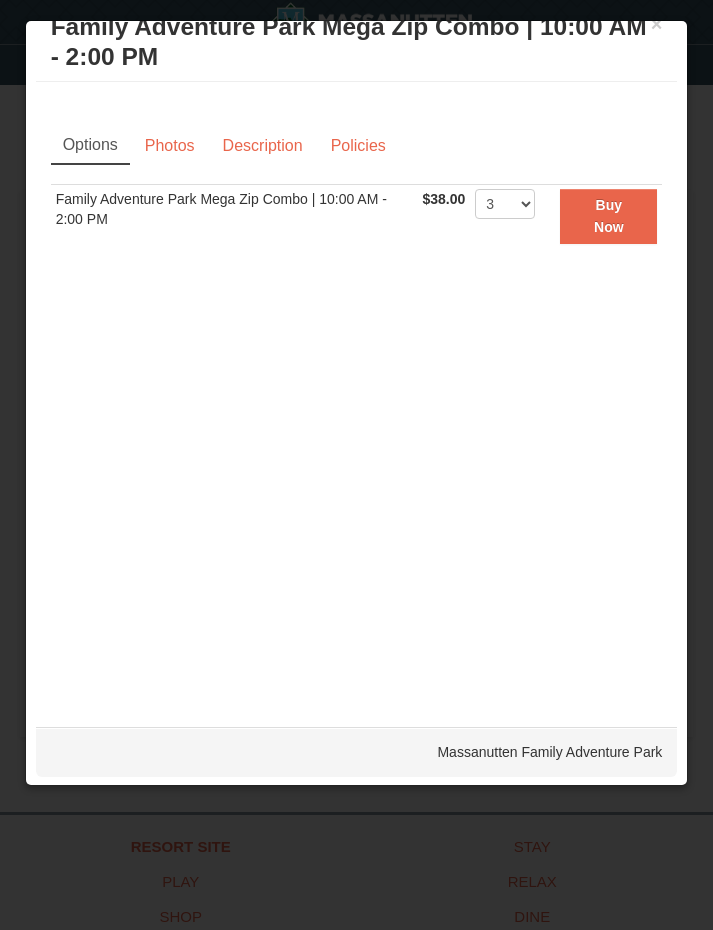 click on "Buy Now" at bounding box center [609, 216] 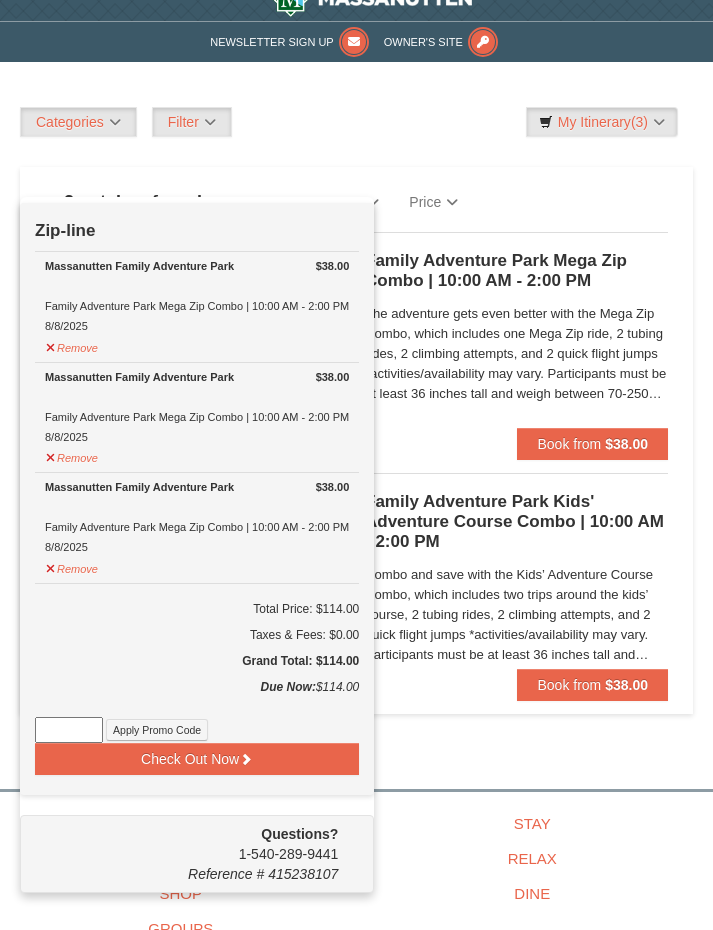 scroll, scrollTop: 0, scrollLeft: 0, axis: both 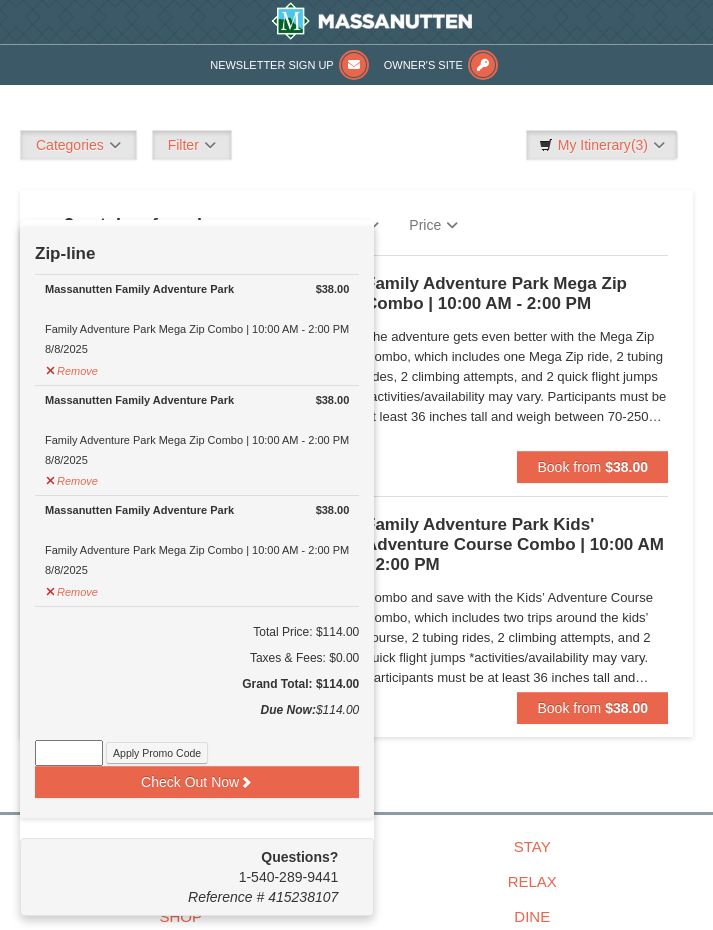 click on "Combo and save with the Kids’ Adventure Course Combo, which includes two trips around the kids’ course, 2 tubing rides, 2 climbing attempts, and 2 quick flight jumps *activities/availability may vary. Participants must be at least 36 inches tall and weigh between 50-200 pounds, no exceptions and will be asked to weigh in to ensure they are within designated weight range. A waiver, signed by a parent or guardian is required for all participants. For tubing, Children 10 and younger need an adult to participate. Closed toed shoes are required. | Ages 12 & Under" at bounding box center [516, 638] 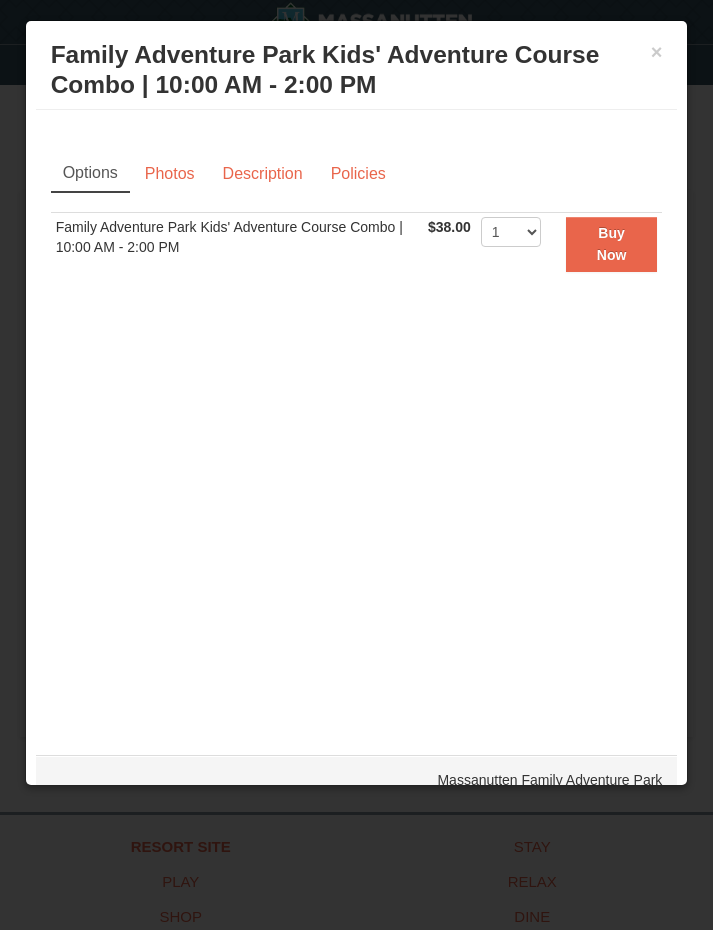 scroll, scrollTop: 0, scrollLeft: 0, axis: both 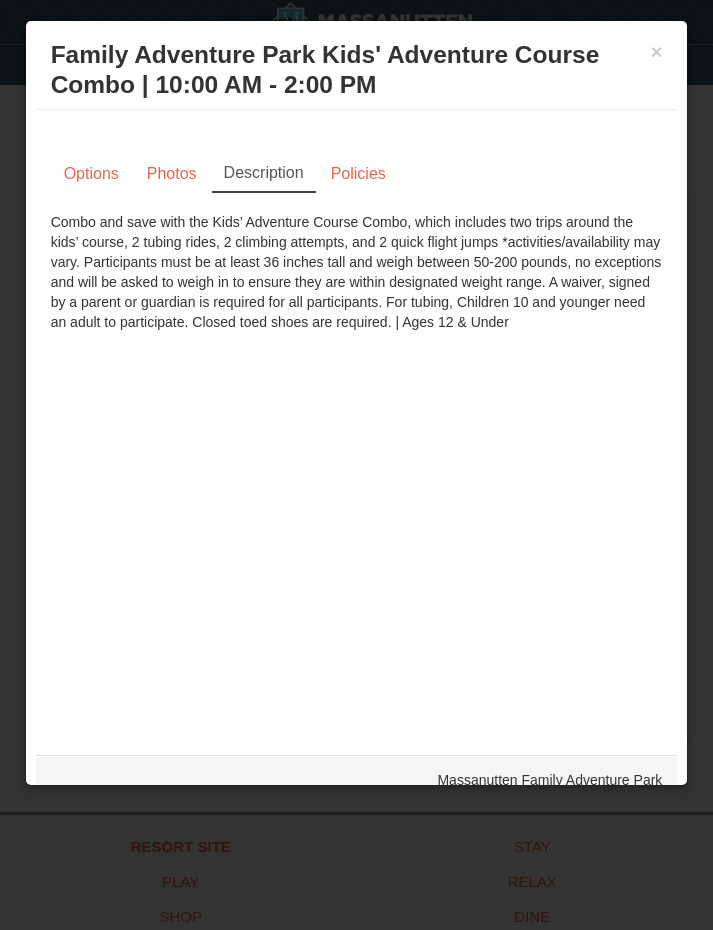 click on "Options" at bounding box center [91, 174] 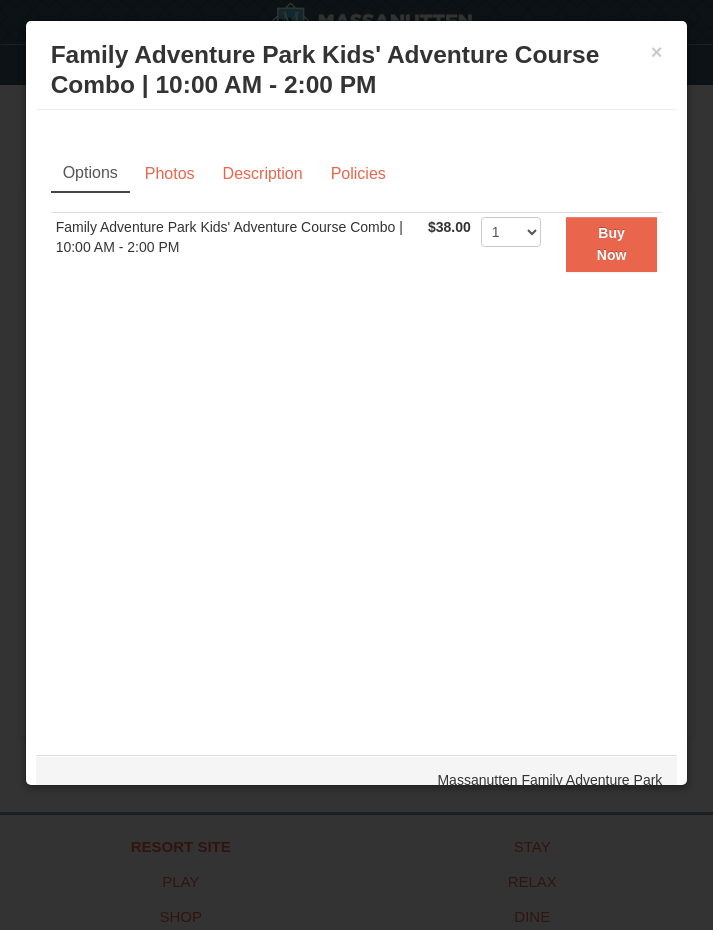 click on "Buy Now" at bounding box center [612, 244] 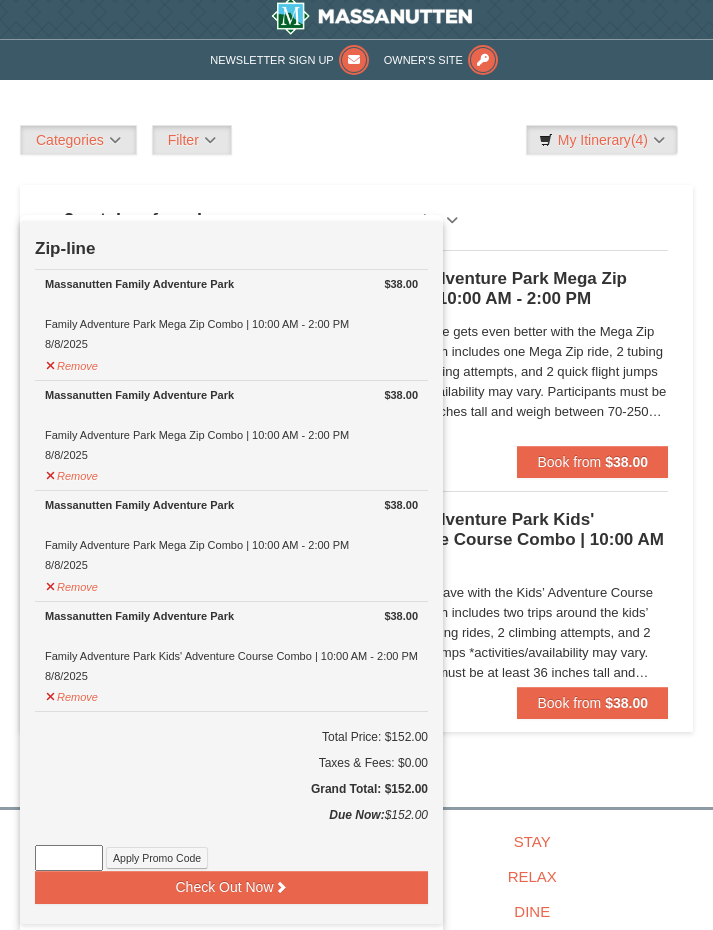 scroll, scrollTop: 6, scrollLeft: 0, axis: vertical 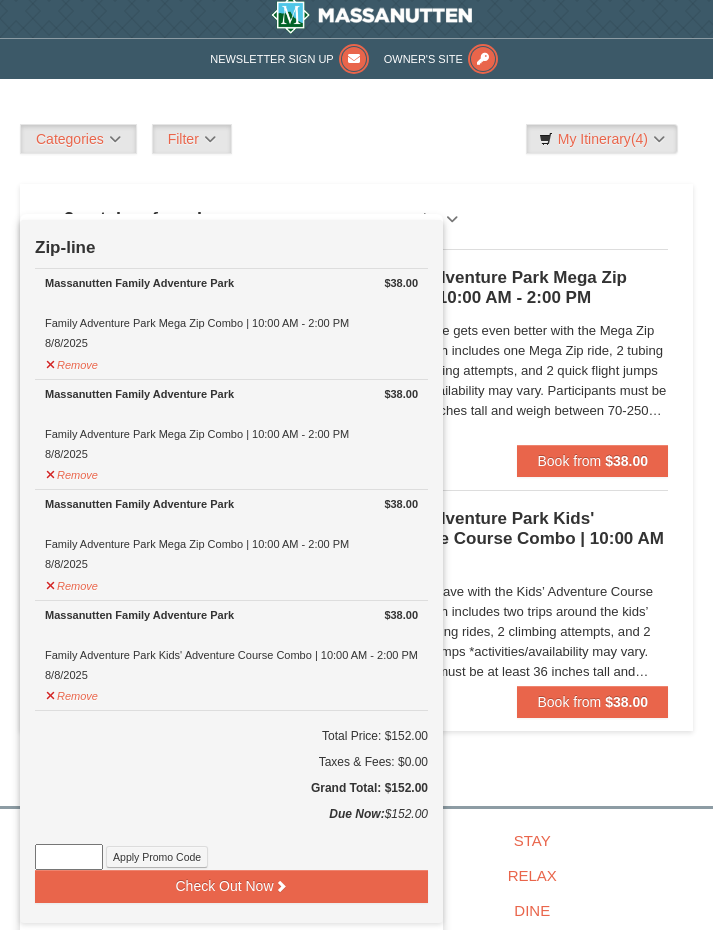 click on "The adventure gets even better with the Mega Zip Combo, which includes one Mega Zip ride, 2 tubing rides, 2 climbing attempts, and 2 quick flight jumps *activities/availability may vary. Participants must be at least 36 inches tall and weigh between 70-250 pounds, no exceptions and will be asked to weigh in to ensure they are within designated weight range. A signed waiver will be required from all participants; minors will need a parent or guardian to complete the waiver. Children 10 and younger need an adult to participate. Closed toed shoes are required." at bounding box center (516, 371) 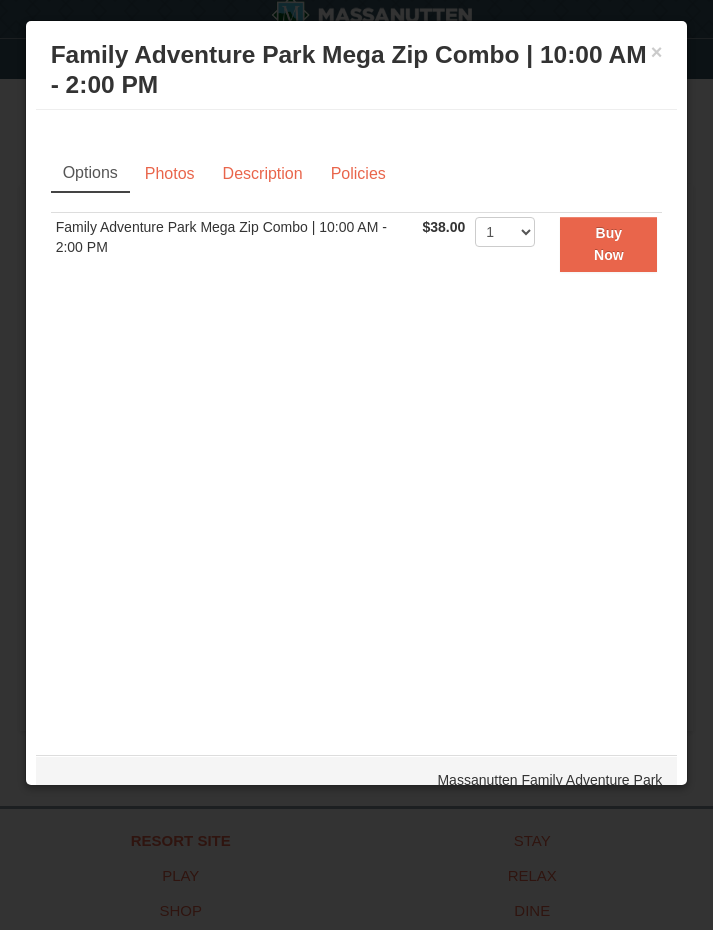 click on "Family Adventure Park Mega Zip Combo | 10:00 AM - 2:00 PM  Massanutten Family Adventure Park" at bounding box center [357, 70] 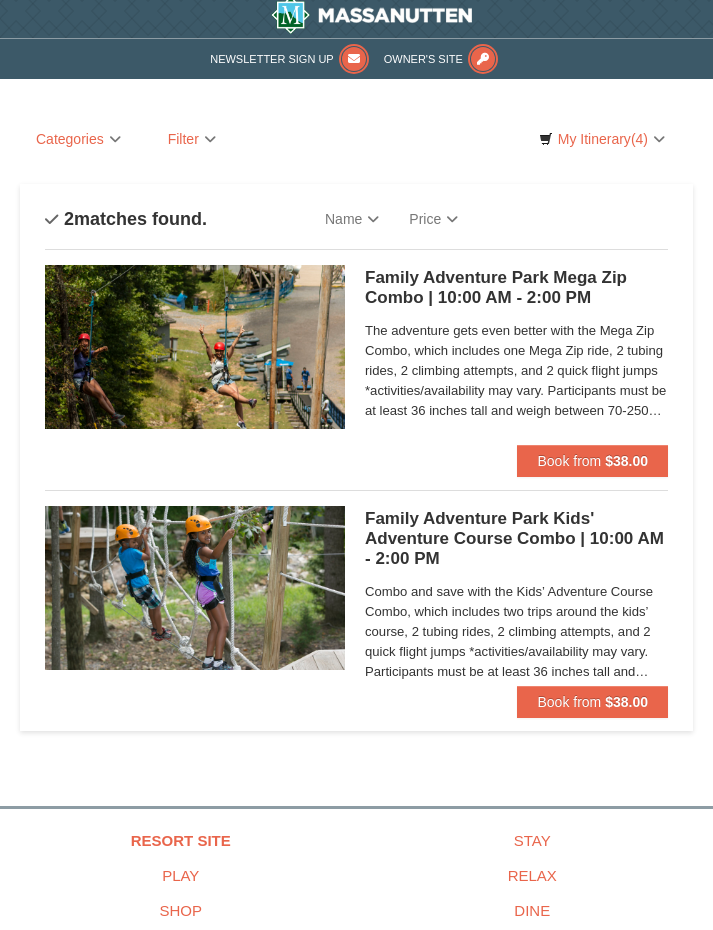 click on "Categories" at bounding box center [78, 139] 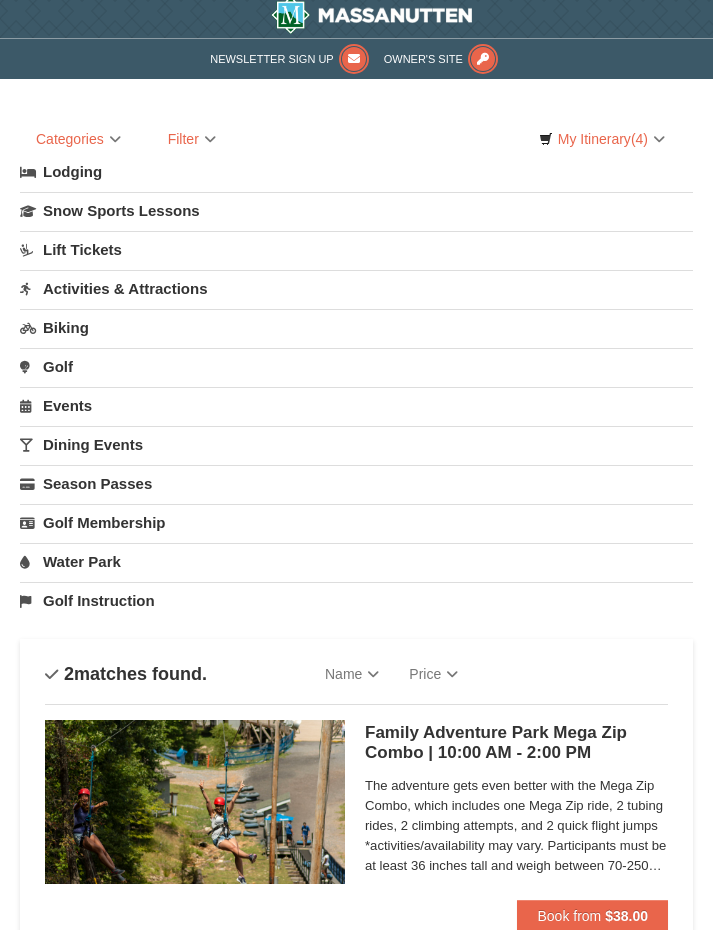 scroll, scrollTop: 0, scrollLeft: 0, axis: both 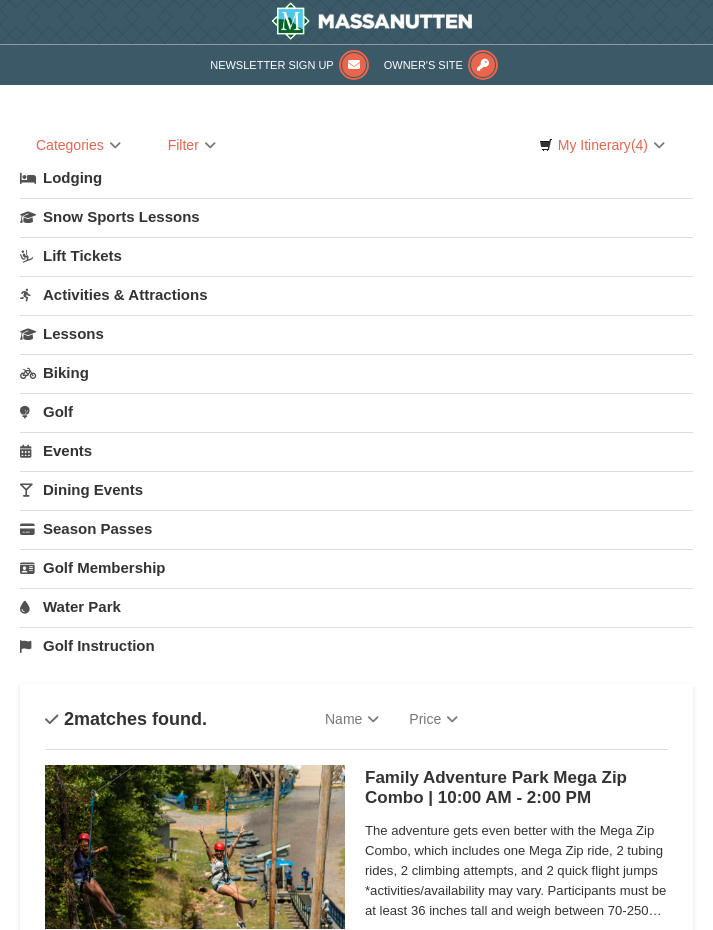 click on "Activities & Attractions" at bounding box center (356, 294) 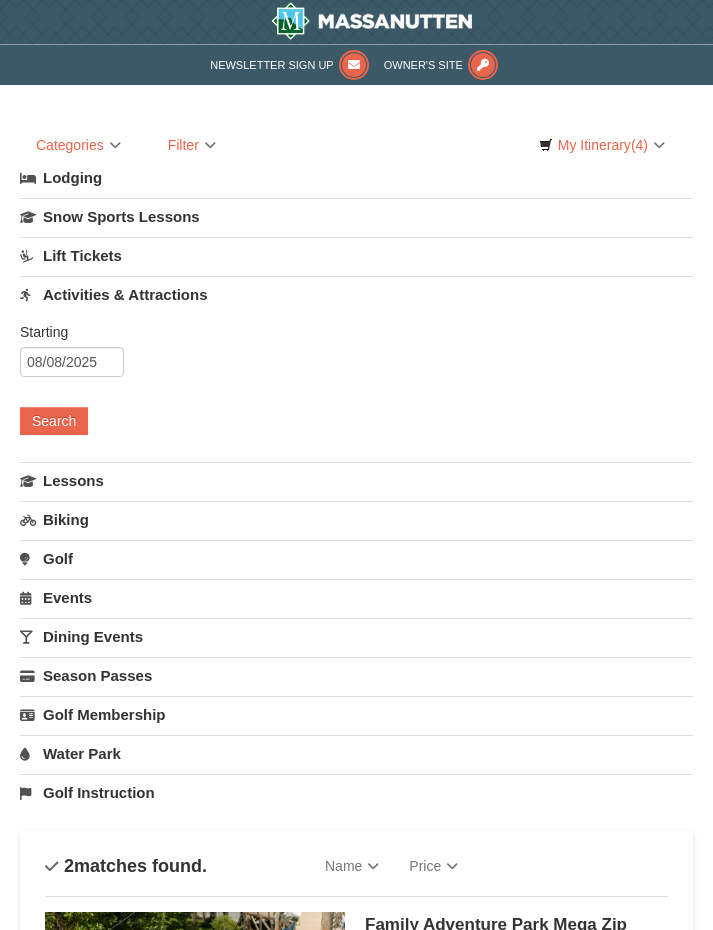 click on "Activities & Attractions" at bounding box center (356, 294) 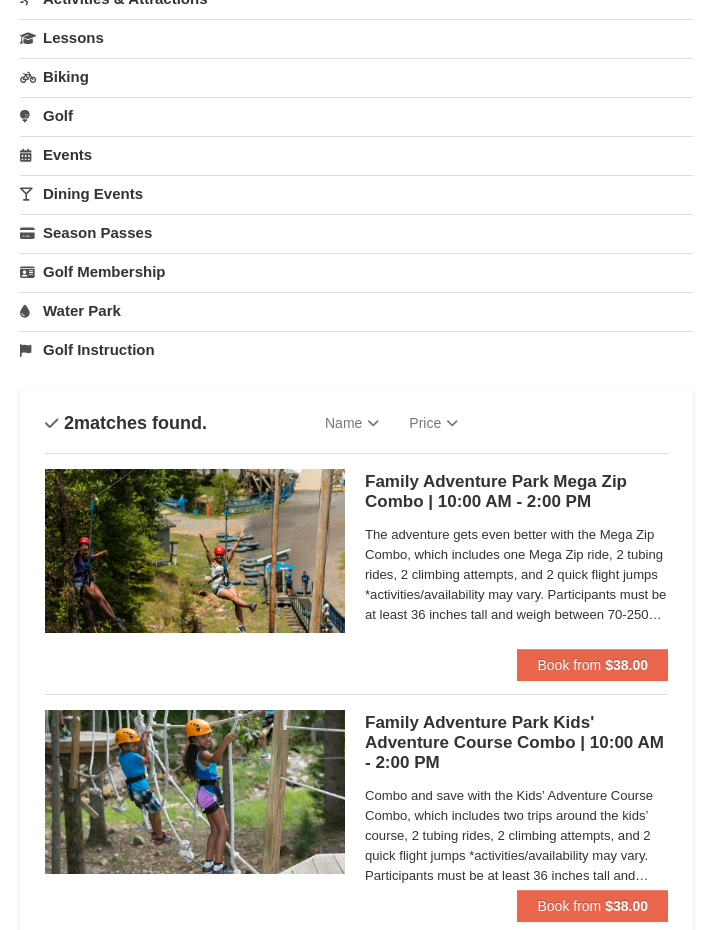 scroll, scrollTop: 297, scrollLeft: 0, axis: vertical 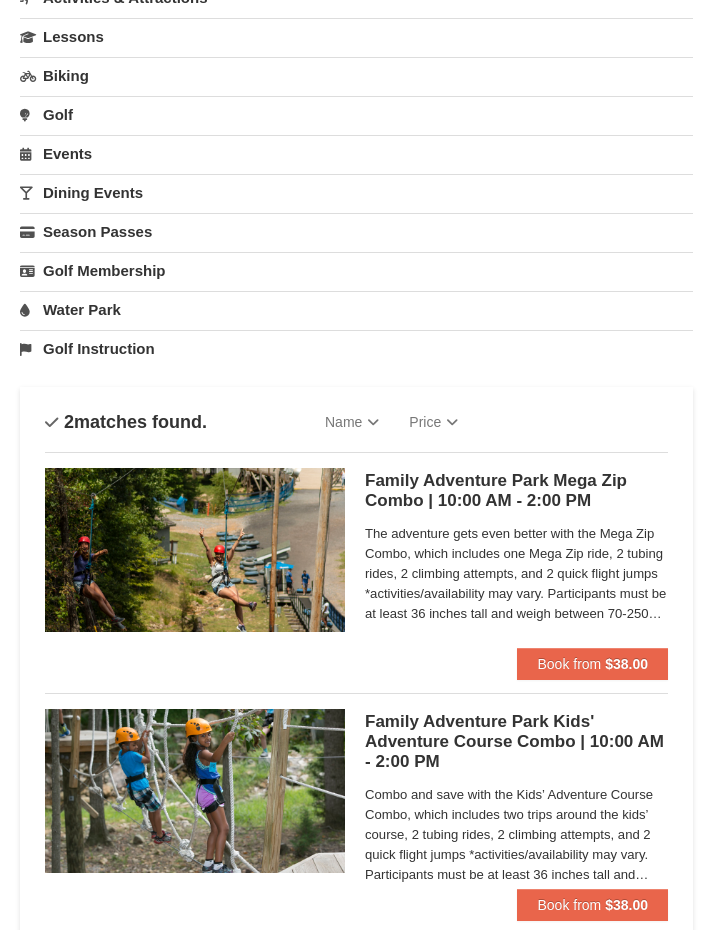 click on "Water Park" at bounding box center [356, 309] 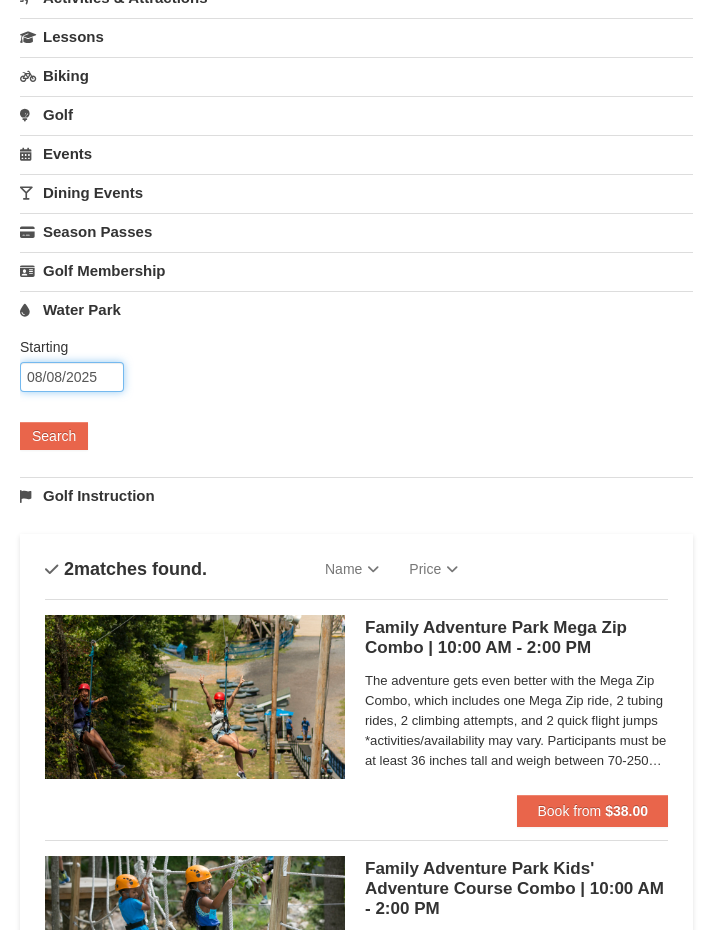 click on "08/08/2025" at bounding box center [72, 377] 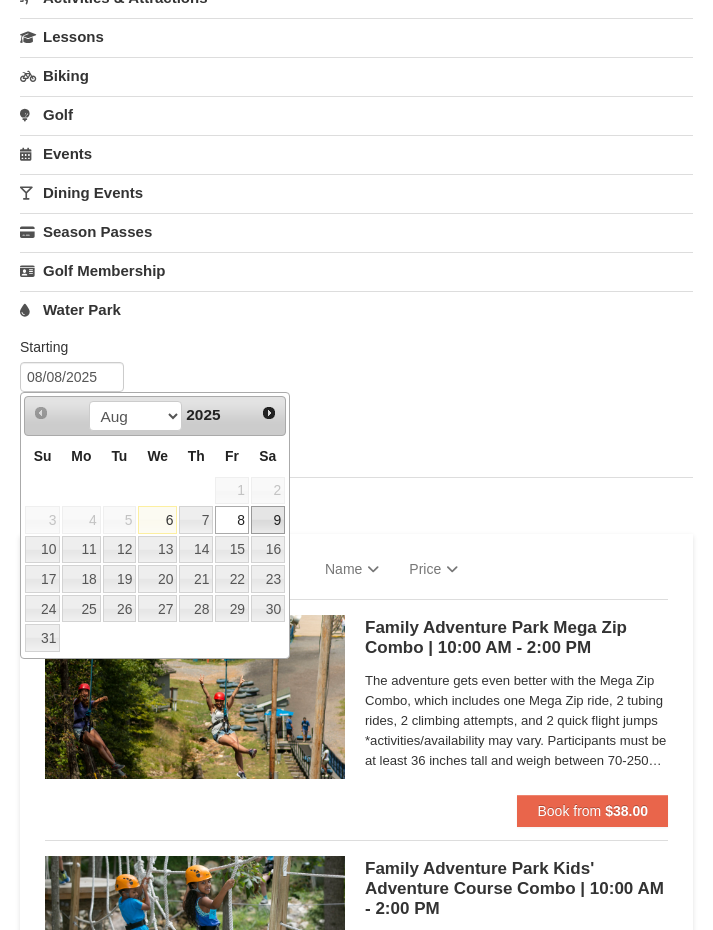 click on "9" at bounding box center [268, 520] 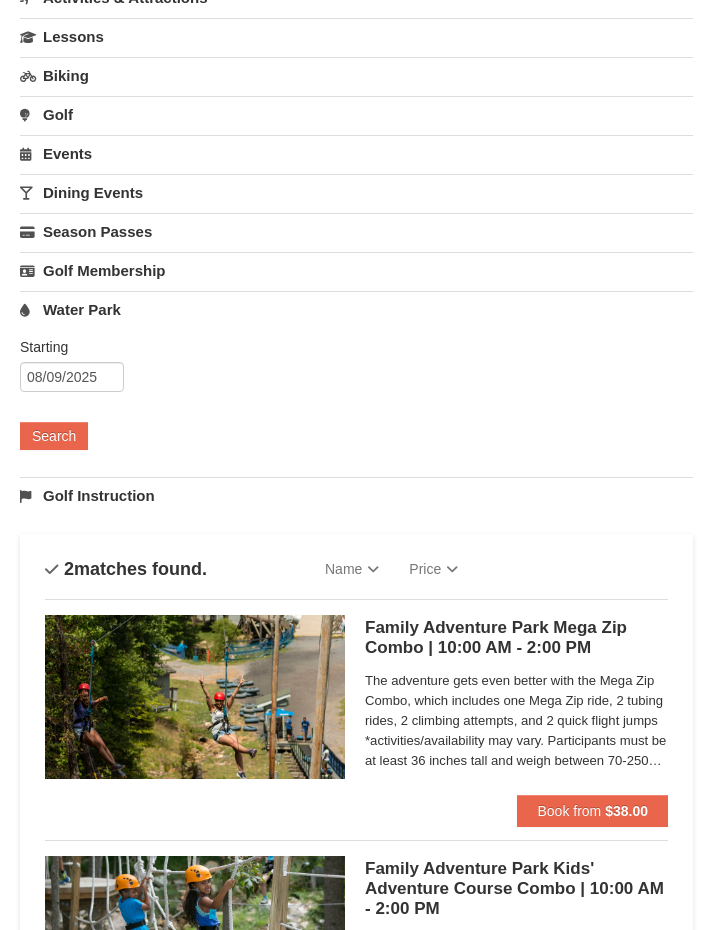 click on "Search" at bounding box center (54, 436) 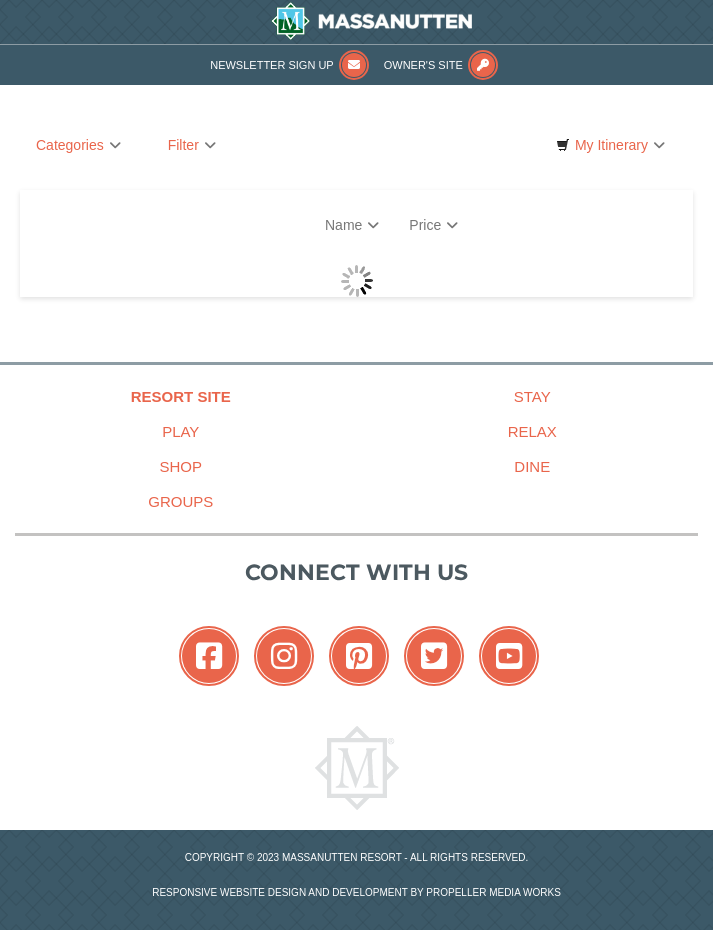 scroll, scrollTop: 0, scrollLeft: 0, axis: both 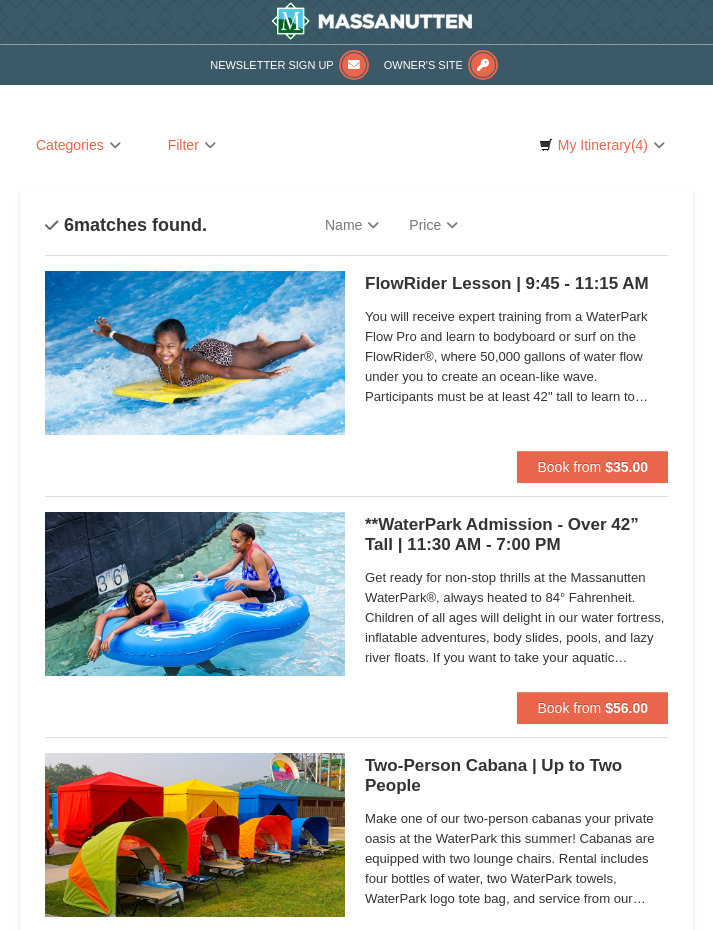 click on "$56.00" at bounding box center [626, 708] 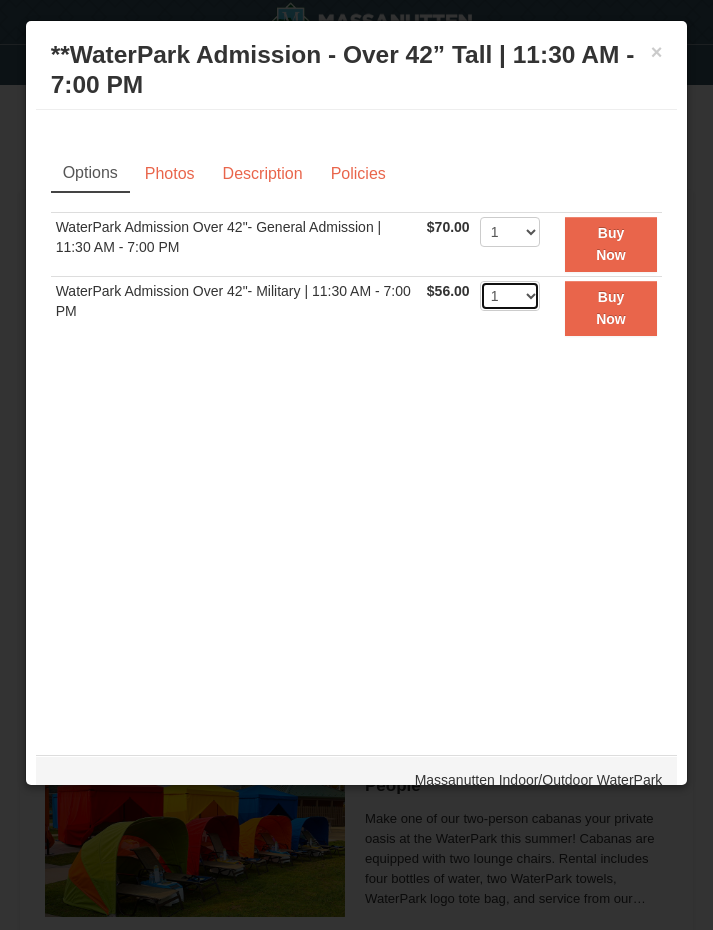 click on "1
2
3
4
5
6
7
8
9
10
11
12
13
14
15
16
17
18
19
20
21 22" at bounding box center [510, 296] 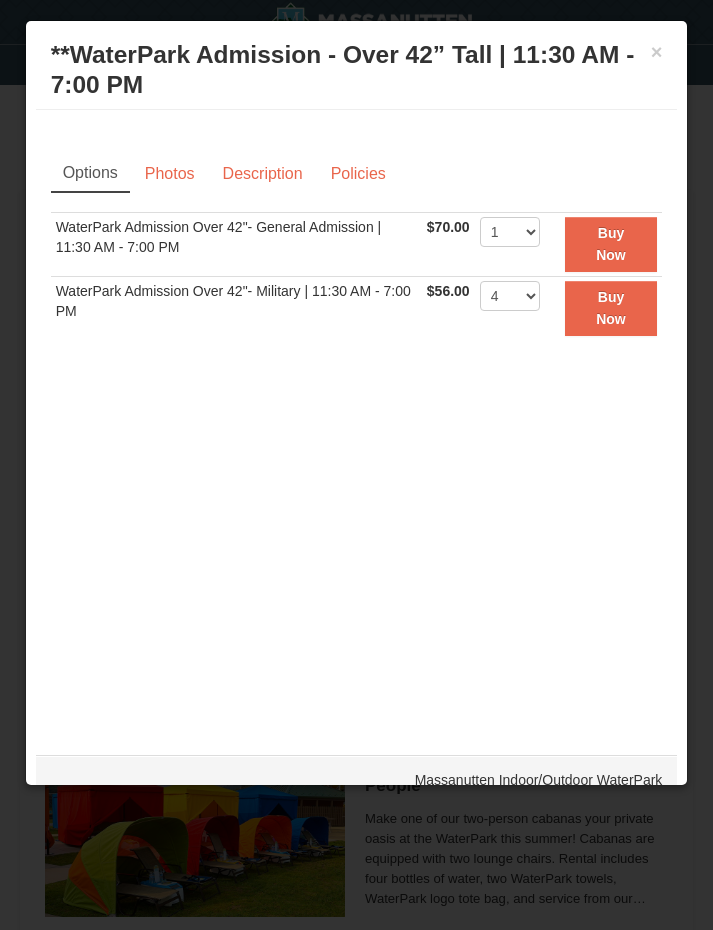 click on "Buy Now" at bounding box center [611, 308] 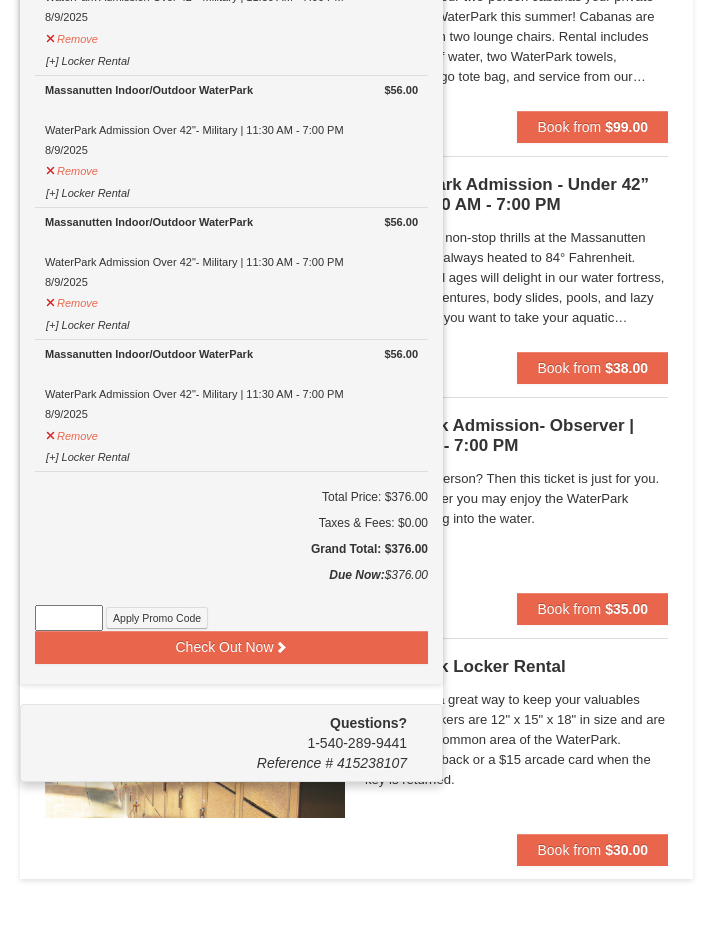 scroll, scrollTop: 824, scrollLeft: 0, axis: vertical 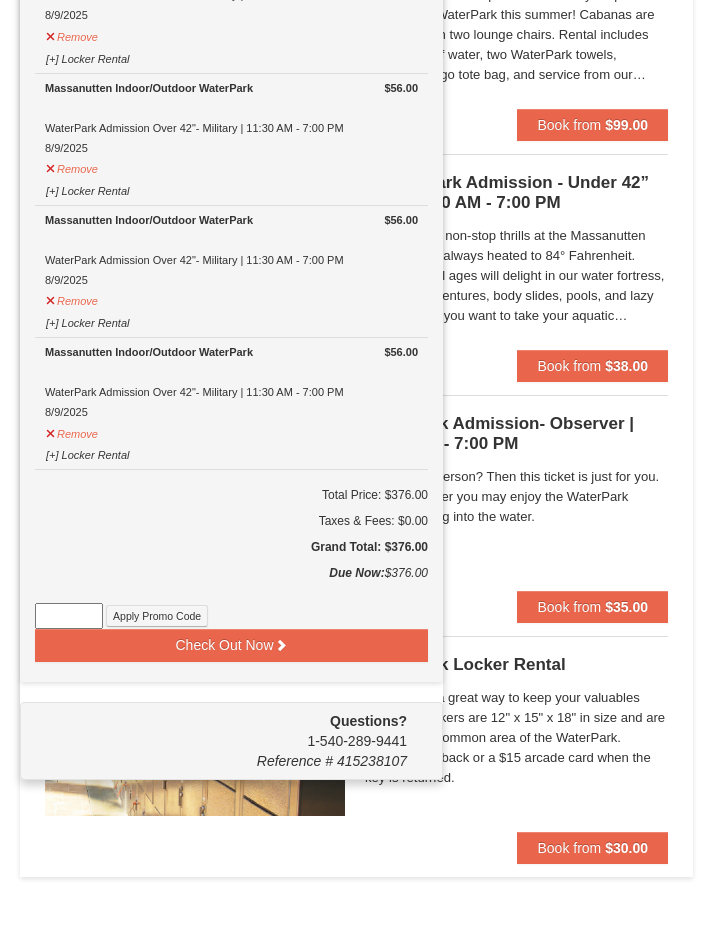 click on "Not a water person? Then this ticket is just for you. As an observer you may enjoy the WaterPark without getting into the water." at bounding box center [516, 497] 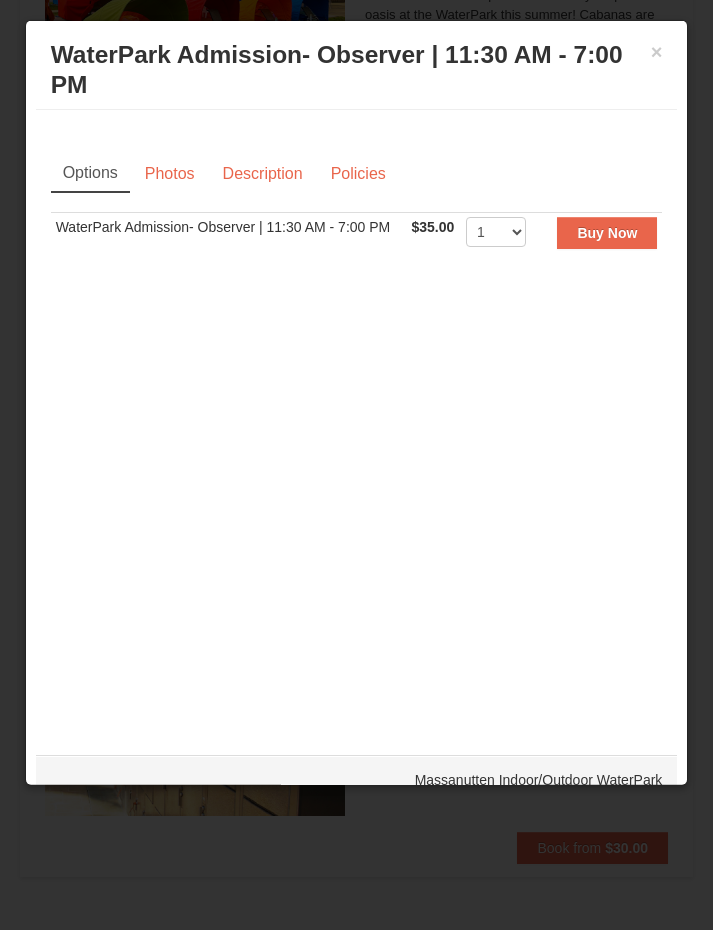 click on "×" at bounding box center (657, 52) 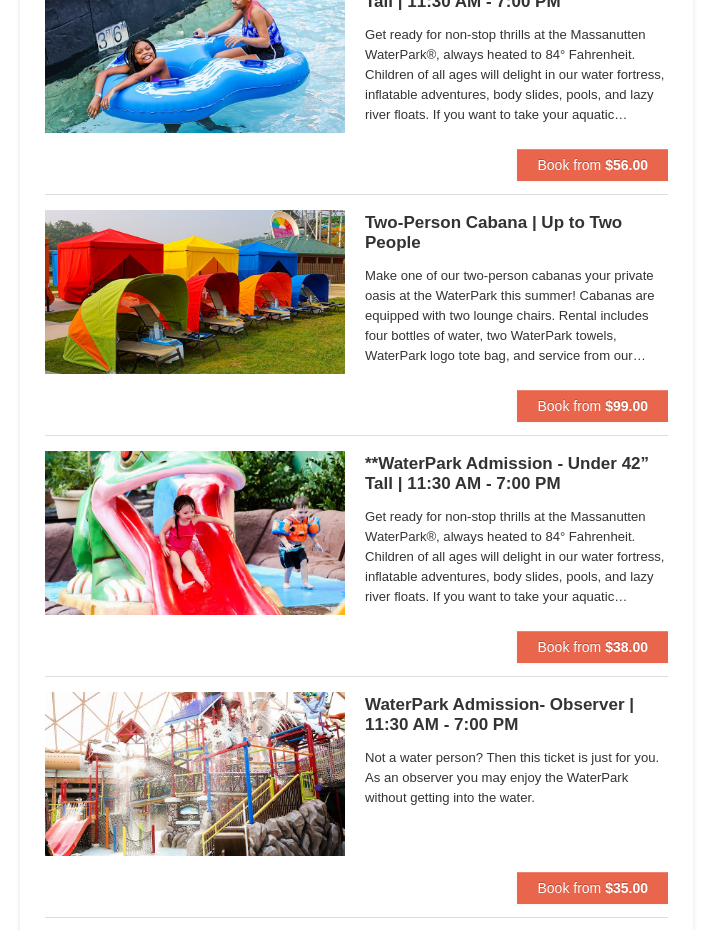 scroll, scrollTop: 543, scrollLeft: 0, axis: vertical 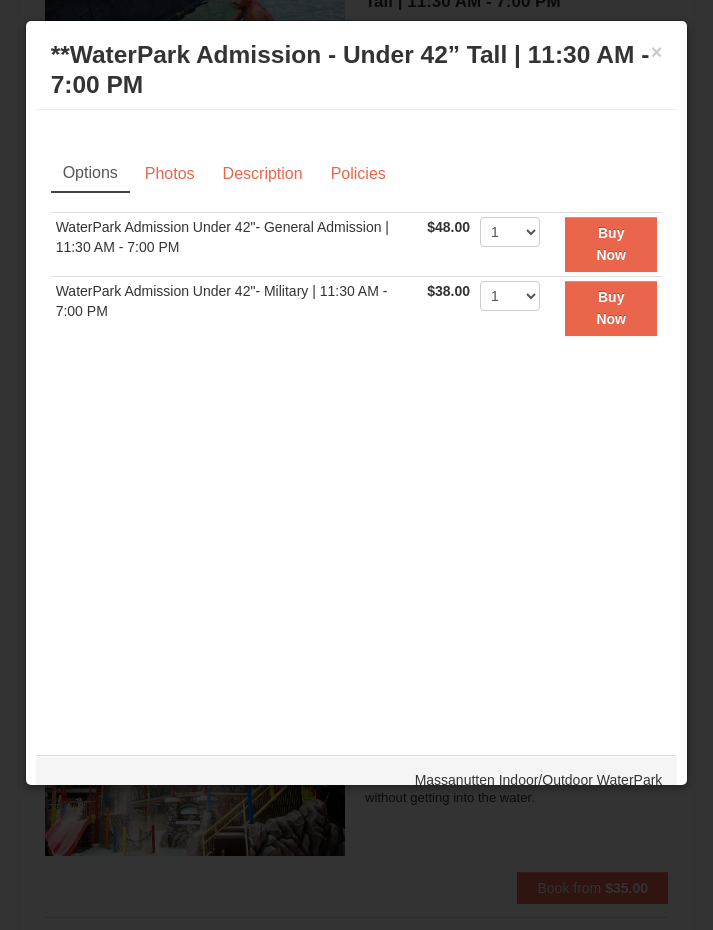 click on "Buy Now" at bounding box center [611, 308] 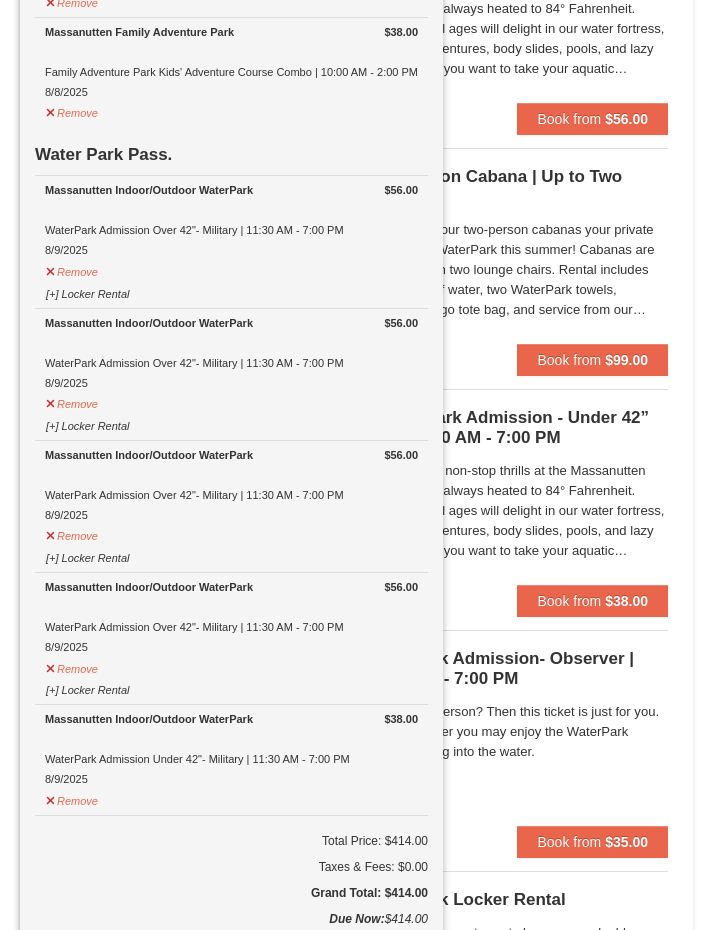scroll, scrollTop: 590, scrollLeft: 0, axis: vertical 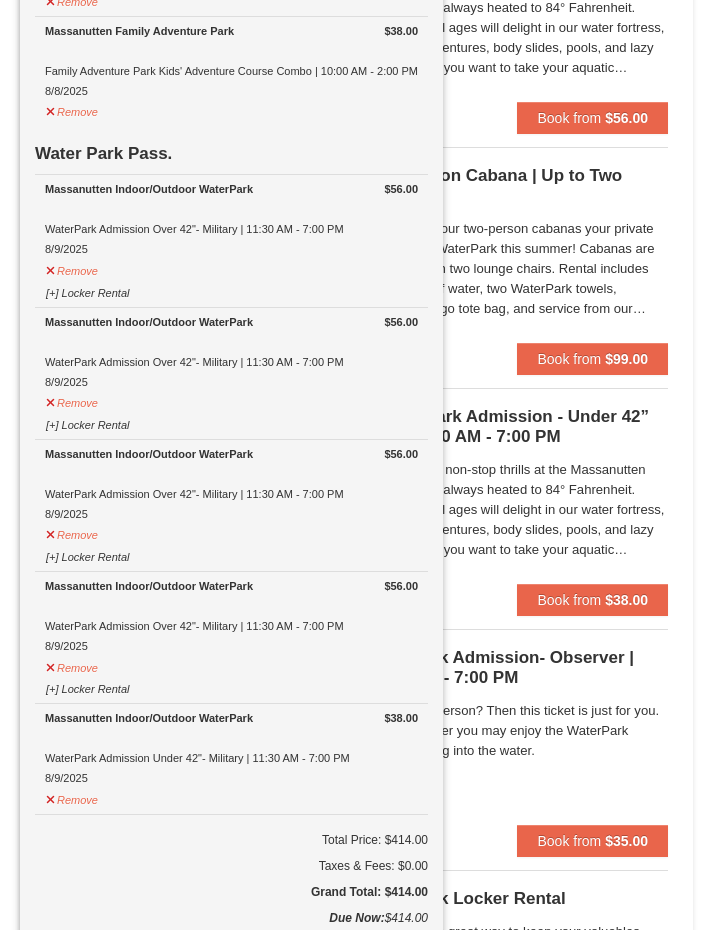 click on "[+] Locker Rental" at bounding box center [87, 686] 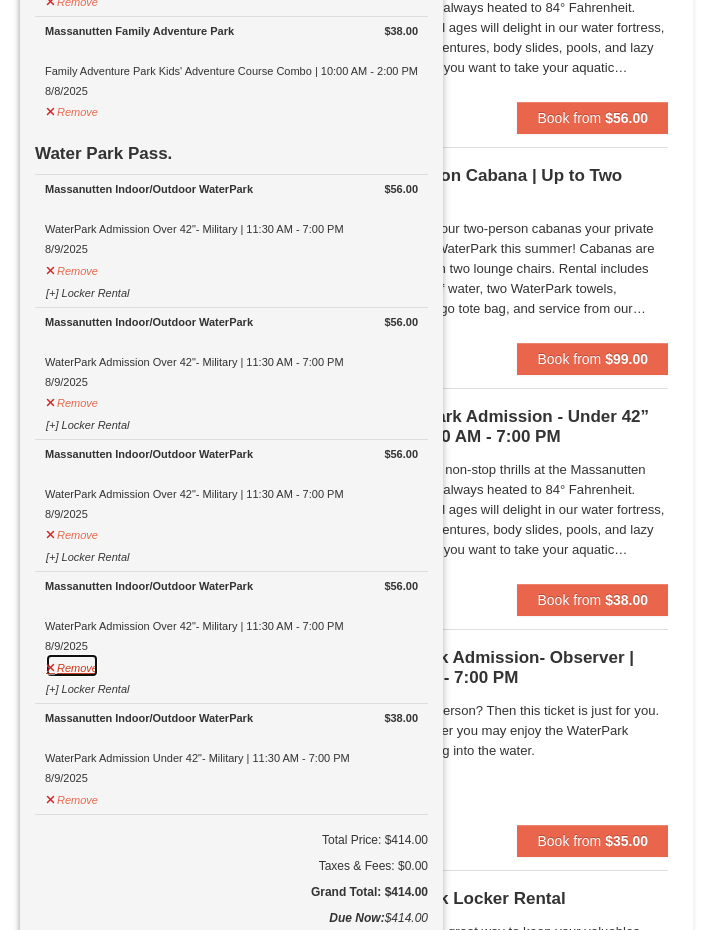 click on "Remove" at bounding box center (72, 665) 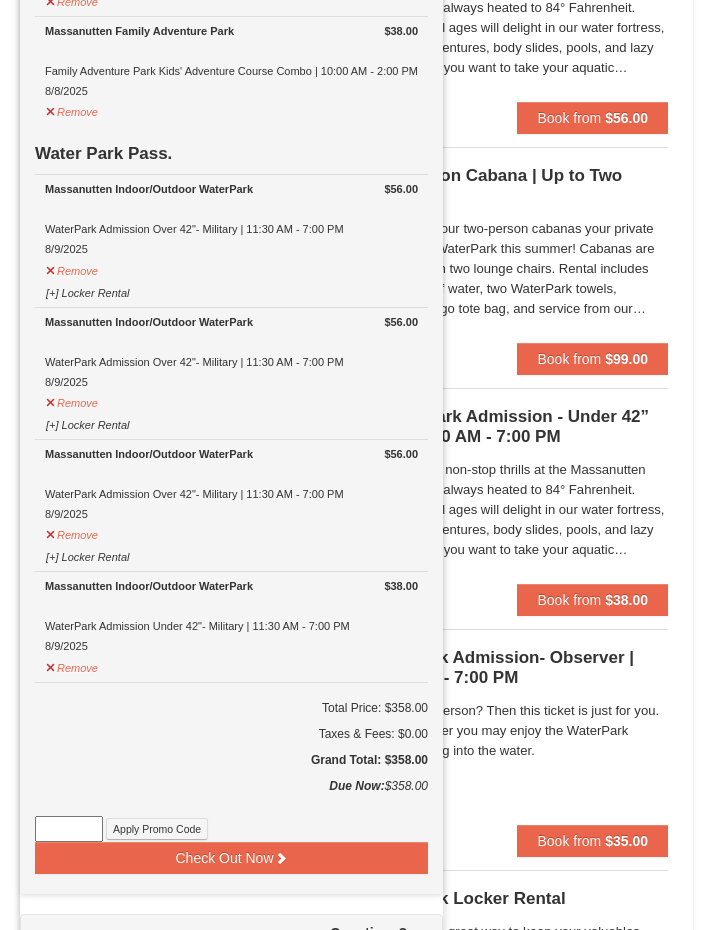 click on "Get ready for non-stop thrills at the Massanutten WaterPark®, always heated to 84° Fahrenheit. Children of all ages will delight in our water fortress, inflatable adventures, body slides, pools, and lazy river floats. If you want to take your aquatic experience to the next level, learn how to surf on our FlowRider® Endless Wave. No matter what adventure you choose, you’ll be sure to meet new friends along the way! Don't forget to bring a towel." at bounding box center [516, 510] 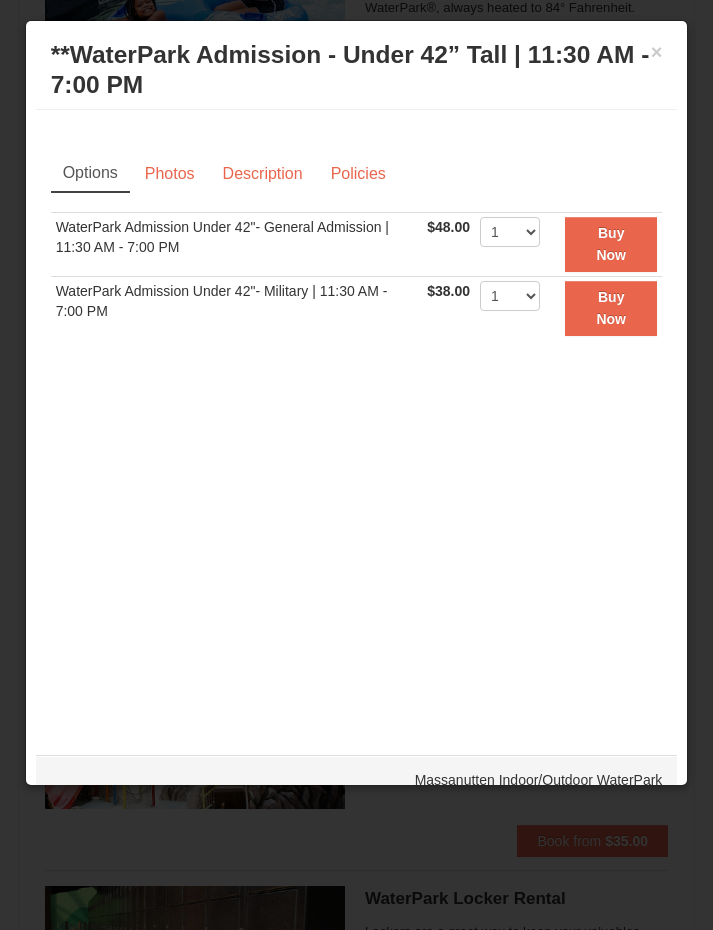 click on "×" at bounding box center [657, 52] 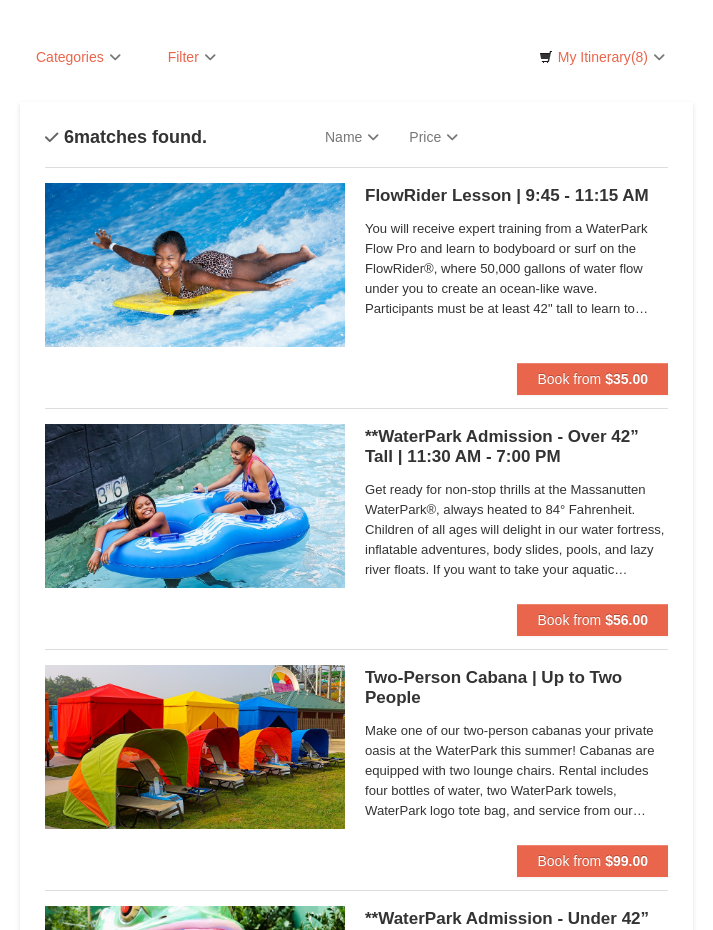 scroll, scrollTop: 0, scrollLeft: 0, axis: both 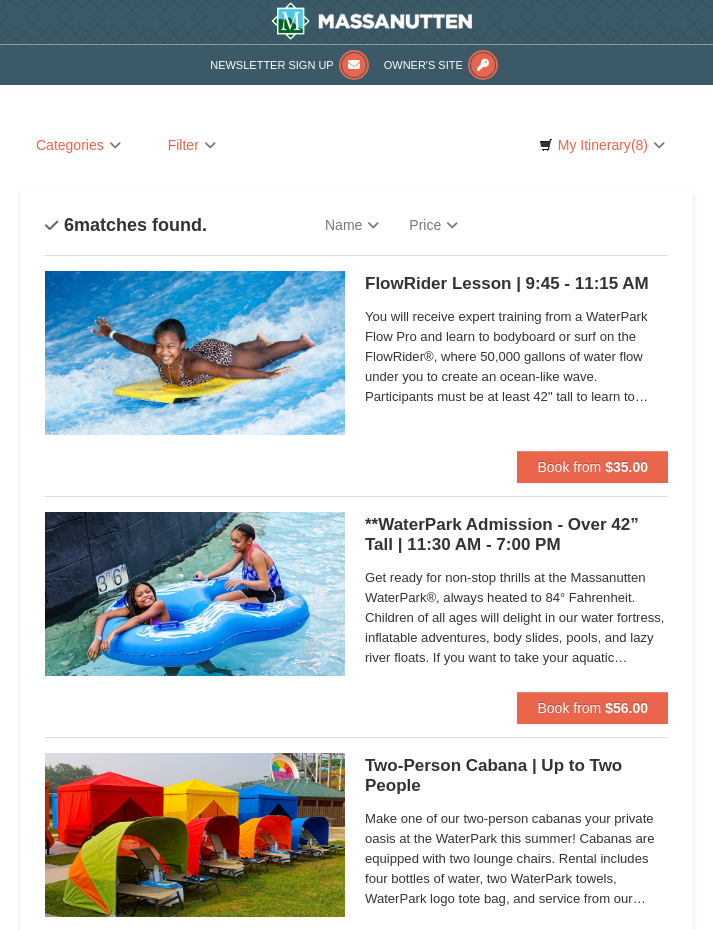 click on "Categories" at bounding box center [78, 145] 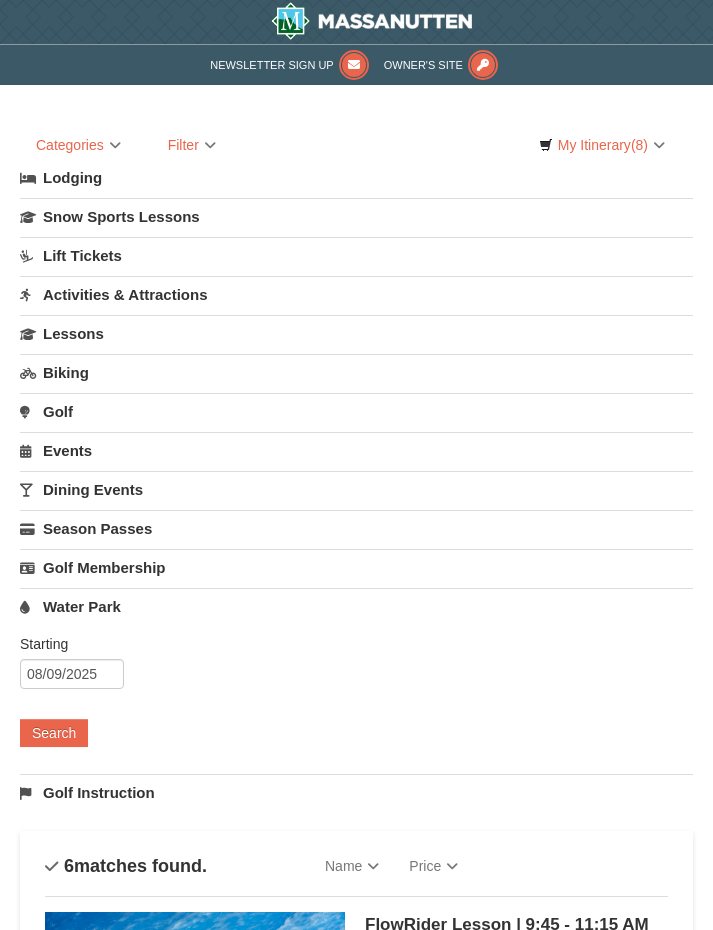 click on "Activities & Attractions" at bounding box center (356, 294) 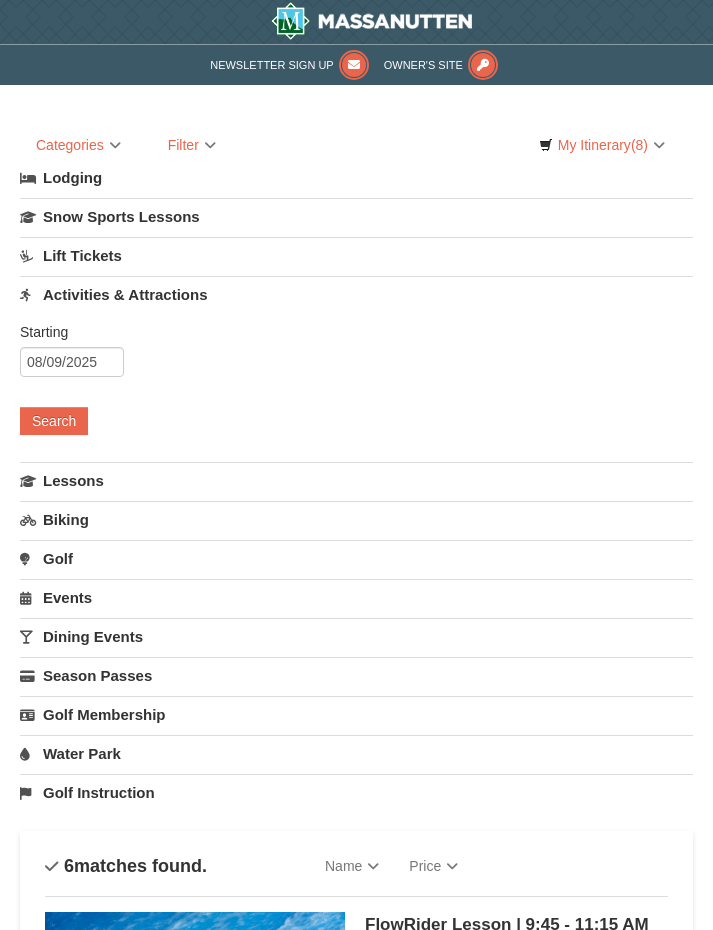 click on "Search" at bounding box center [54, 421] 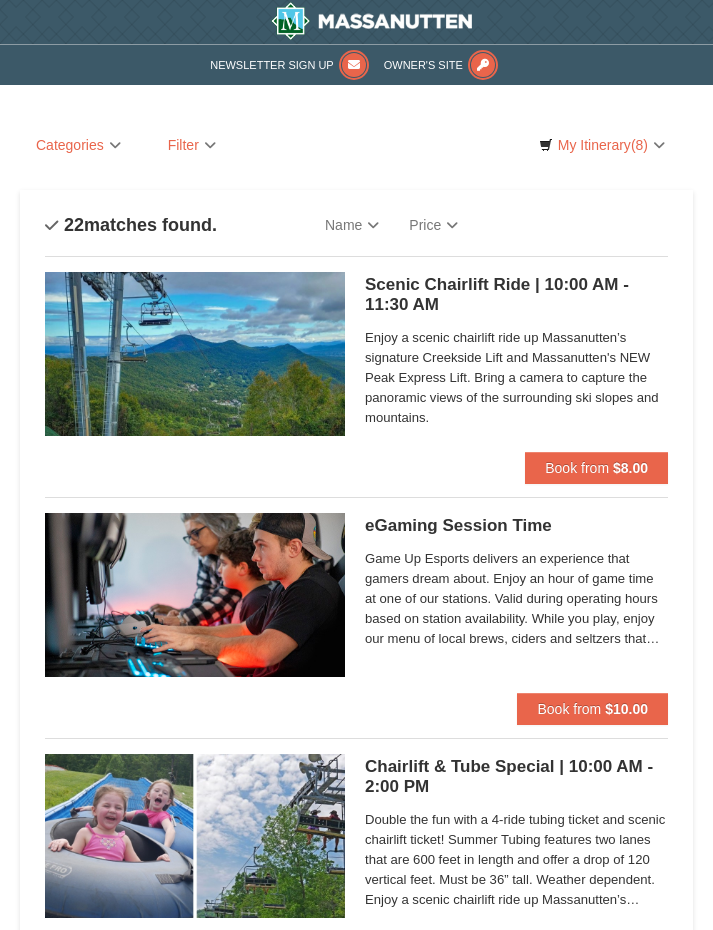 scroll, scrollTop: 0, scrollLeft: 0, axis: both 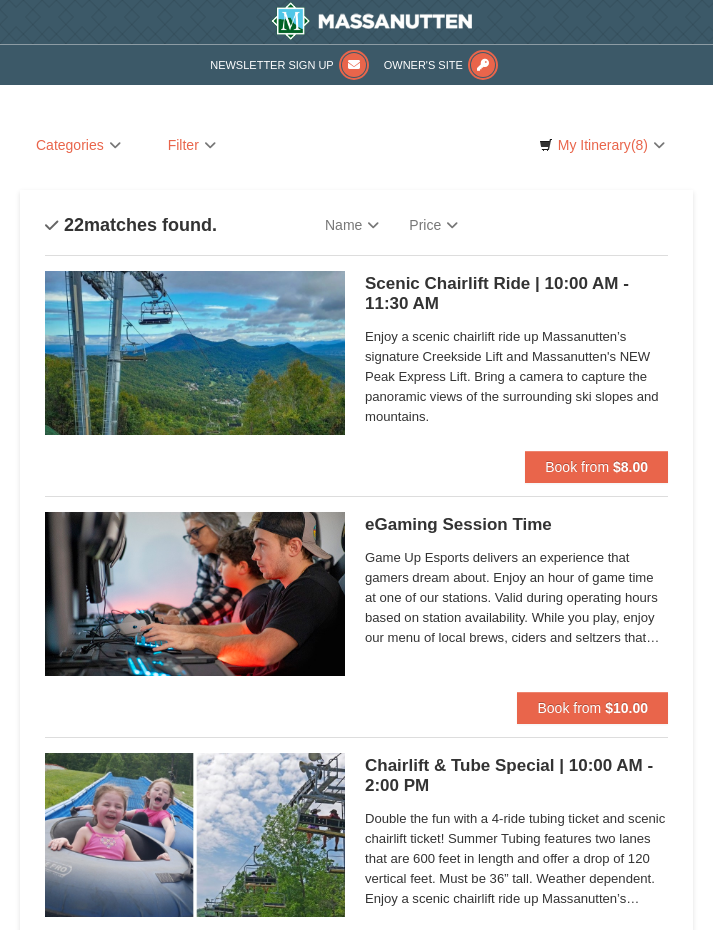 click on "Categories" at bounding box center [78, 145] 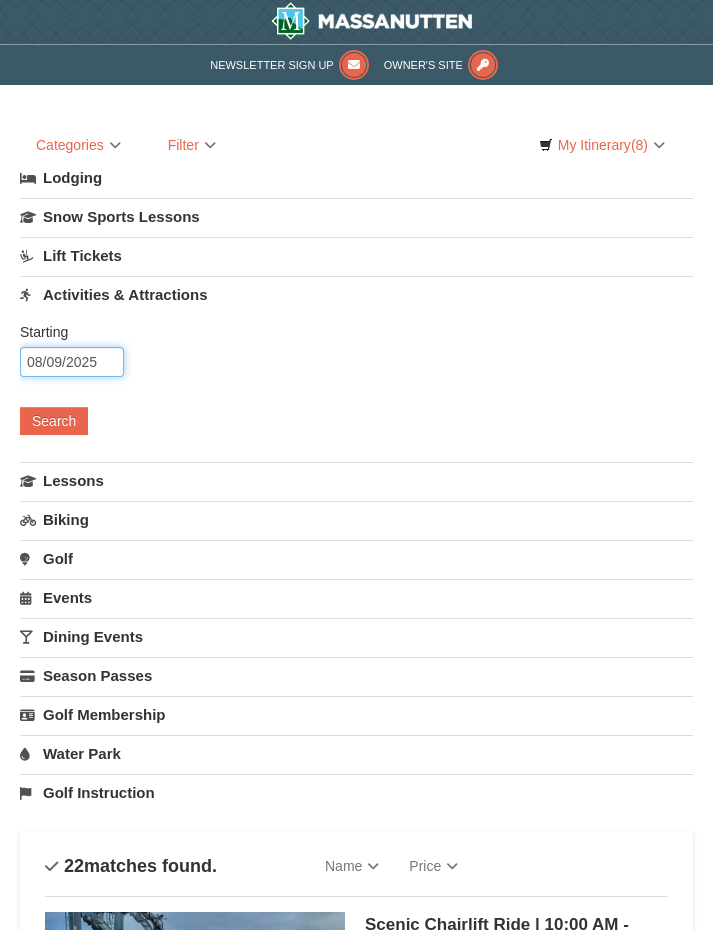 click on "08/09/2025" at bounding box center [72, 362] 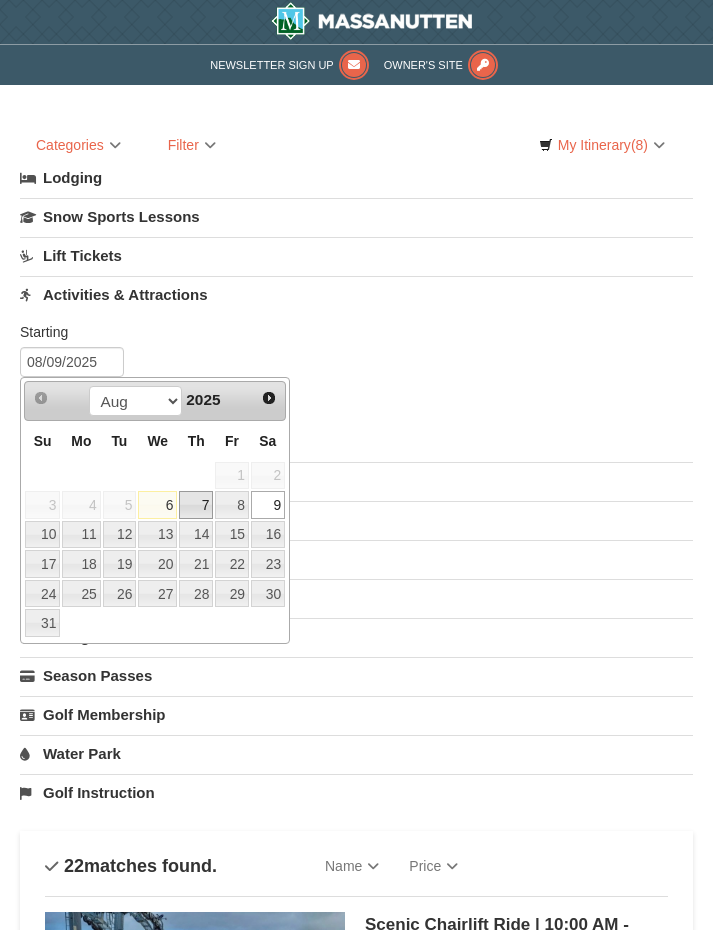 click on "7" at bounding box center [196, 505] 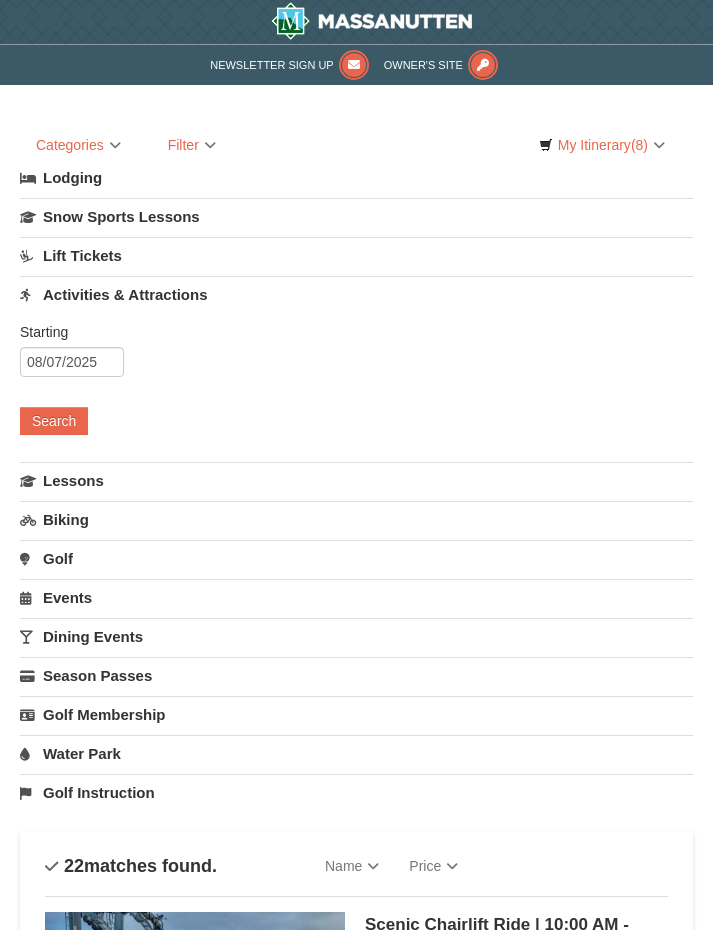 click on "Search" at bounding box center [54, 421] 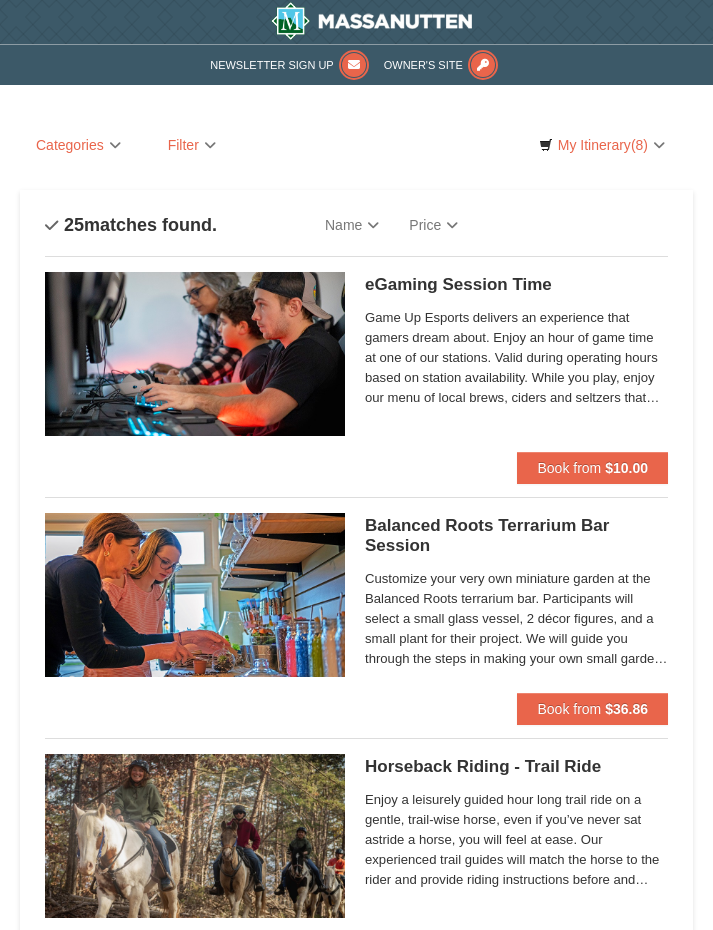 scroll, scrollTop: 0, scrollLeft: 0, axis: both 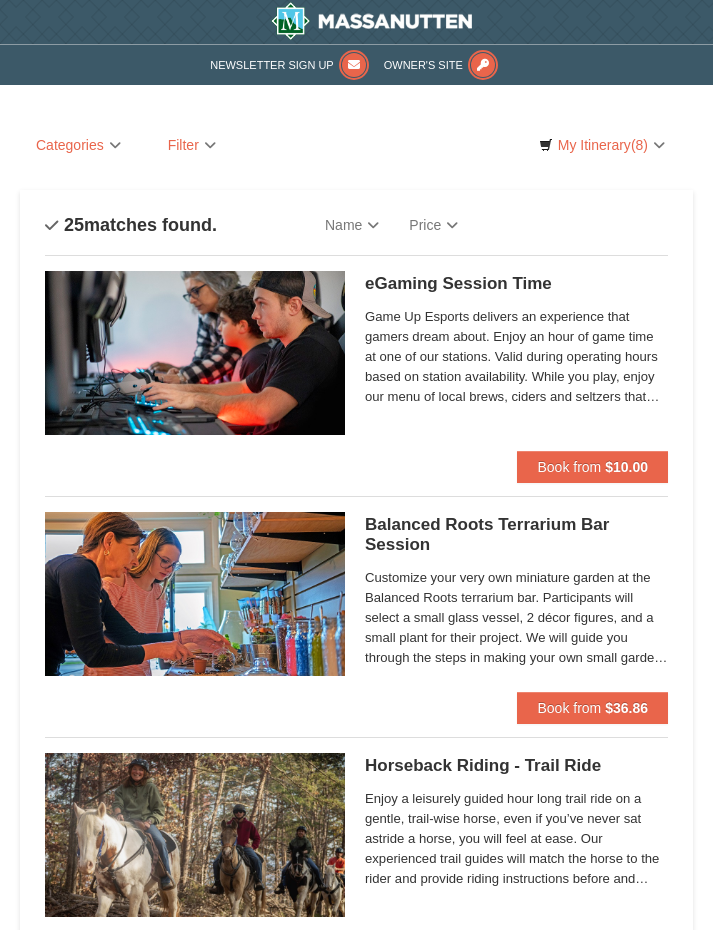 click on "Categories" at bounding box center [78, 145] 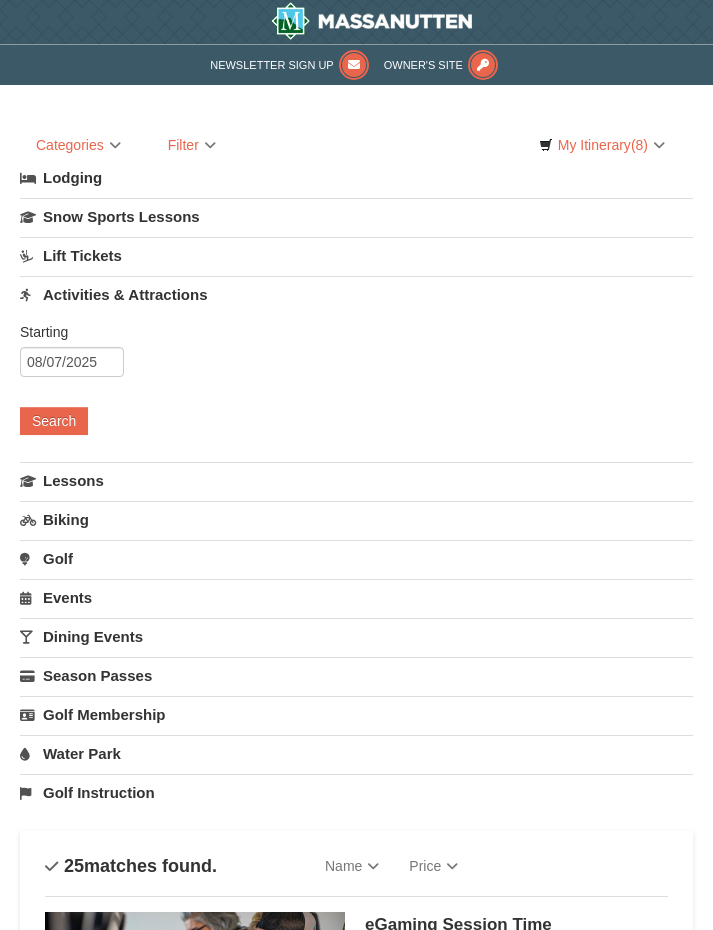 click on "Activities & Attractions" at bounding box center (356, 294) 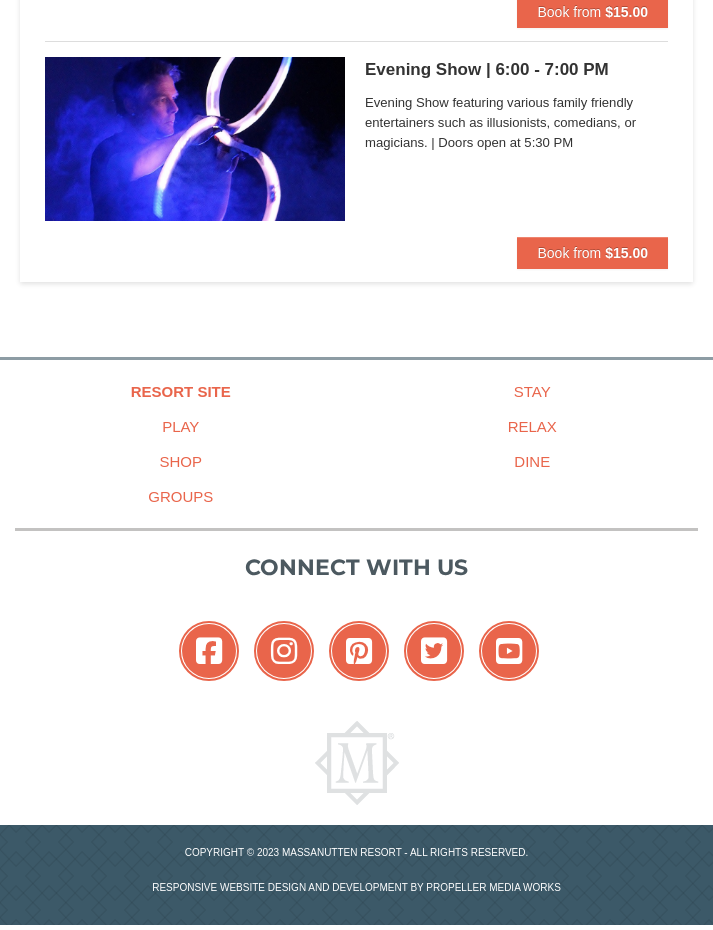 scroll, scrollTop: 6492, scrollLeft: 0, axis: vertical 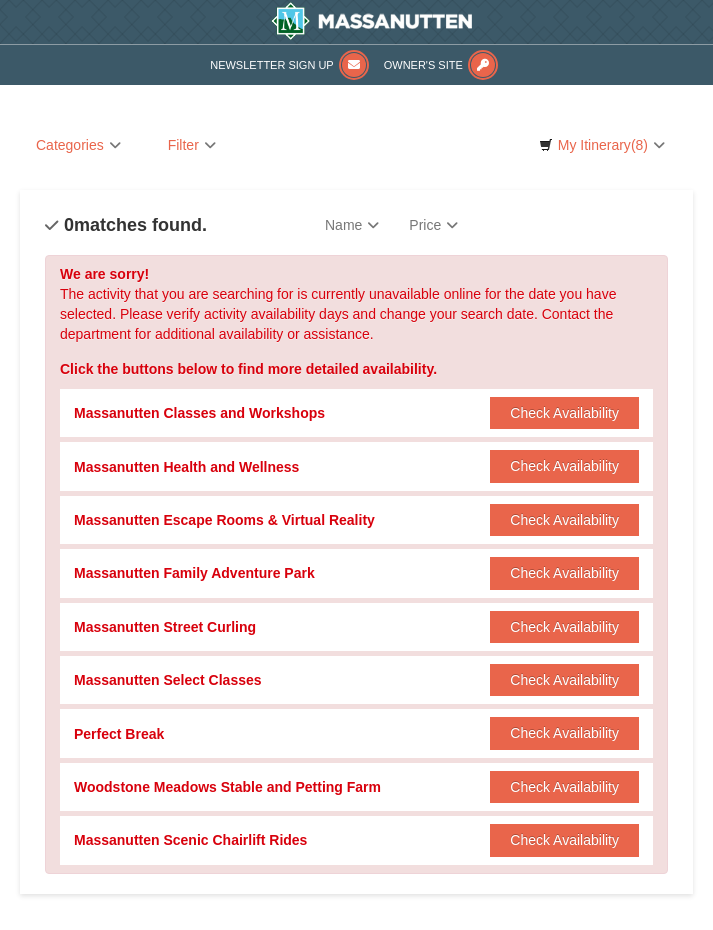 click on "Check Availability" at bounding box center [564, 520] 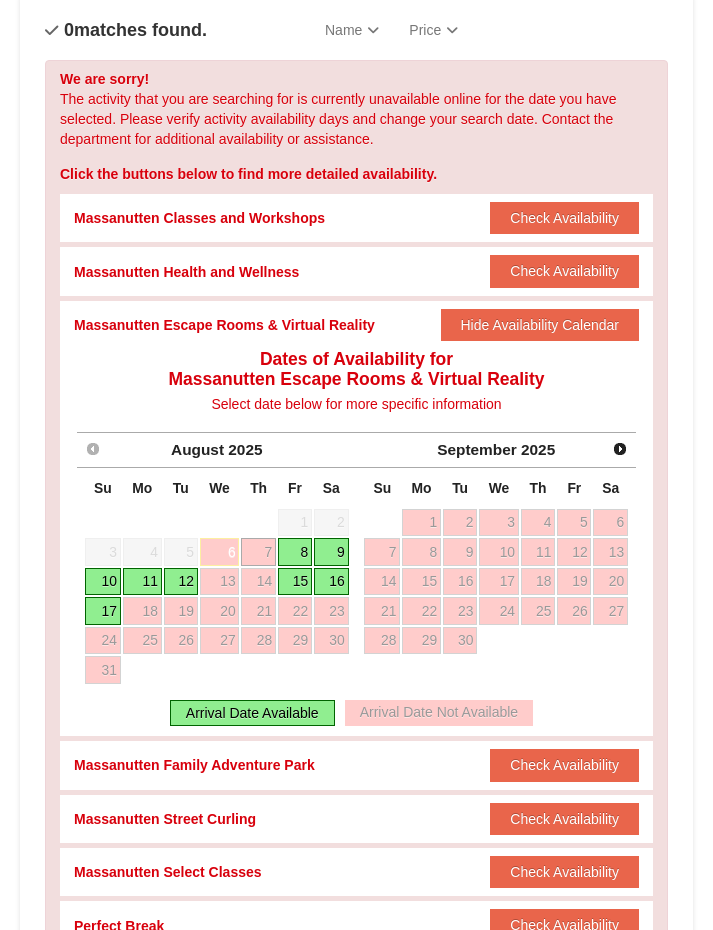 scroll, scrollTop: 196, scrollLeft: 0, axis: vertical 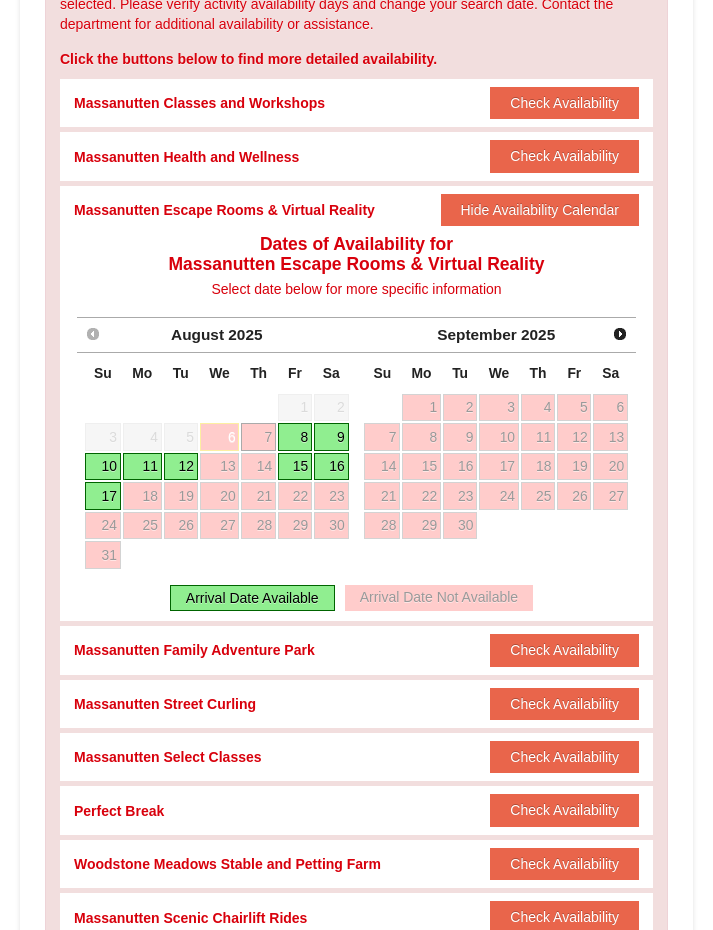 click on "7" at bounding box center [258, 437] 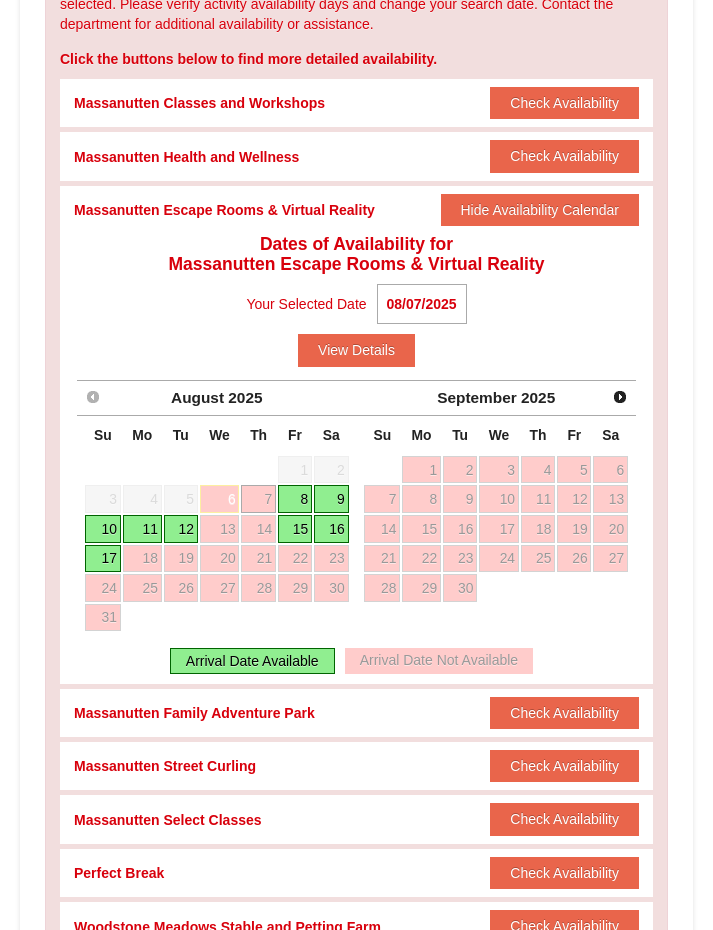 scroll, scrollTop: 313, scrollLeft: 0, axis: vertical 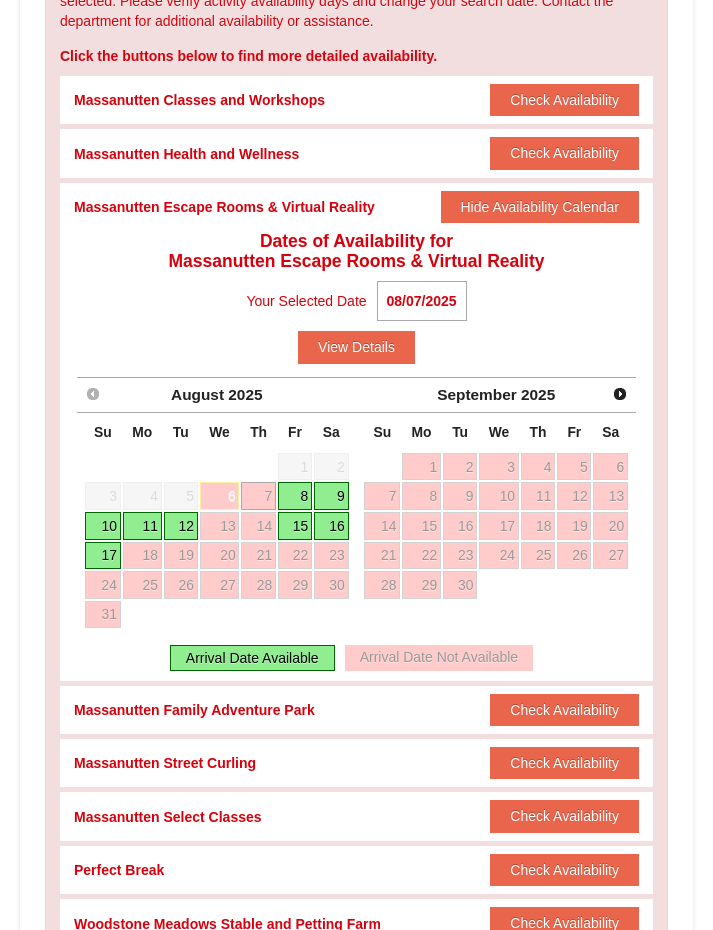 click on "View Details" at bounding box center (356, 347) 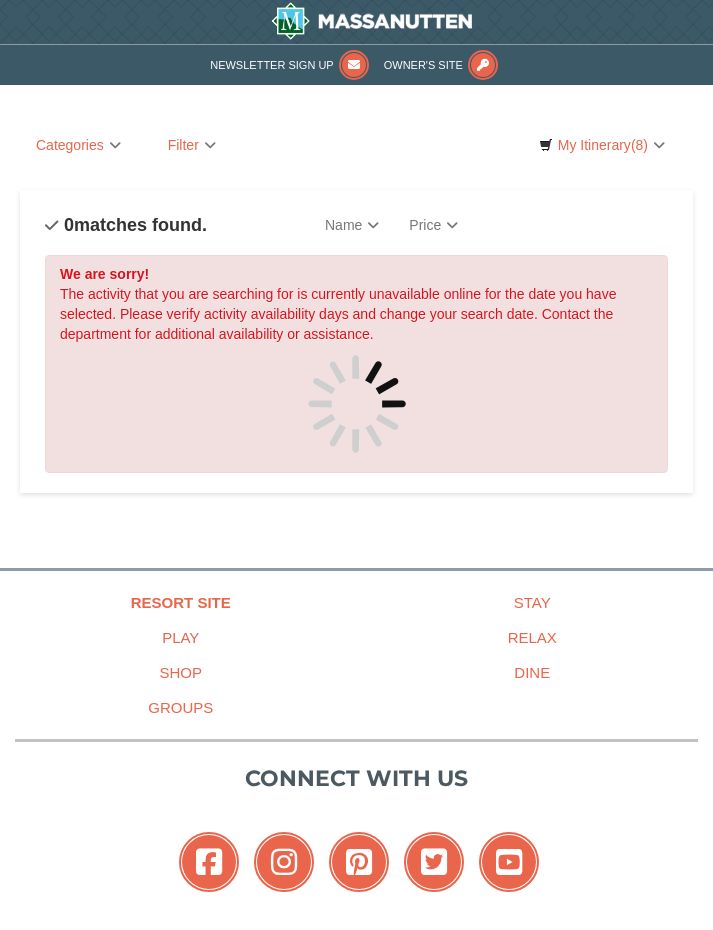 scroll, scrollTop: 0, scrollLeft: 0, axis: both 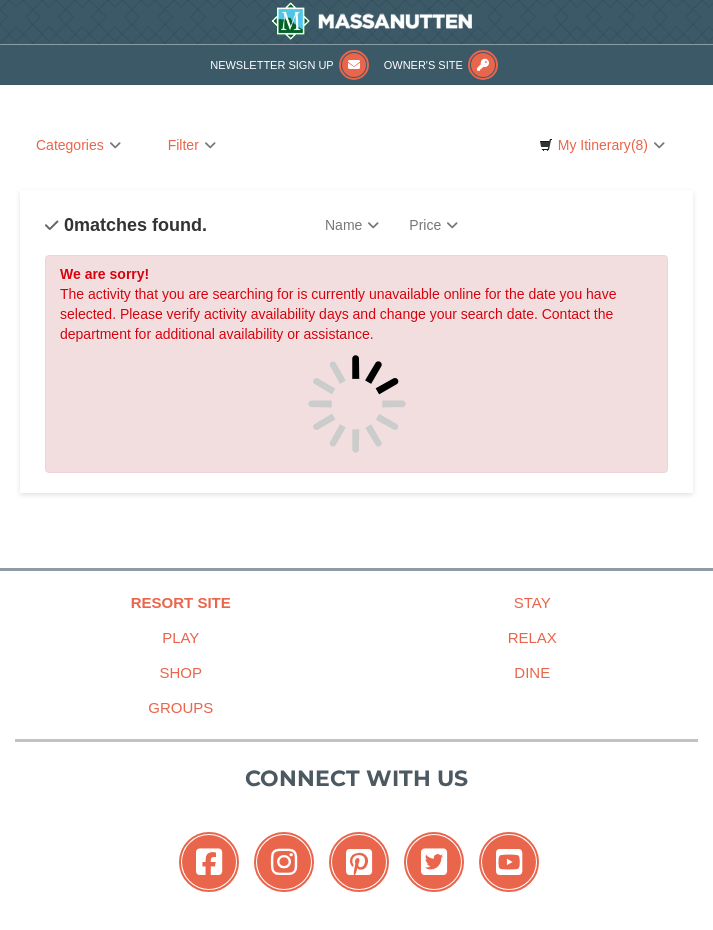 click on "(8)" at bounding box center (639, 145) 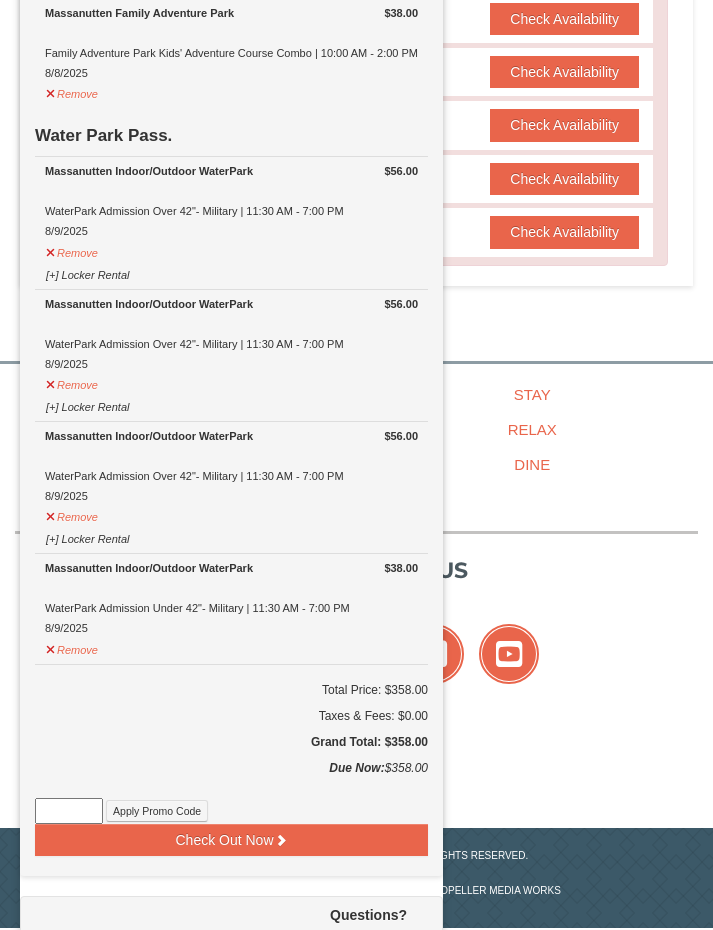 scroll, scrollTop: 608, scrollLeft: 0, axis: vertical 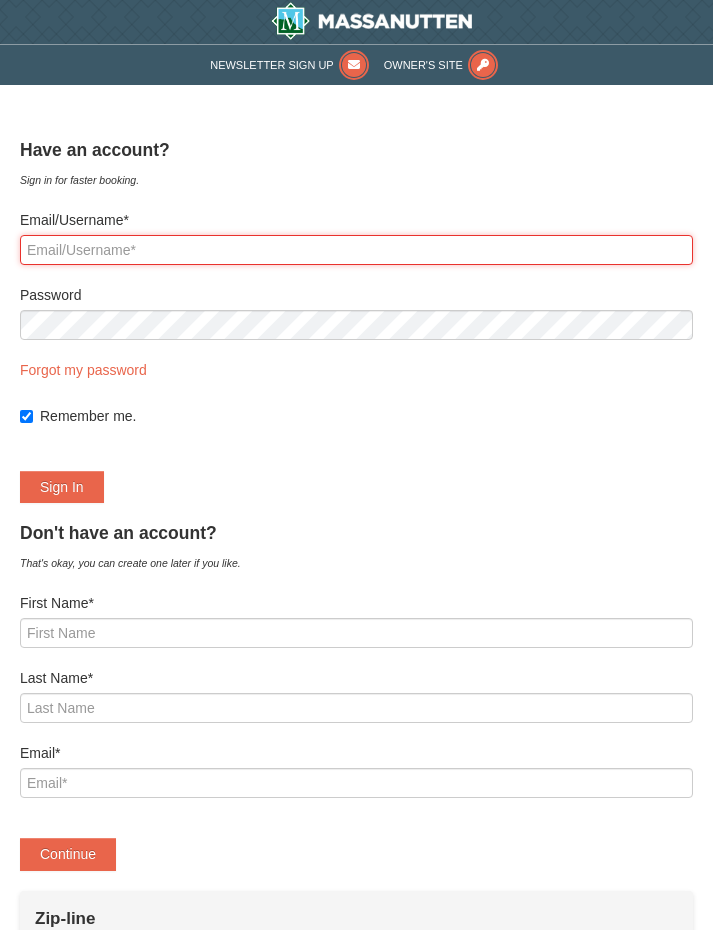 click on "Email/Username*" at bounding box center [356, 250] 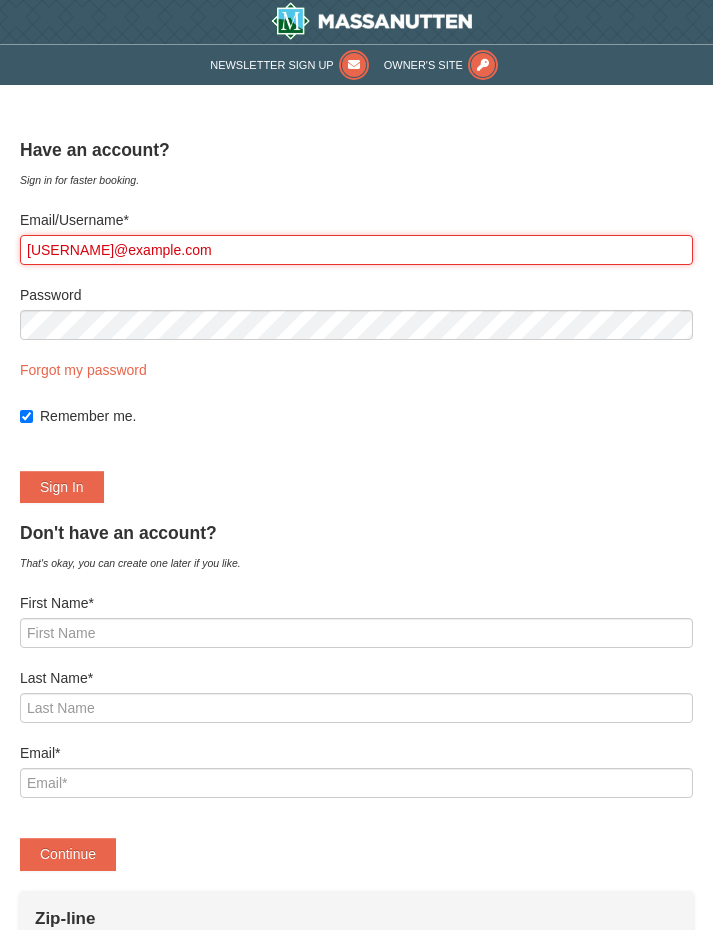 type on "kjobechkc@gmail.com" 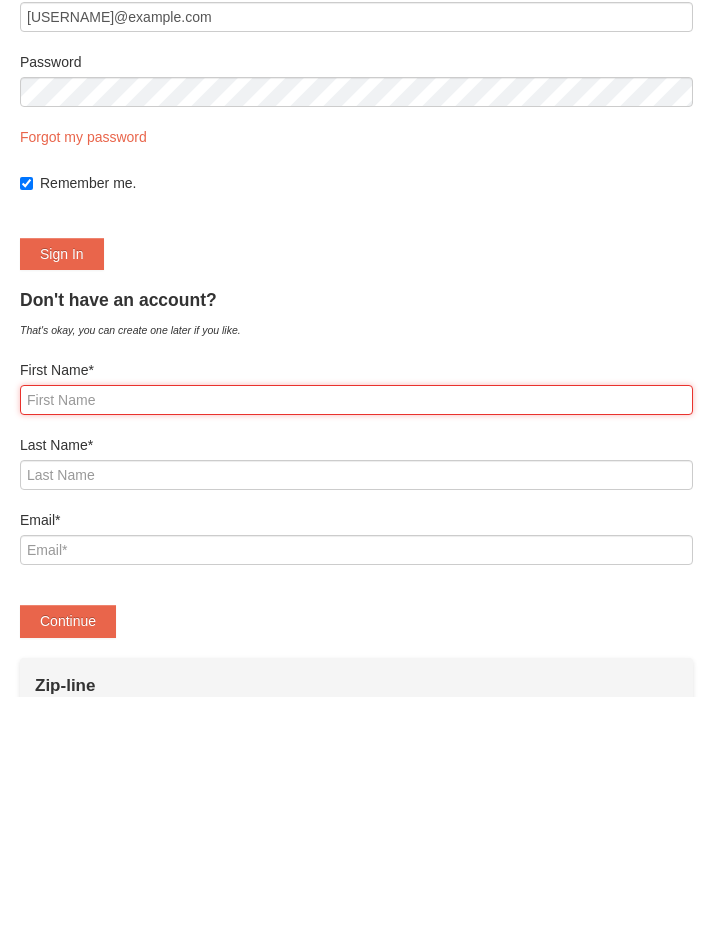 click on "First Name*" at bounding box center [356, 633] 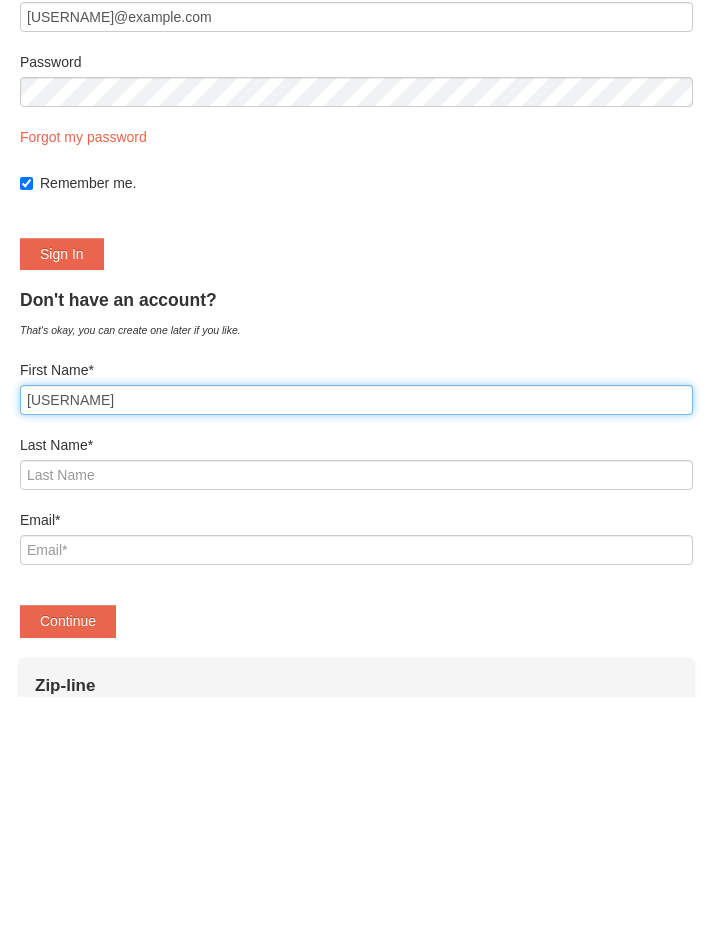 type on "[FIRST]" 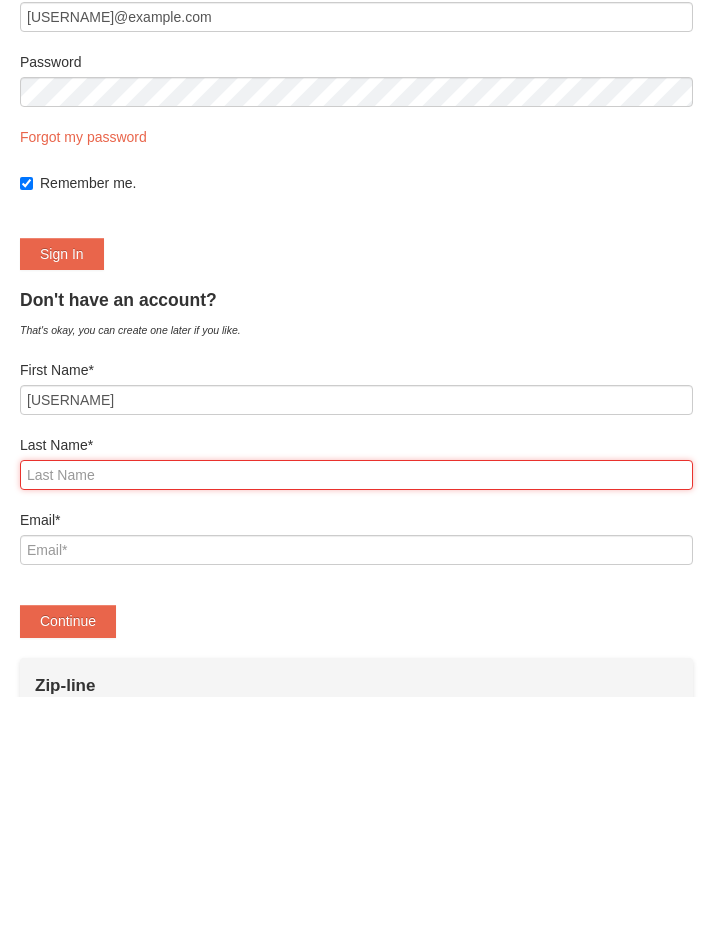 click on "Last Name*" at bounding box center [356, 708] 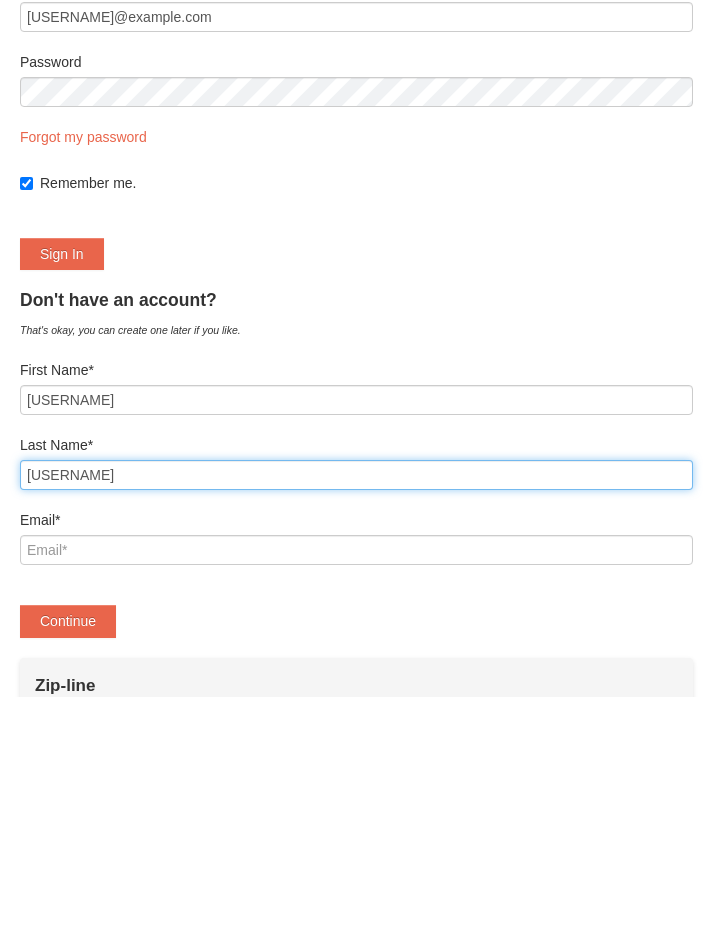 type on "Kjobech" 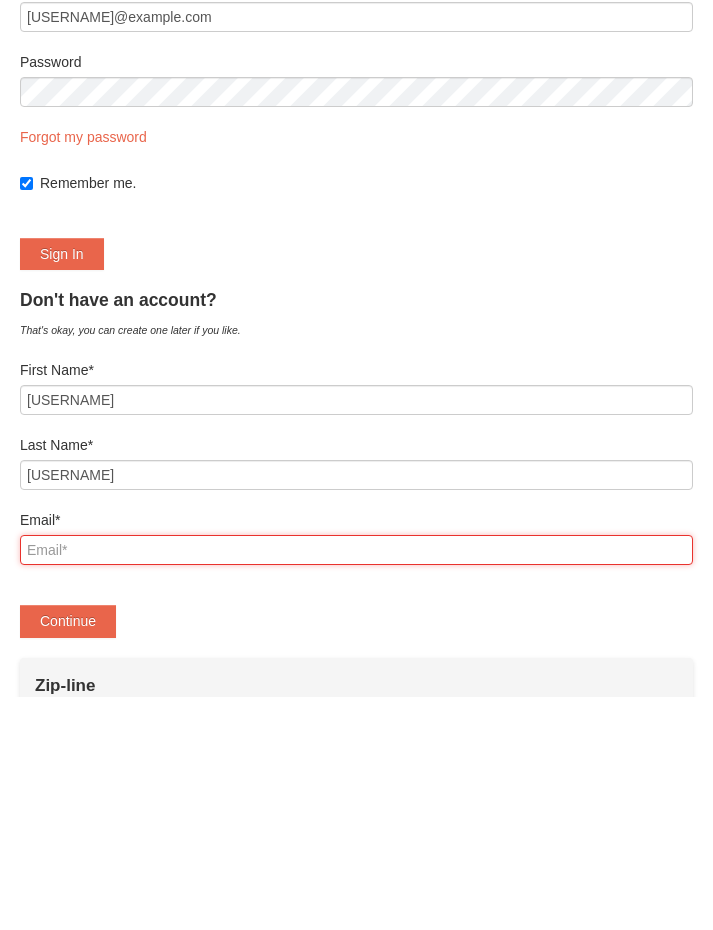 click on "Email*" at bounding box center (356, 783) 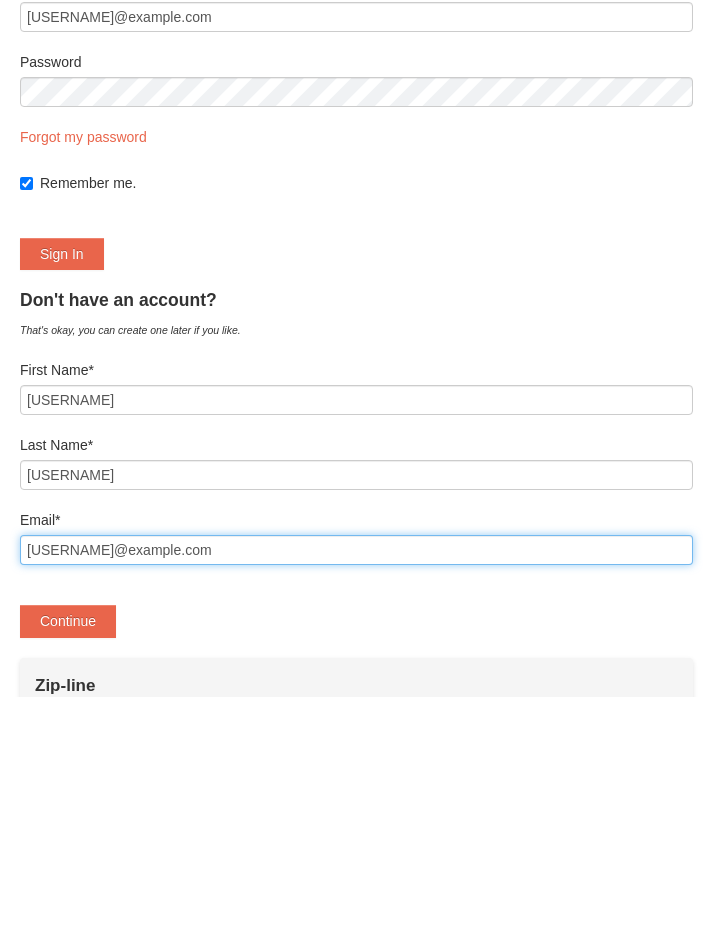 click on "Kjobecgkc@gmail.com" at bounding box center (356, 783) 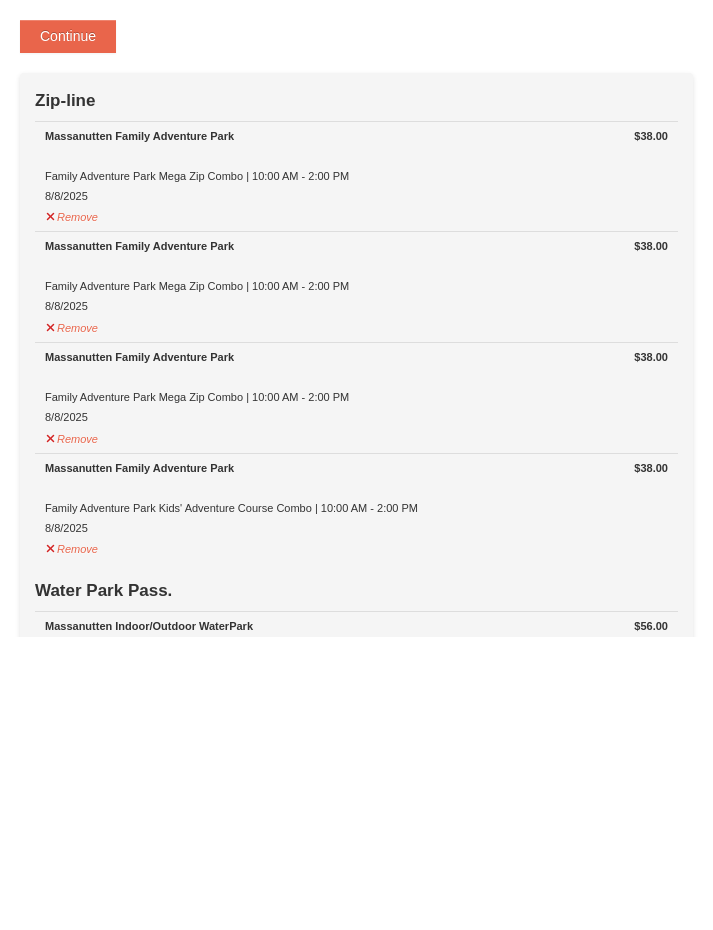 scroll, scrollTop: 525, scrollLeft: 0, axis: vertical 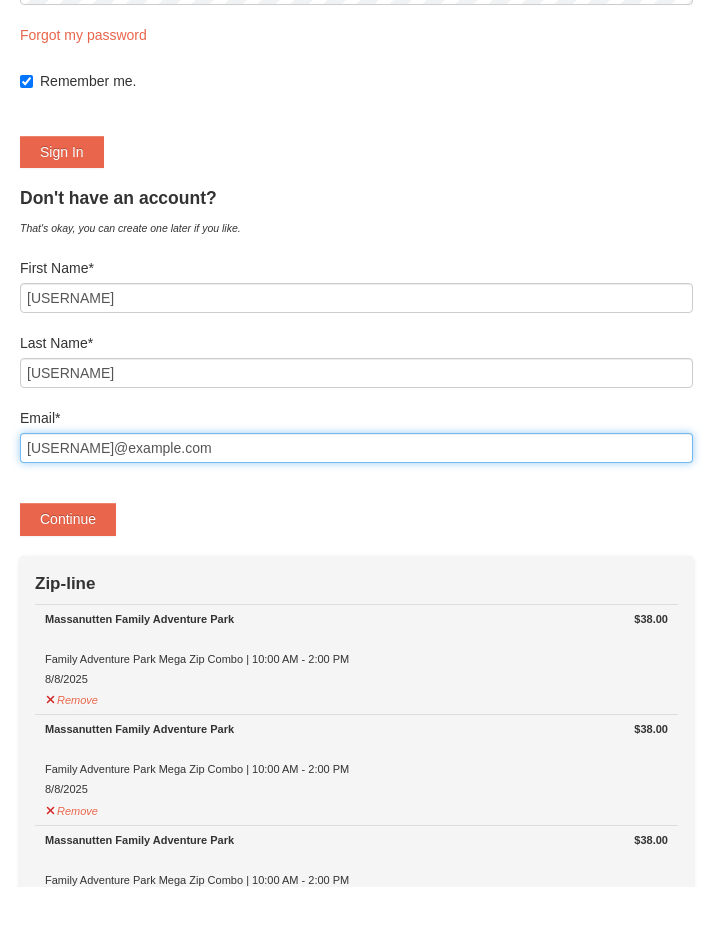 type on "[EMAIL]" 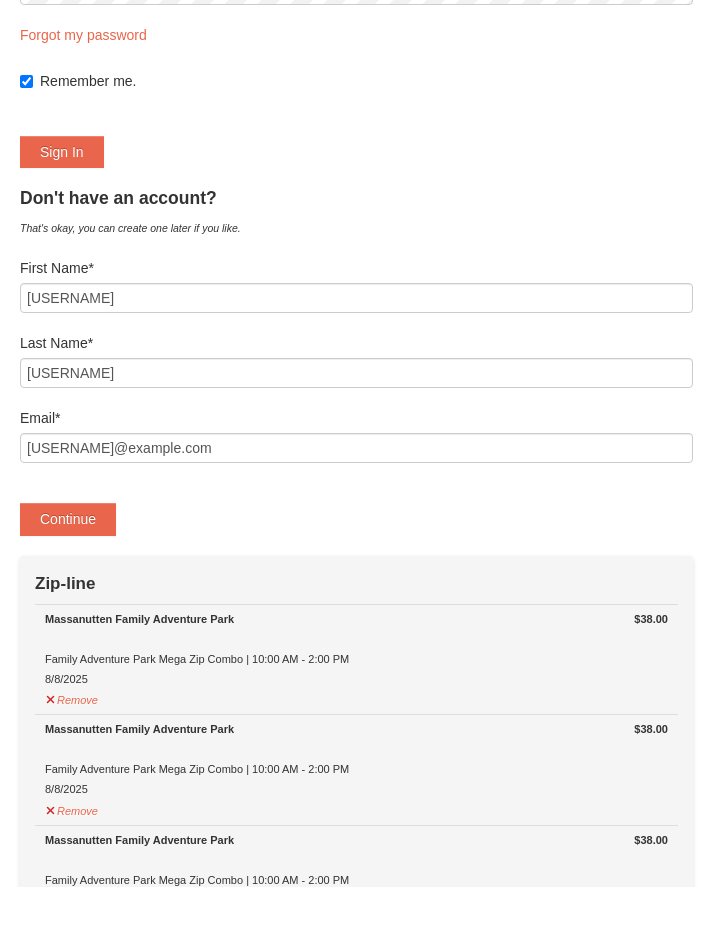 click on "Continue" at bounding box center [68, 562] 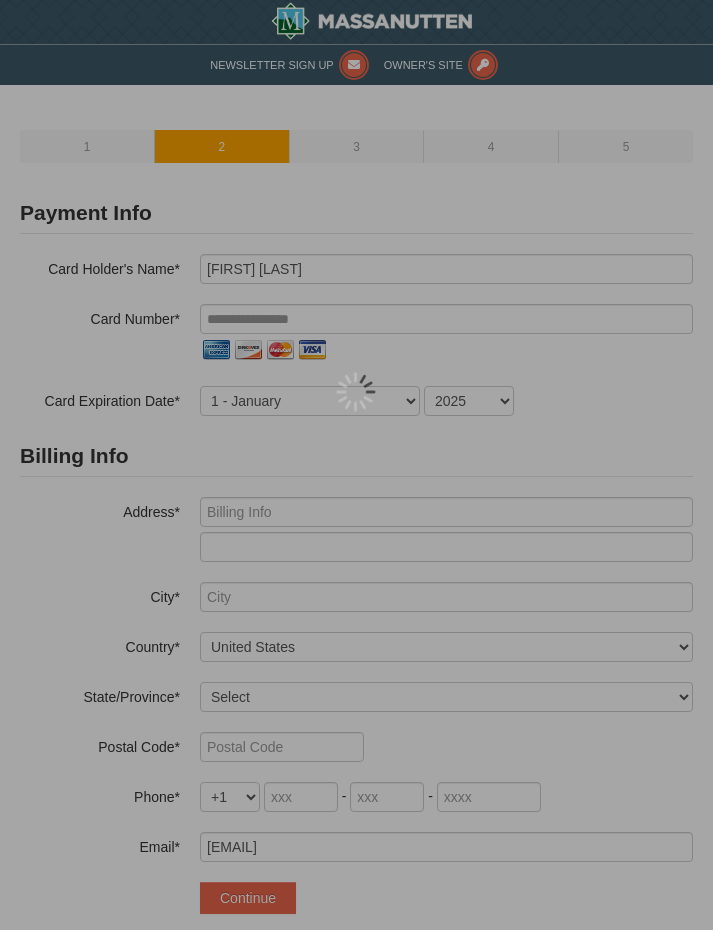 scroll, scrollTop: 0, scrollLeft: 0, axis: both 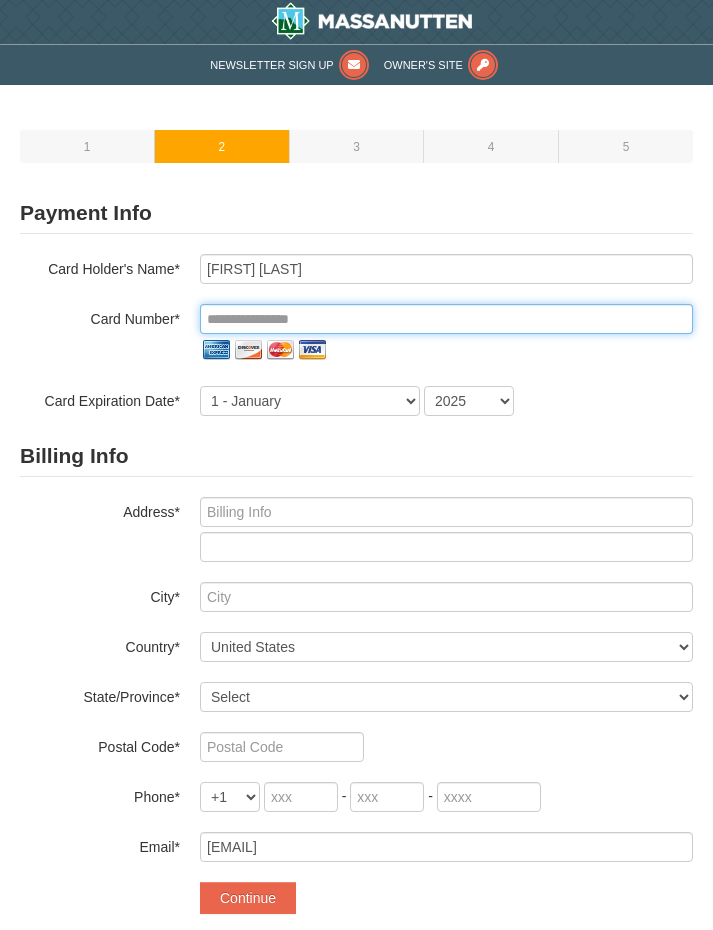 click at bounding box center (446, 319) 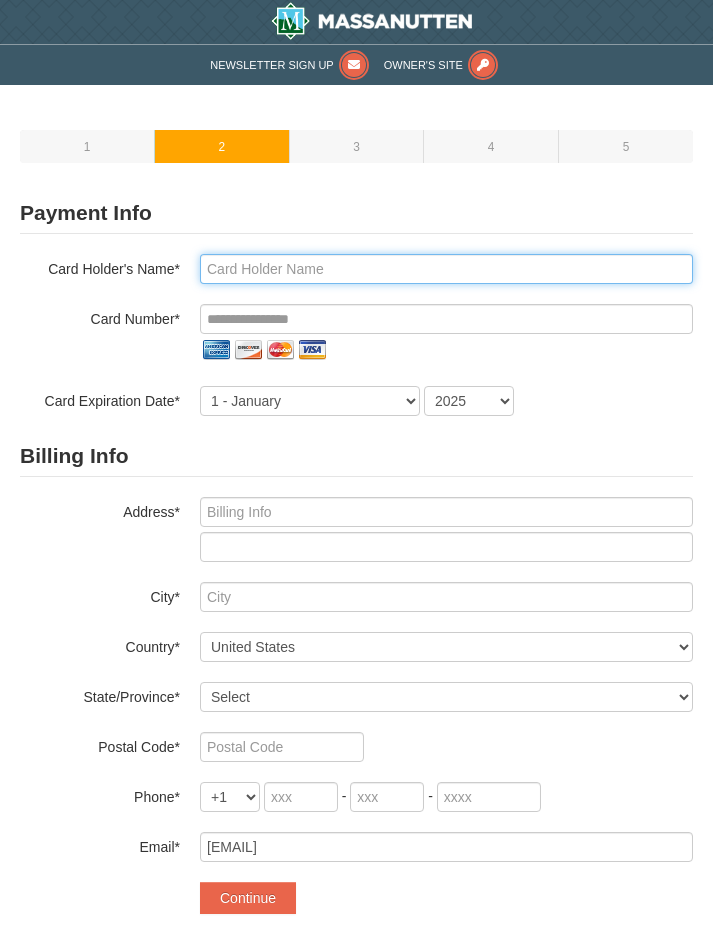 type on "[FIRST]" 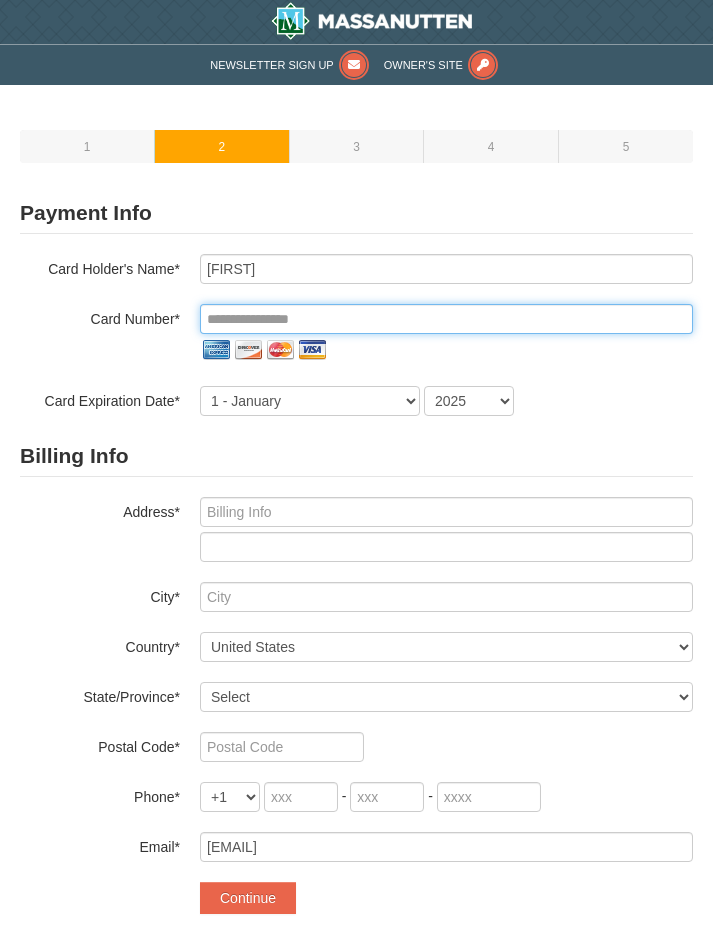 type on "**********" 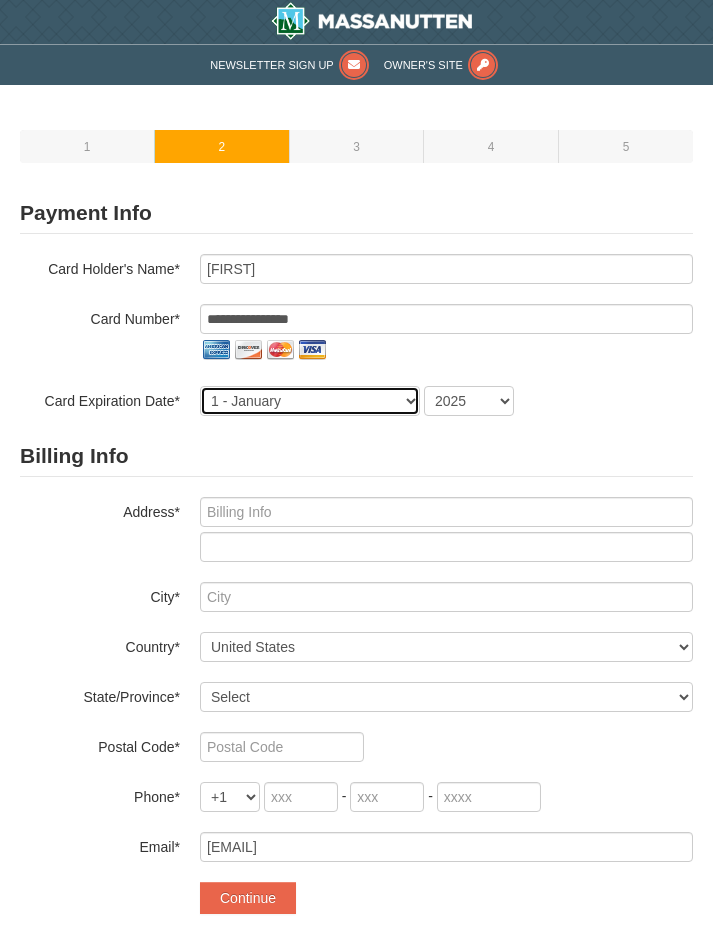 select on "4" 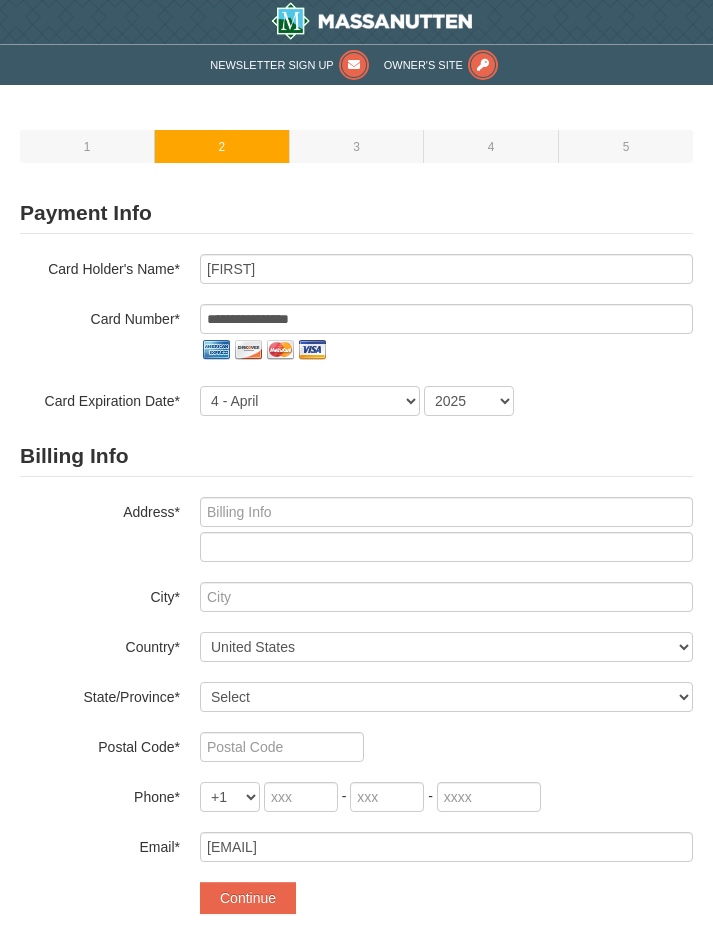 select on "2027" 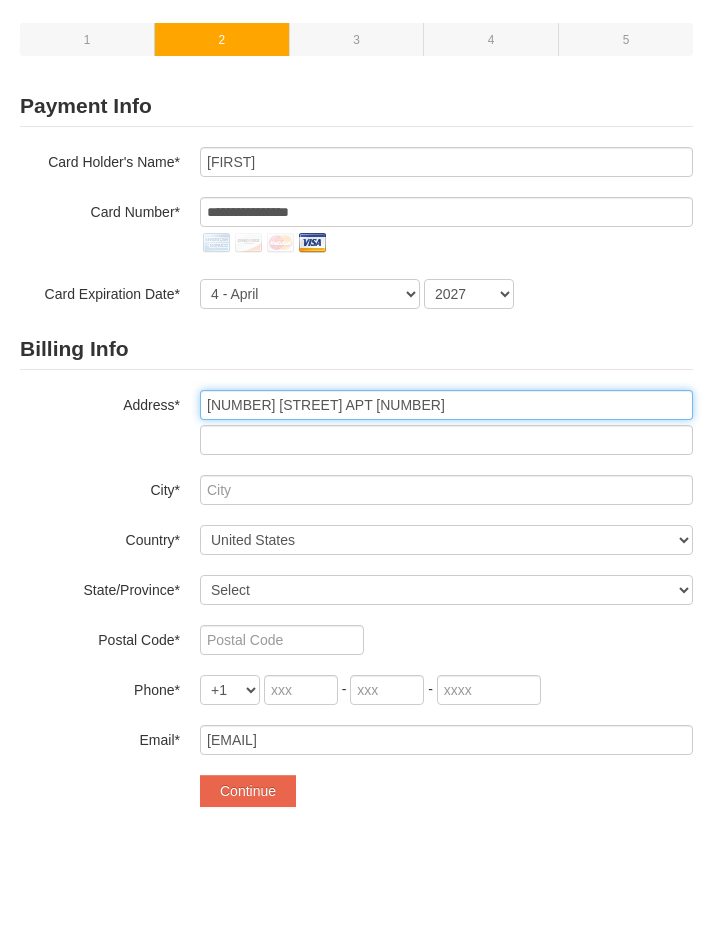 type on "[NUMBER] [STREET] APT [NUMBER]" 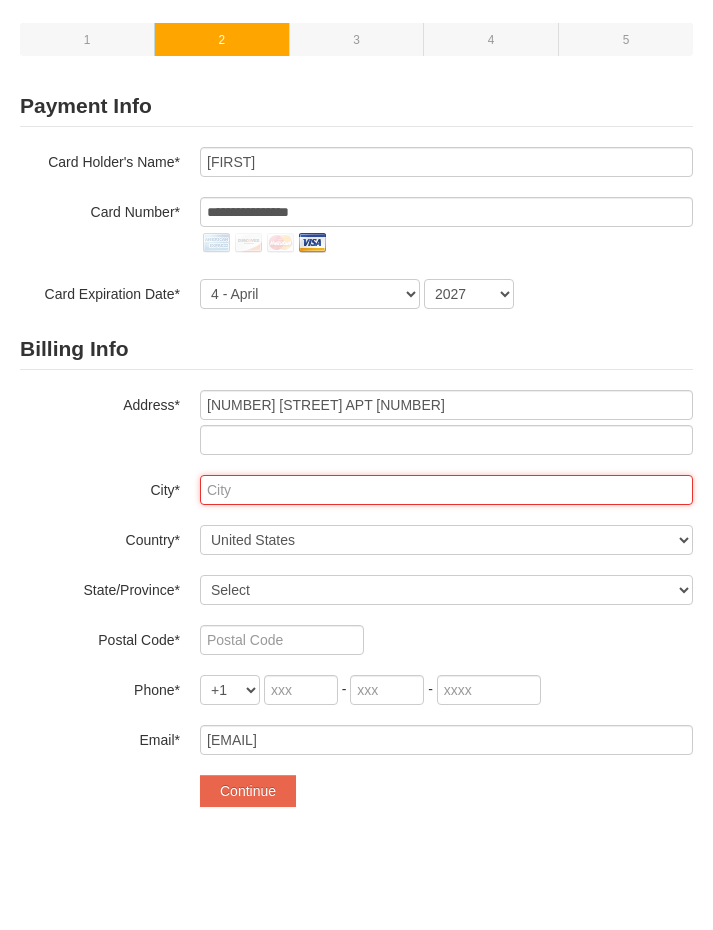 click at bounding box center (446, 597) 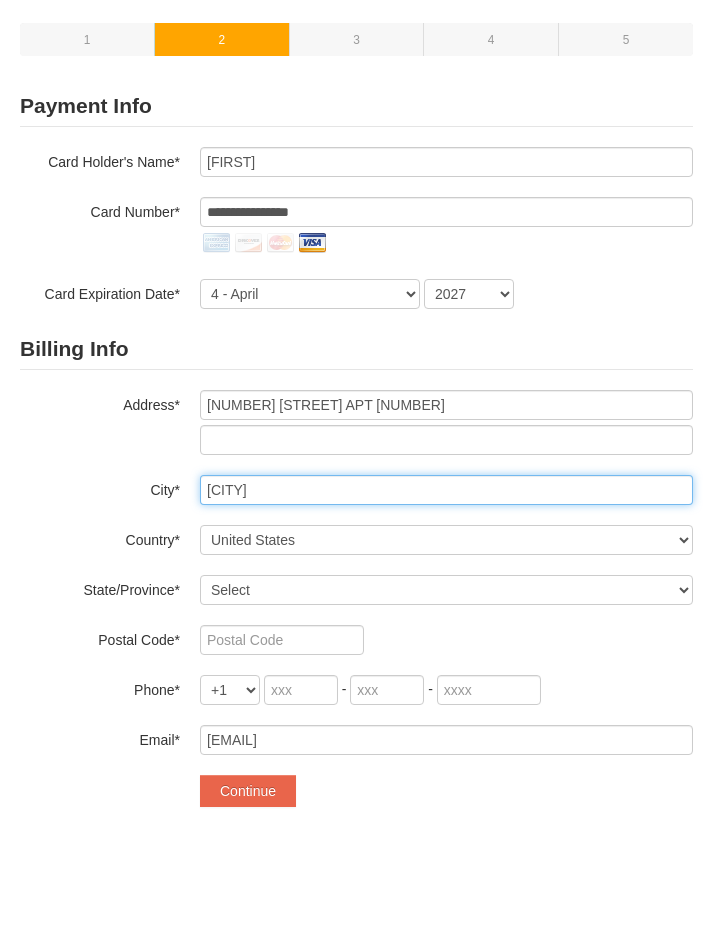 type on "[CITY]" 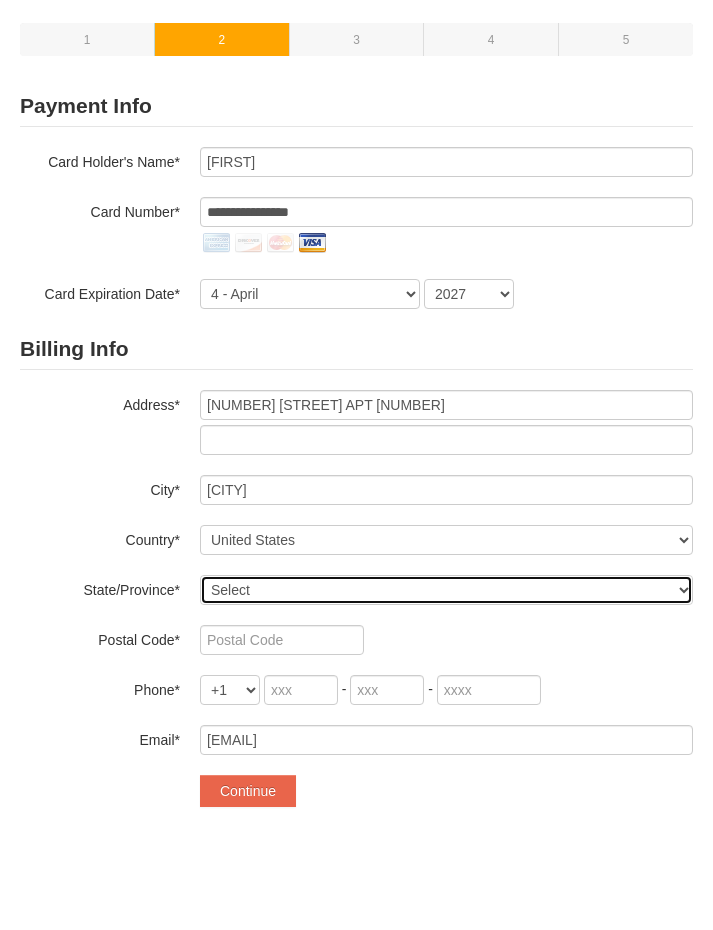 click on "Select Alabama Alaska American Samoa Arizona Arkansas California Colorado Connecticut Delaware District Of Columbia Federated States Of Micronesia Florida Georgia Guam Hawaii Idaho Illinois Indiana Iowa Kansas Kentucky Louisiana Maine Marshall Islands Maryland Massachusetts Michigan Minnesota Mississippi Missouri Montana Nebraska Nevada New Hampshire New Jersey New Mexico New York North Carolina North Dakota Northern Mariana Islands Ohio Oklahoma Oregon Palau Pennsylvania Puerto Rico Rhode Island South Carolina South Dakota Tennessee Texas Utah Vermont Virgin Islands Virginia Washington West Virginia Wisconsin Wyoming" at bounding box center (446, 697) 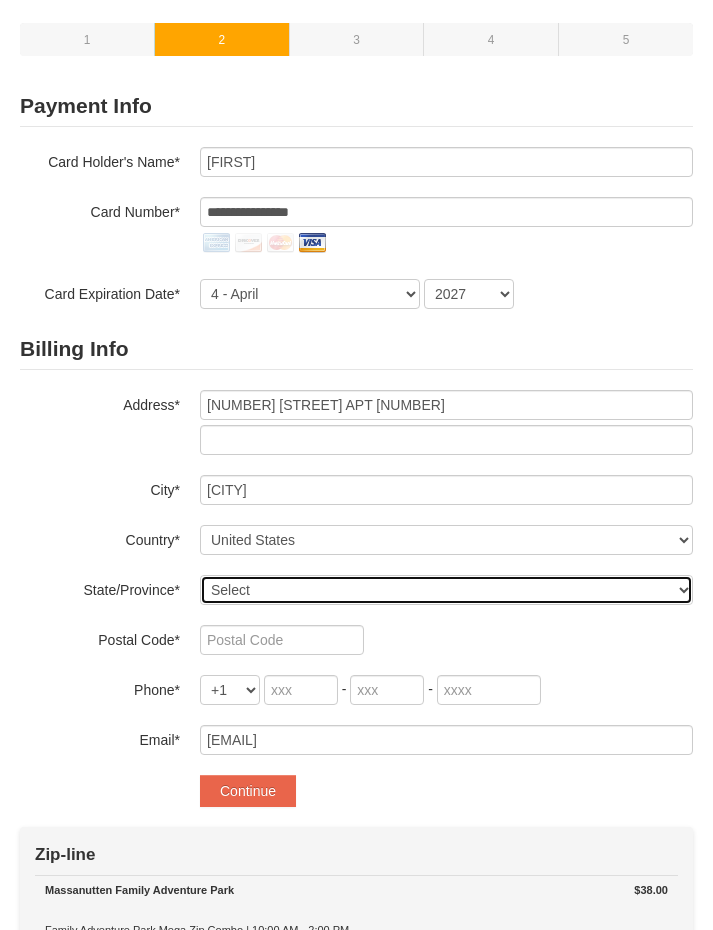 select on "VA" 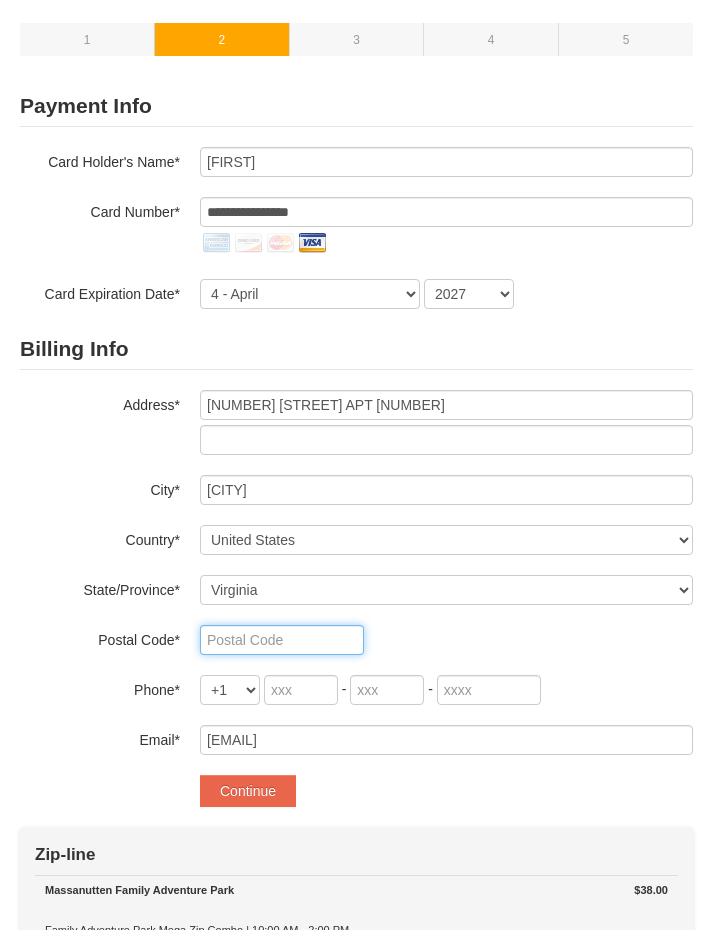 click at bounding box center [282, 640] 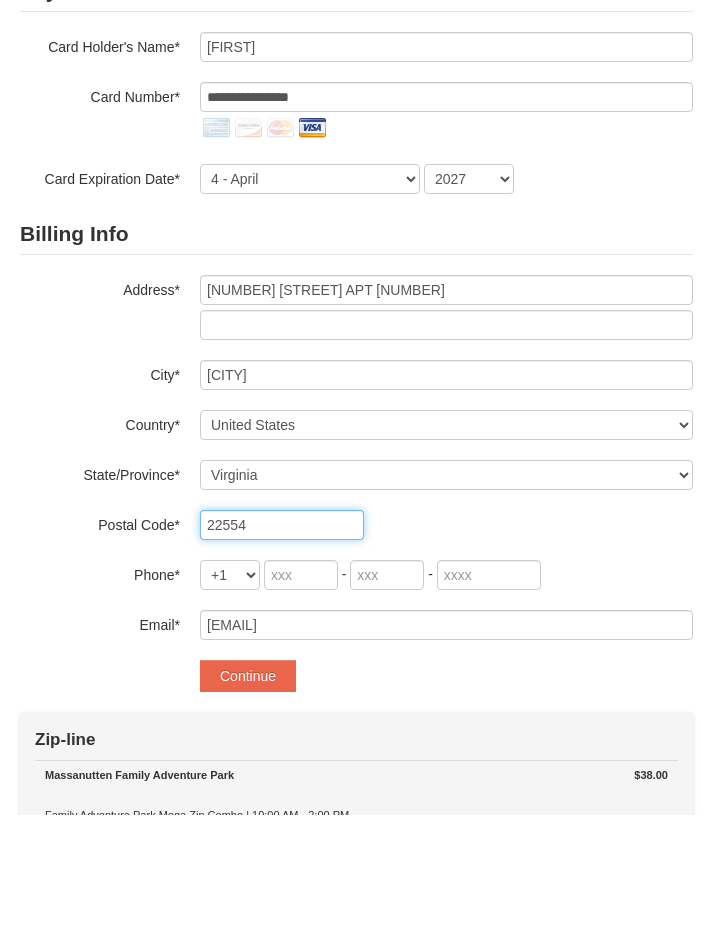 type on "22554" 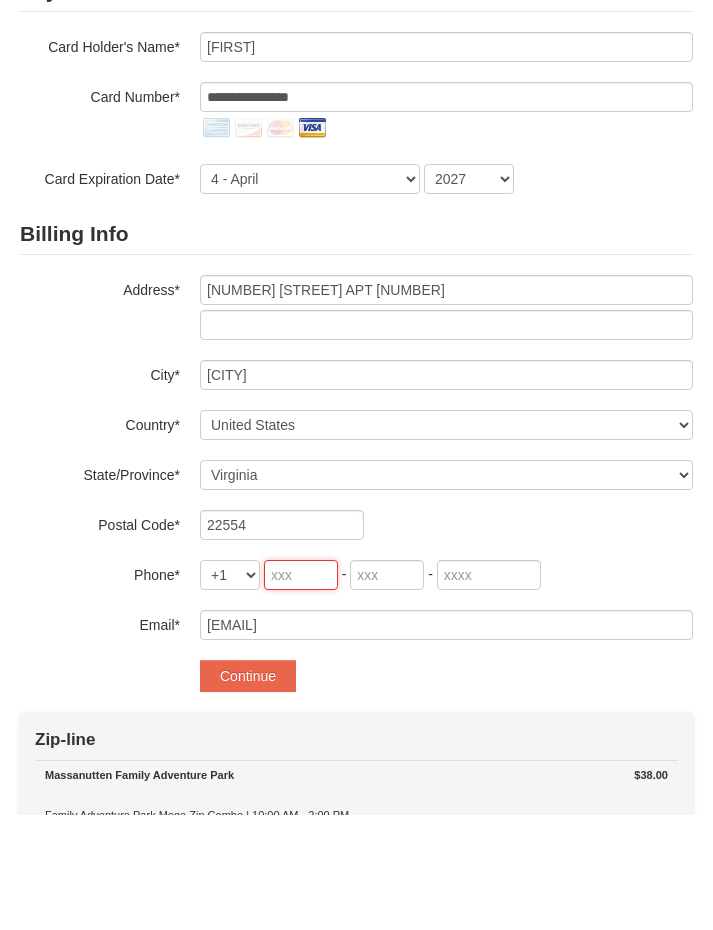 click at bounding box center (301, 690) 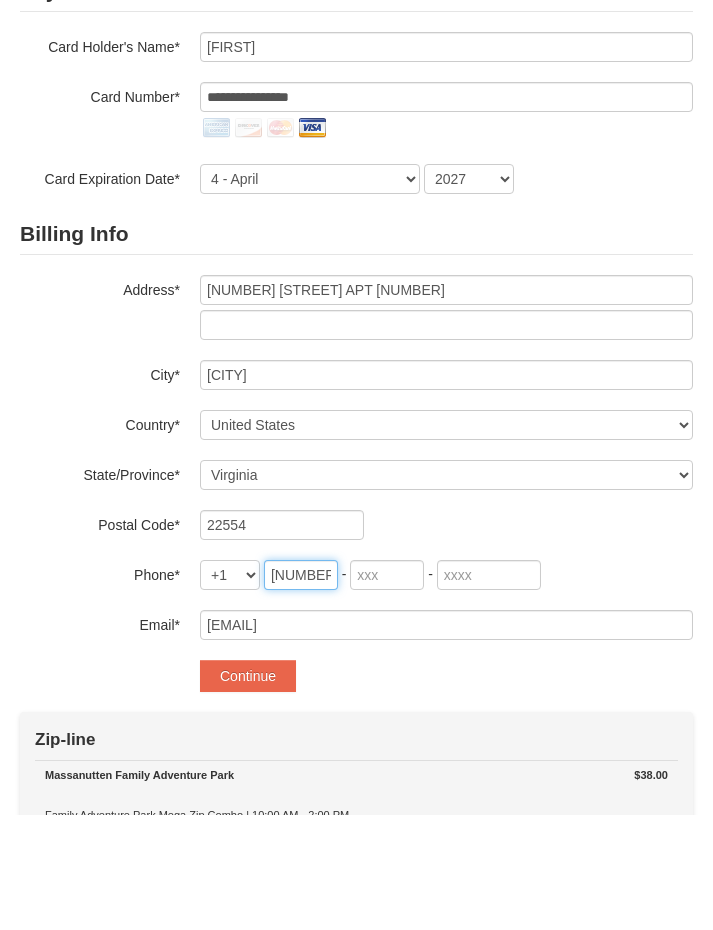 type on "[NUMBER]" 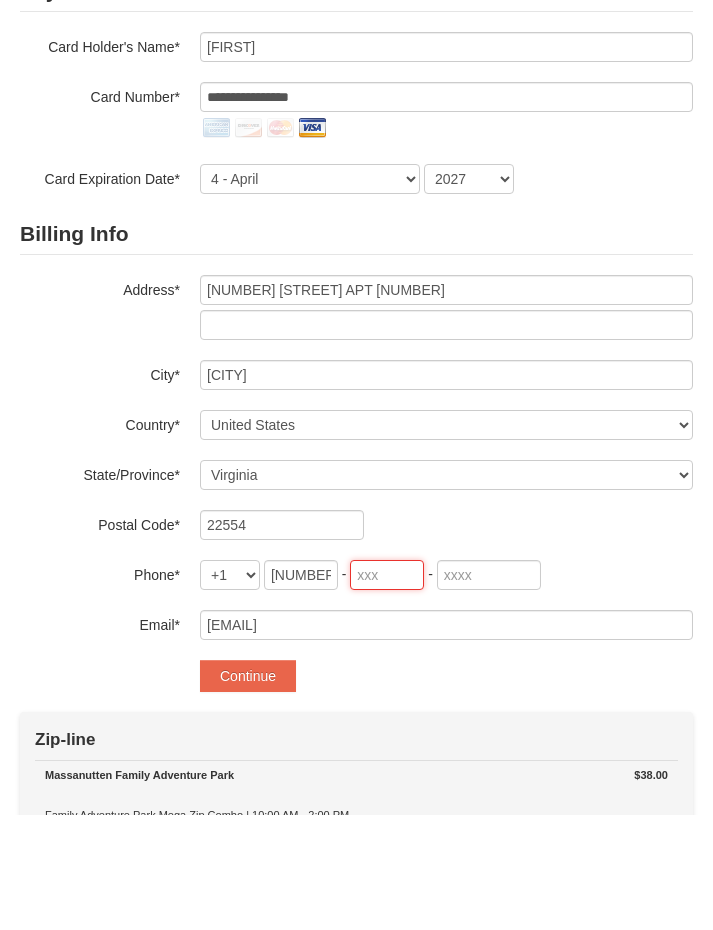 click at bounding box center (387, 690) 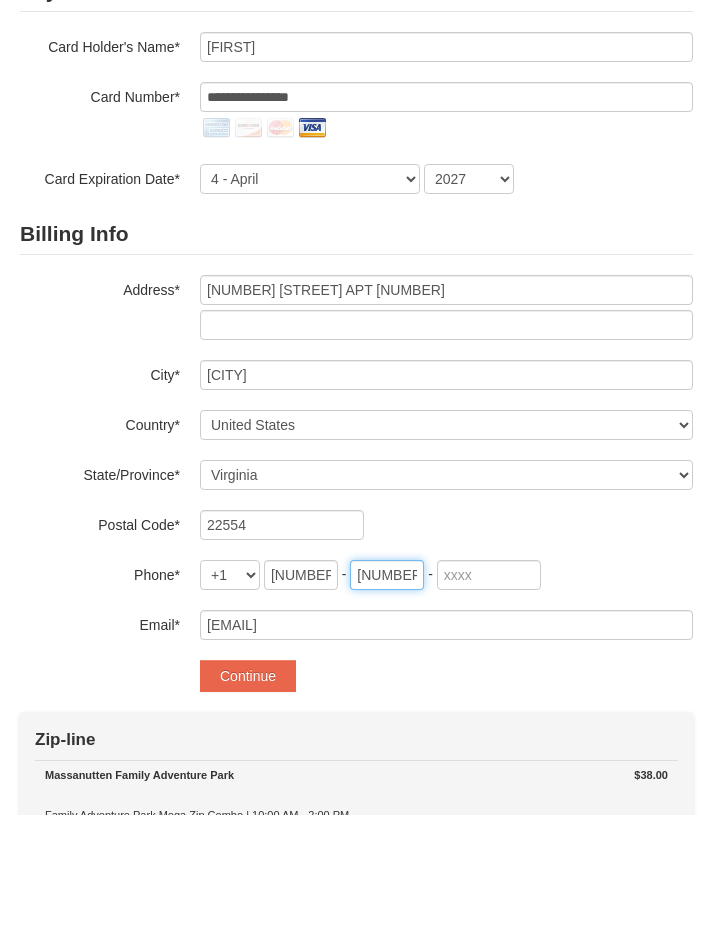 type on "[NUMBER]" 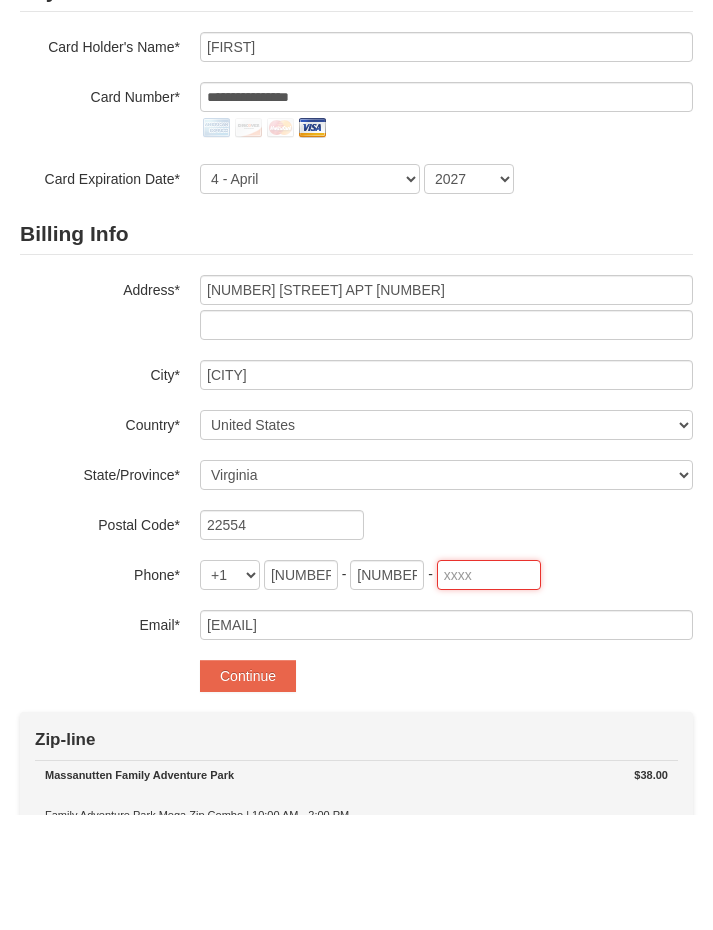 click at bounding box center (489, 690) 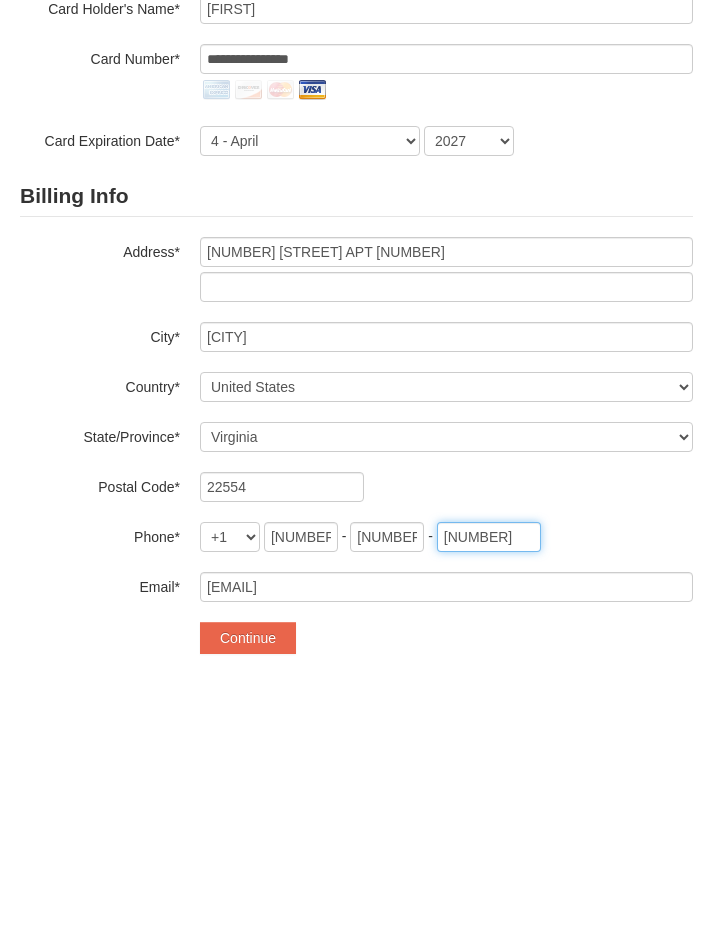 scroll, scrollTop: 32, scrollLeft: 0, axis: vertical 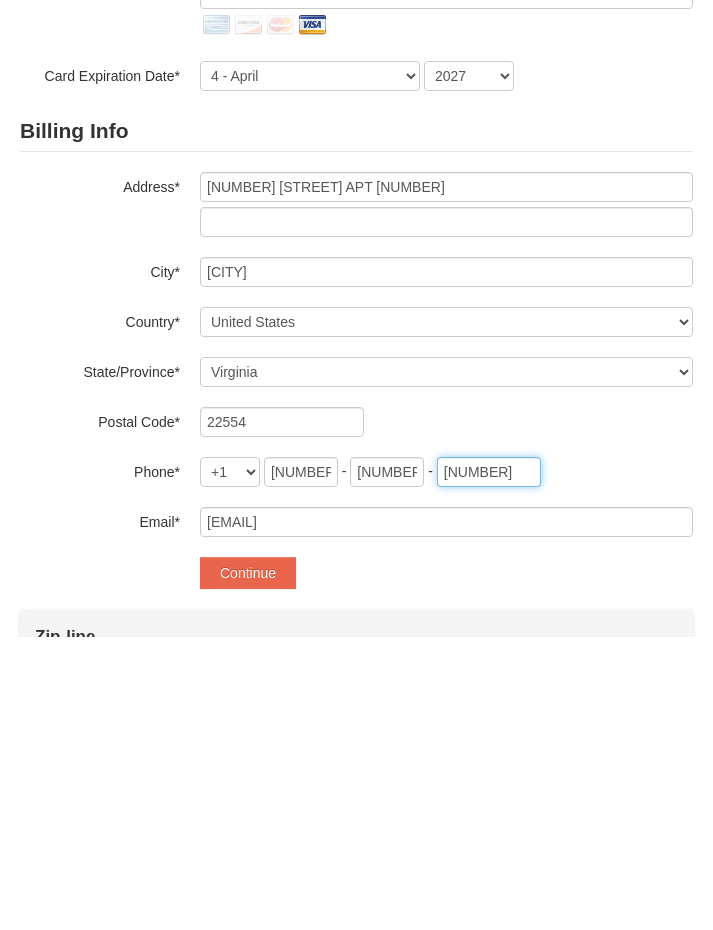 type on "7140" 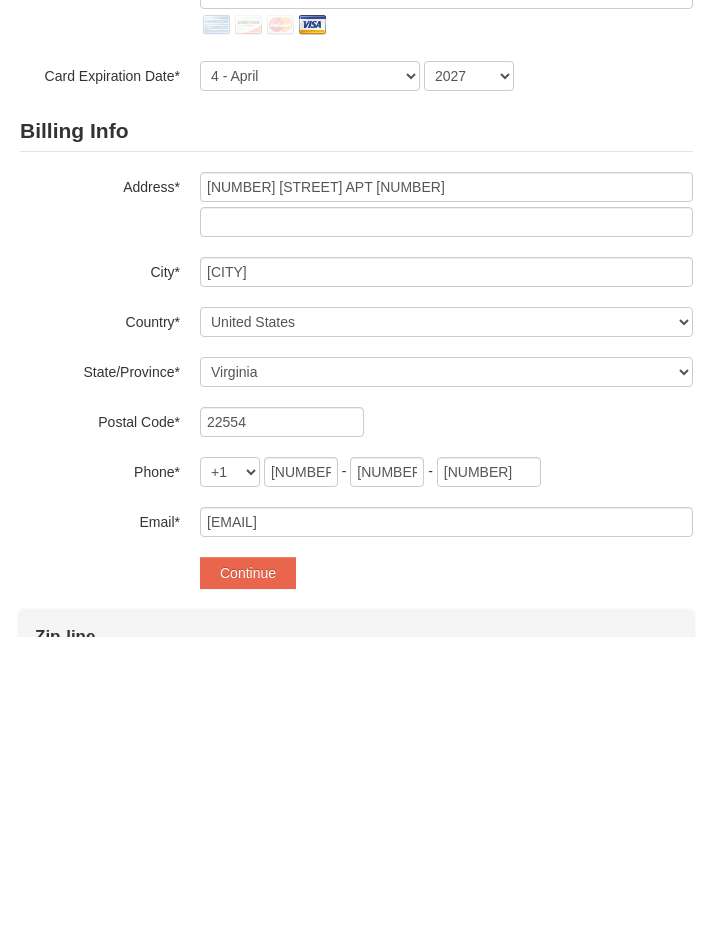 click on "Continue" at bounding box center (248, 866) 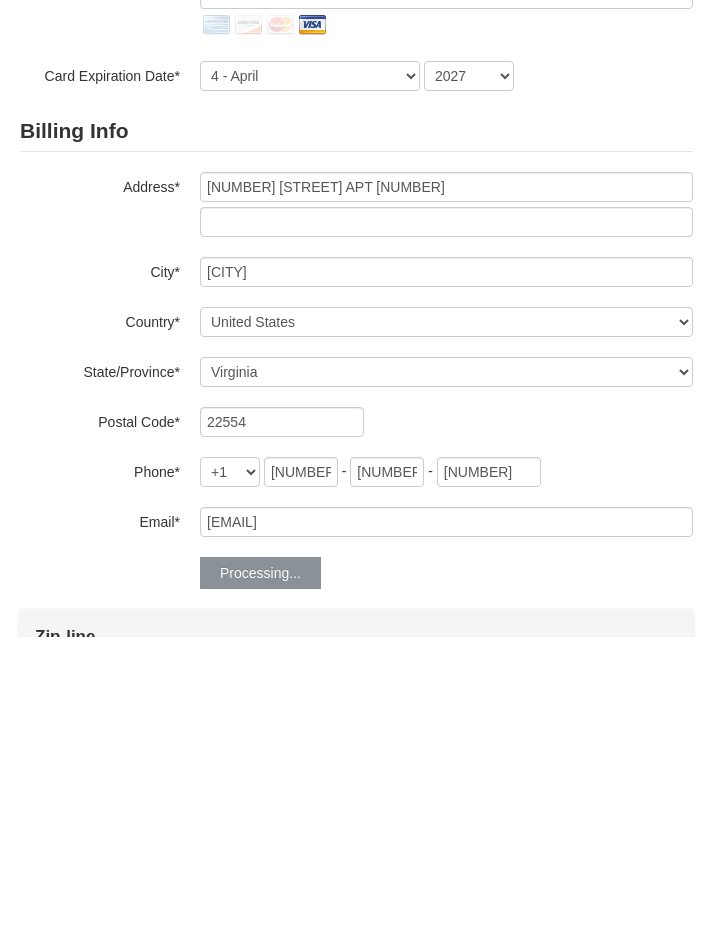 scroll, scrollTop: 325, scrollLeft: 0, axis: vertical 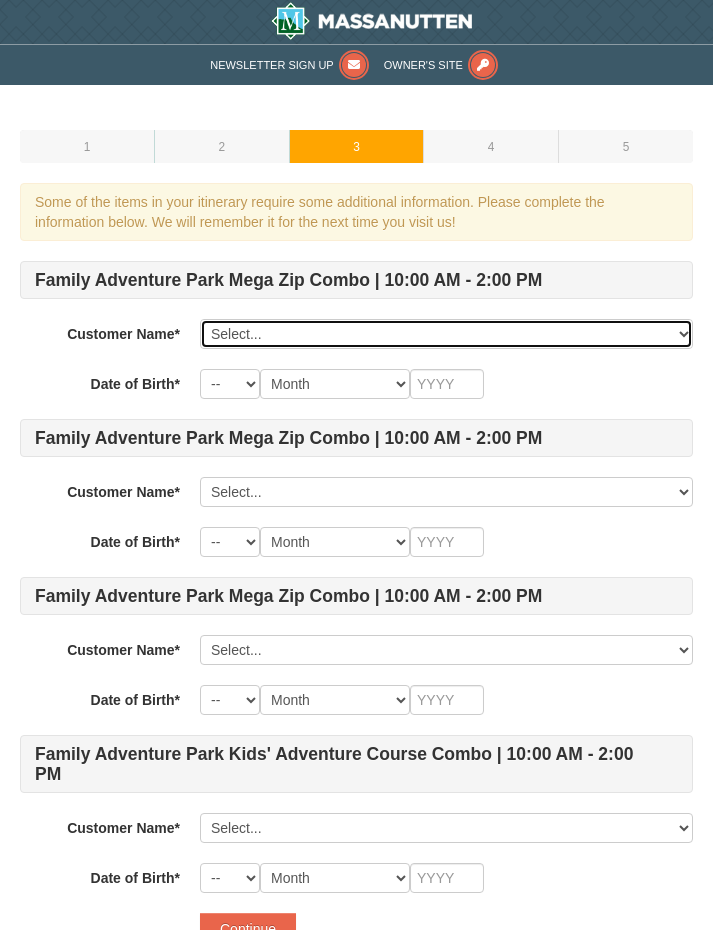 click on "Select... [FIRST] [LAST] Add New..." at bounding box center (446, 334) 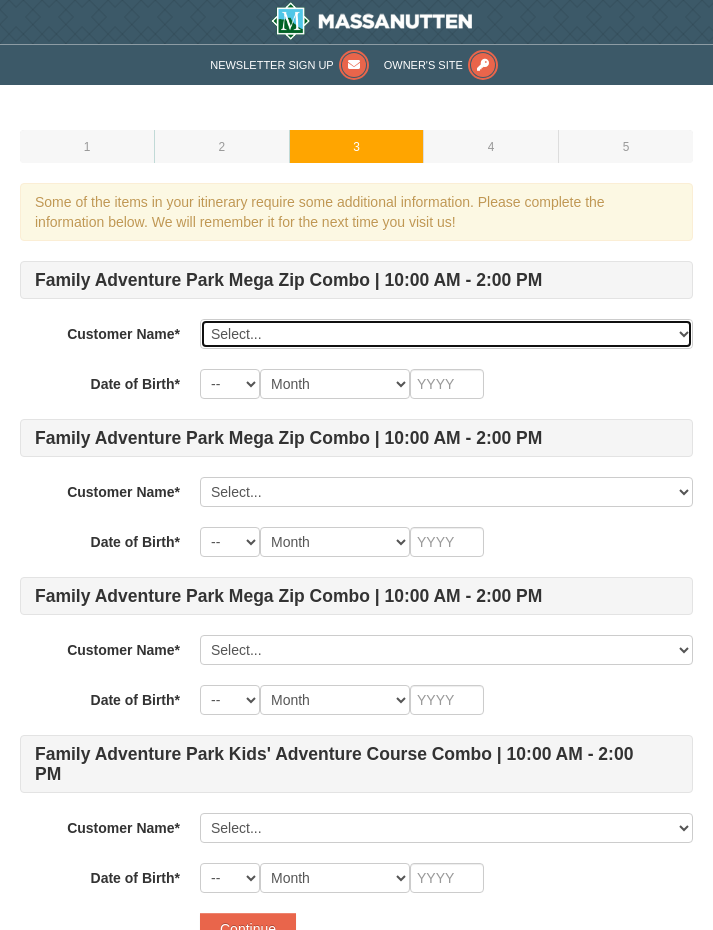 select on "[PHONE]" 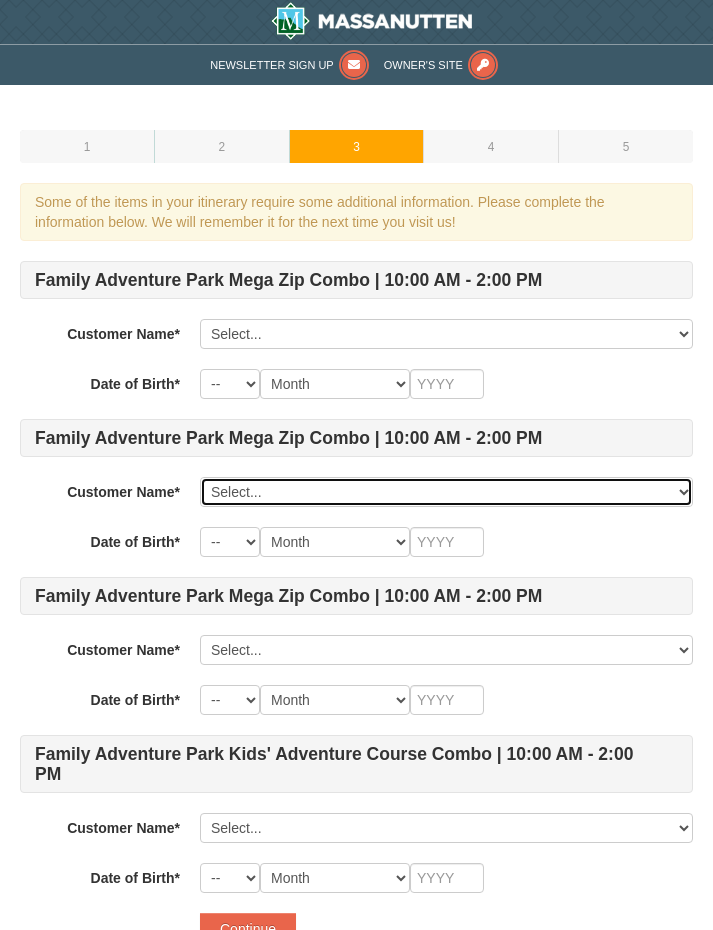 click on "Select... [FIRST] [LAST] Add New..." at bounding box center [446, 492] 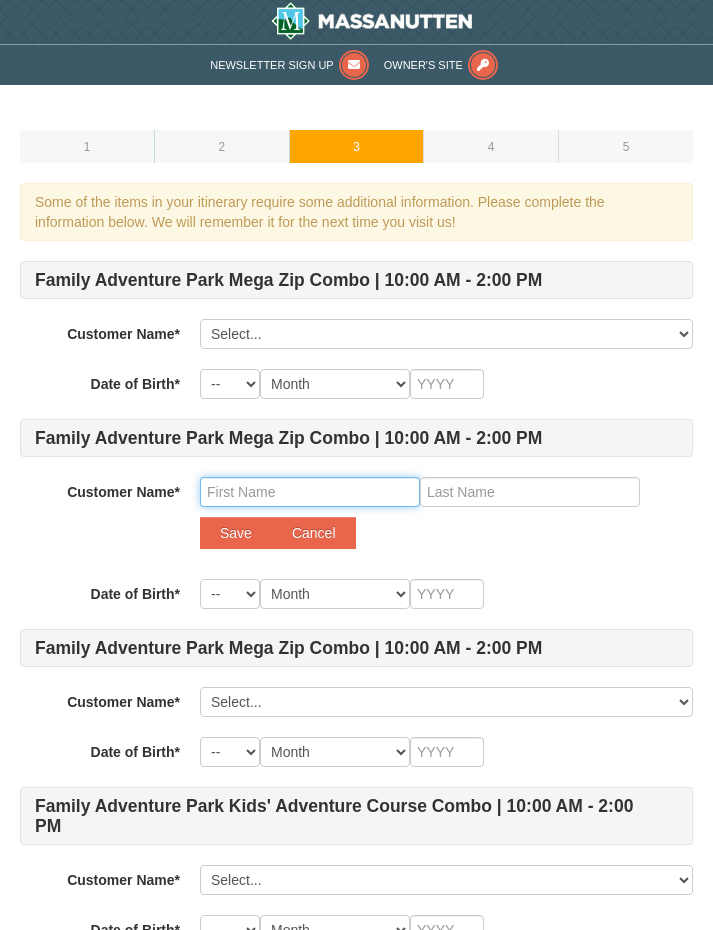 click at bounding box center [310, 492] 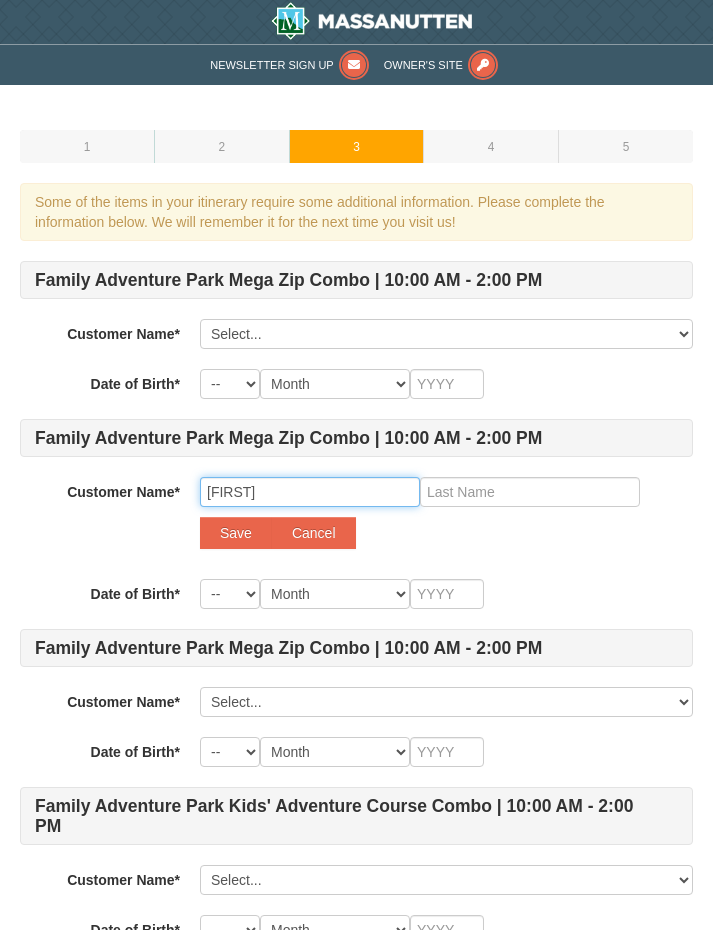 type on "[FIRST]" 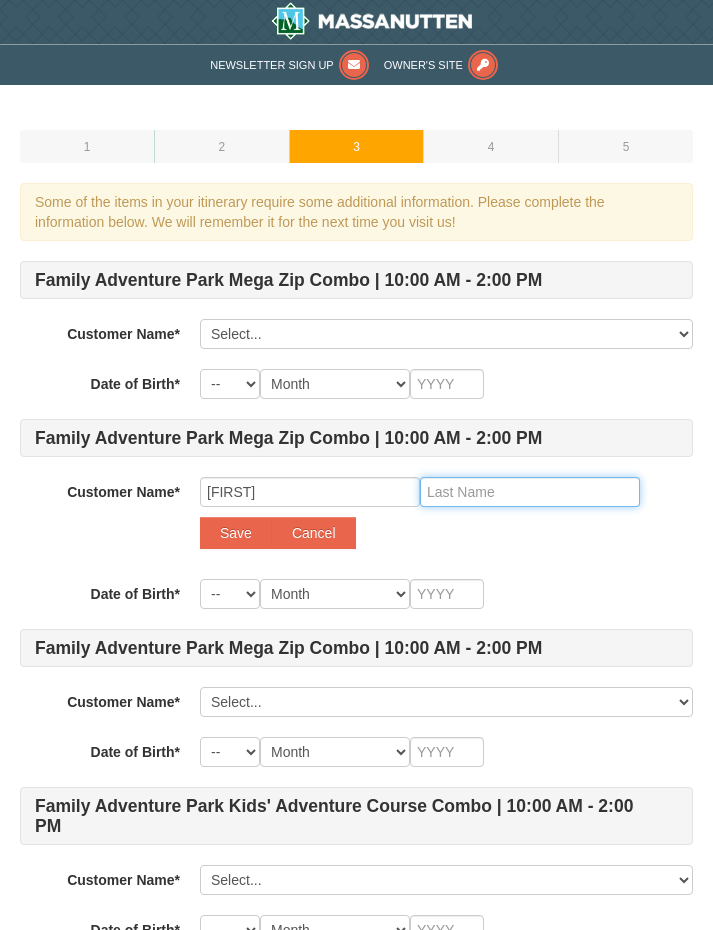 click at bounding box center (530, 492) 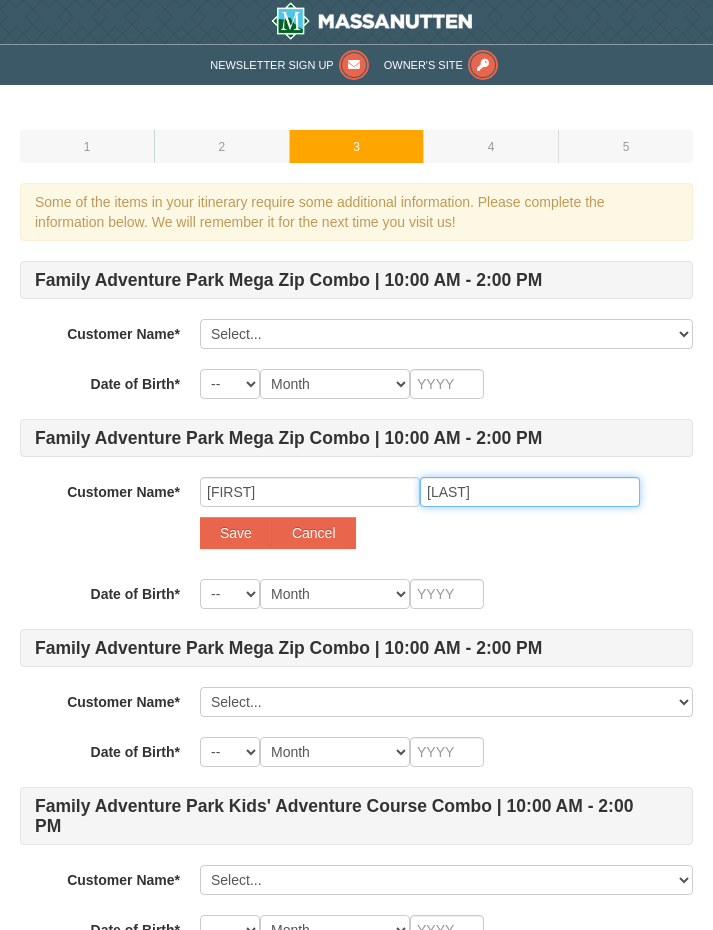 type on "Kjobech" 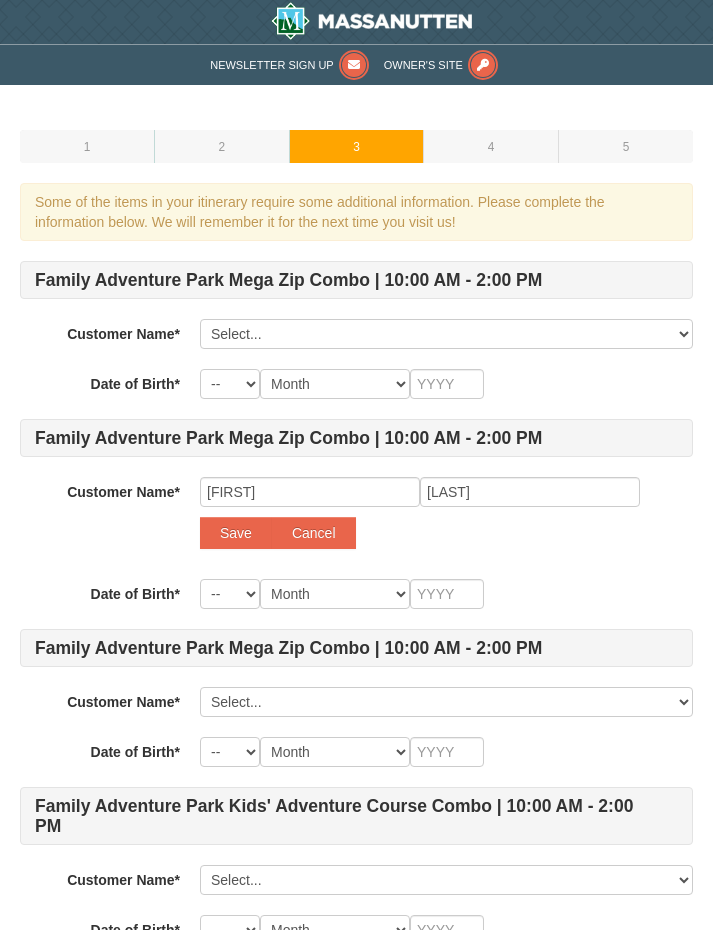 click on "Save" at bounding box center [236, 533] 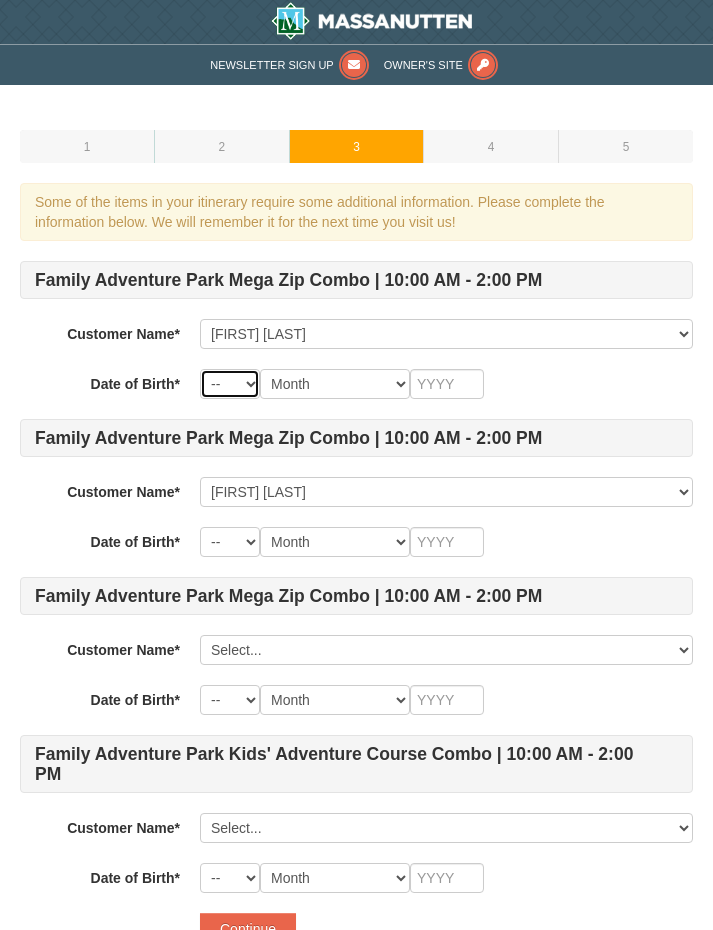 click on "-- 01 02 03 04 05 06 07 08 09 10 11 12 13 14 15 16 17 18 19 20 21 22 23 24 25 26 27 28 29 30 31" at bounding box center [230, 384] 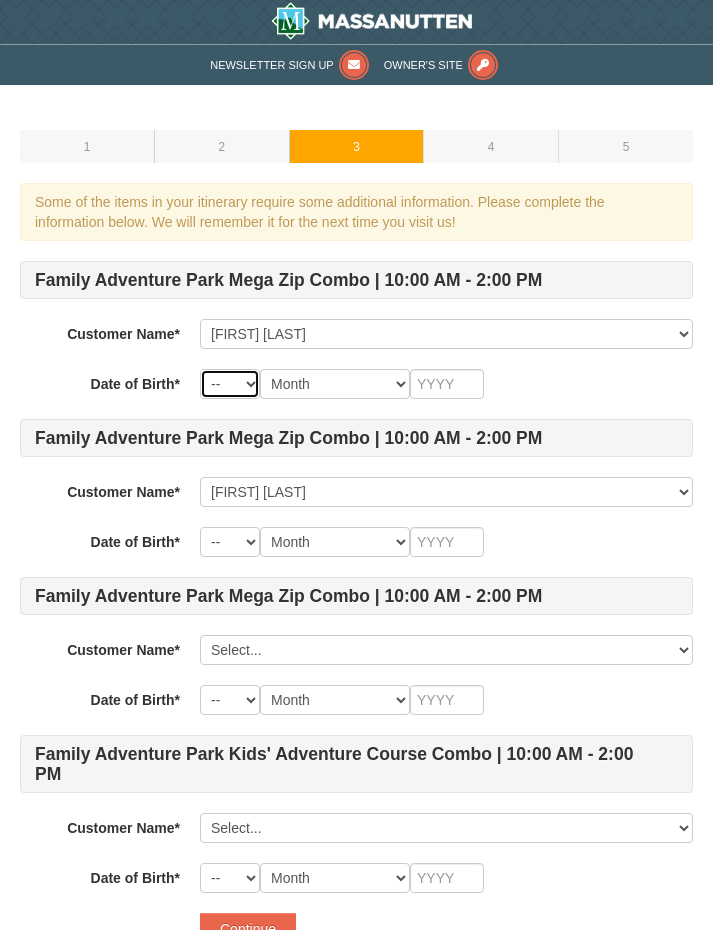 select on "08" 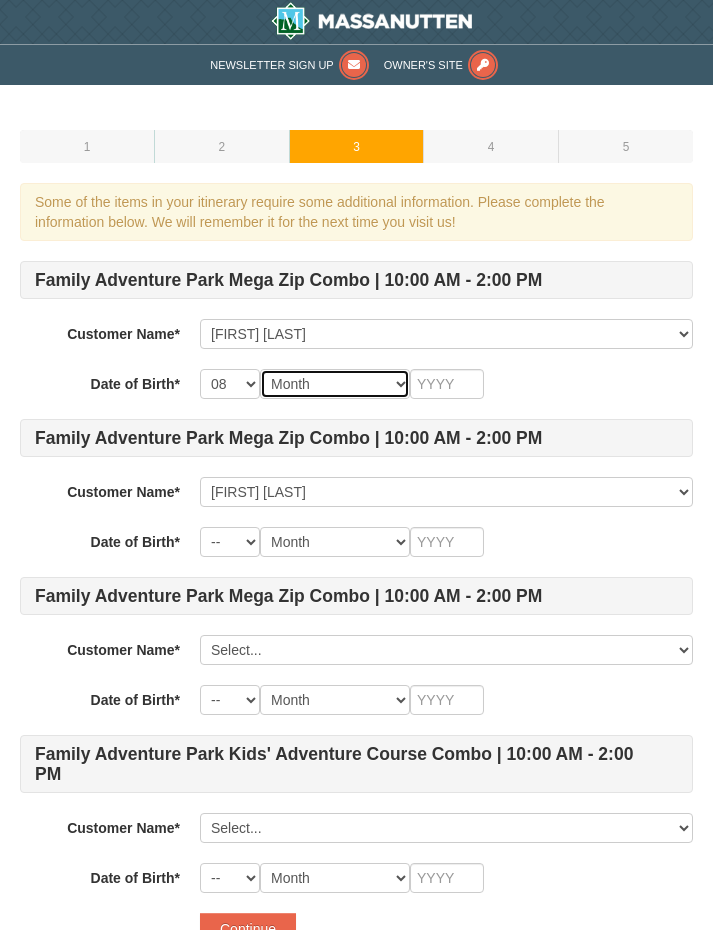 click on "Month January February March April May June July August September October November December" at bounding box center (335, 384) 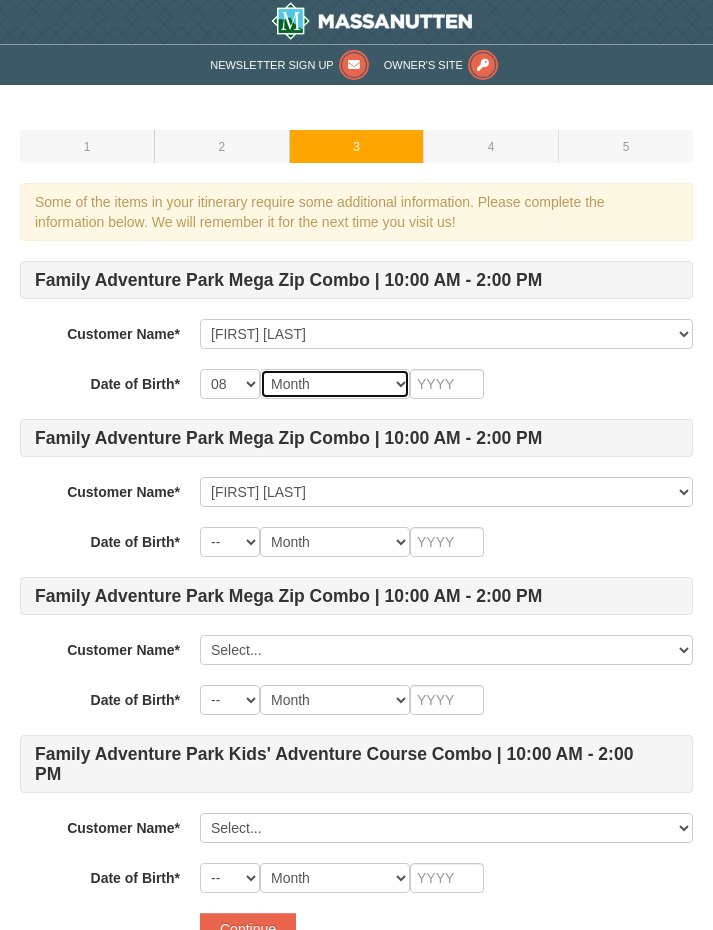 select on "08" 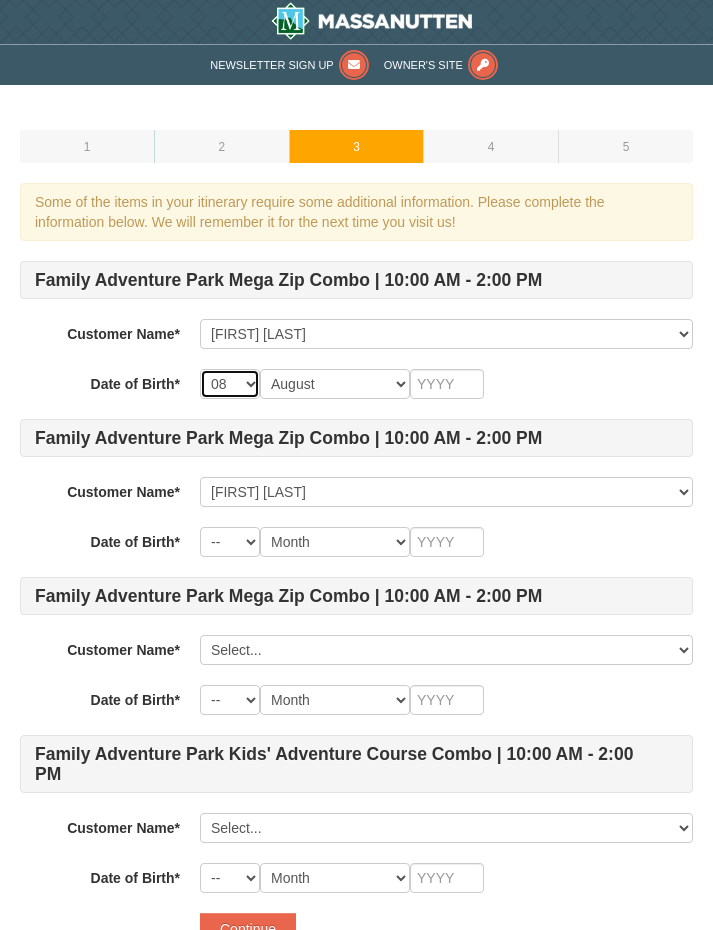 click on "-- 01 02 03 04 05 06 07 08 09 10 11 12 13 14 15 16 17 18 19 20 21 22 23 24 25 26 27 28 29 30 31" at bounding box center [230, 384] 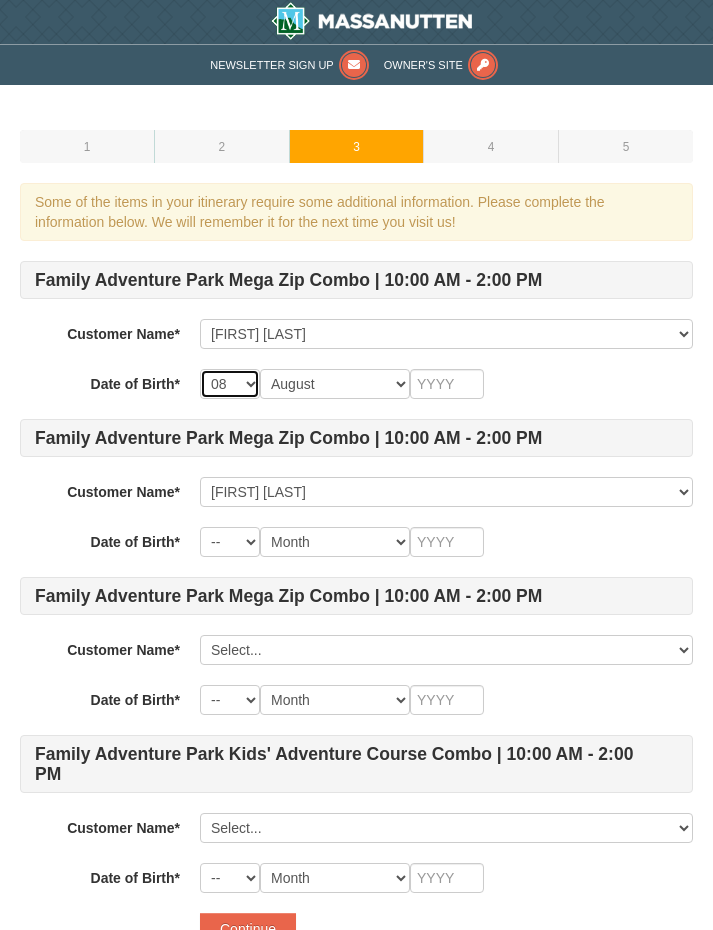 select on "03" 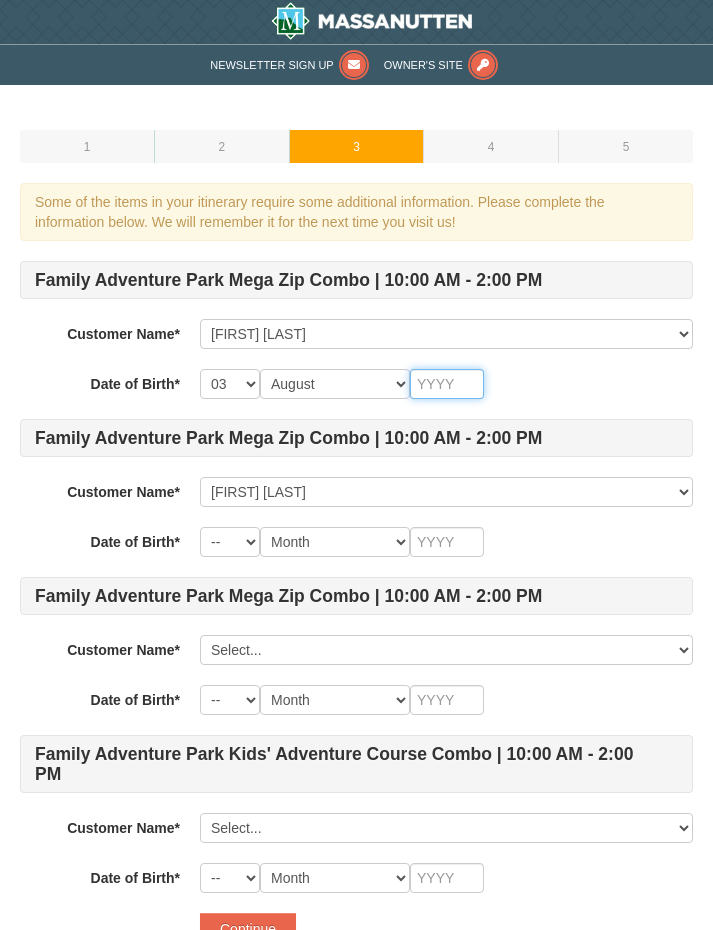 click at bounding box center (447, 384) 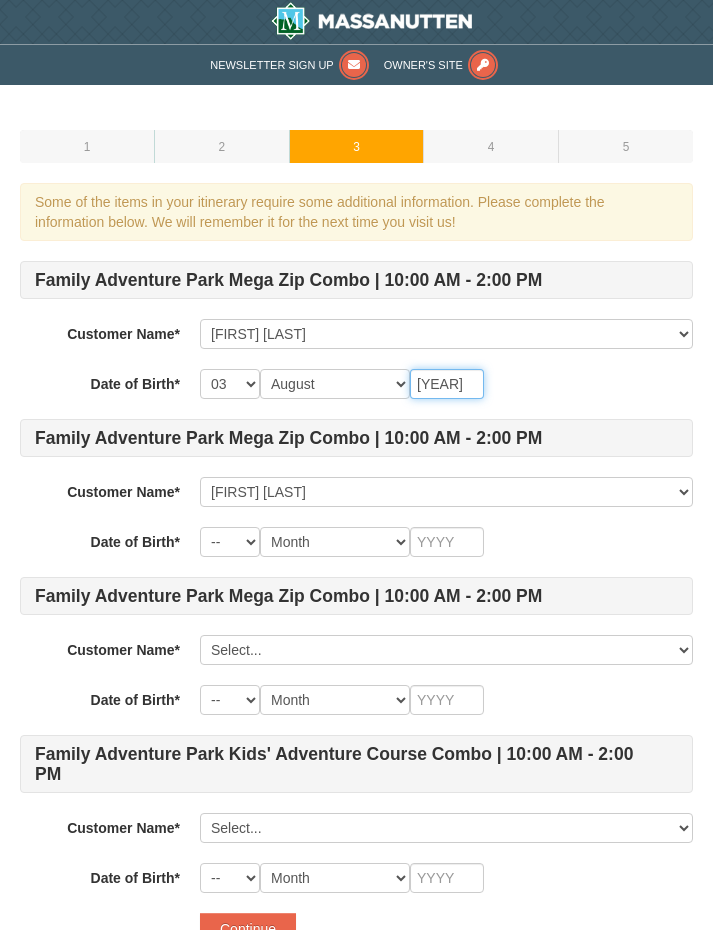 type on "1977" 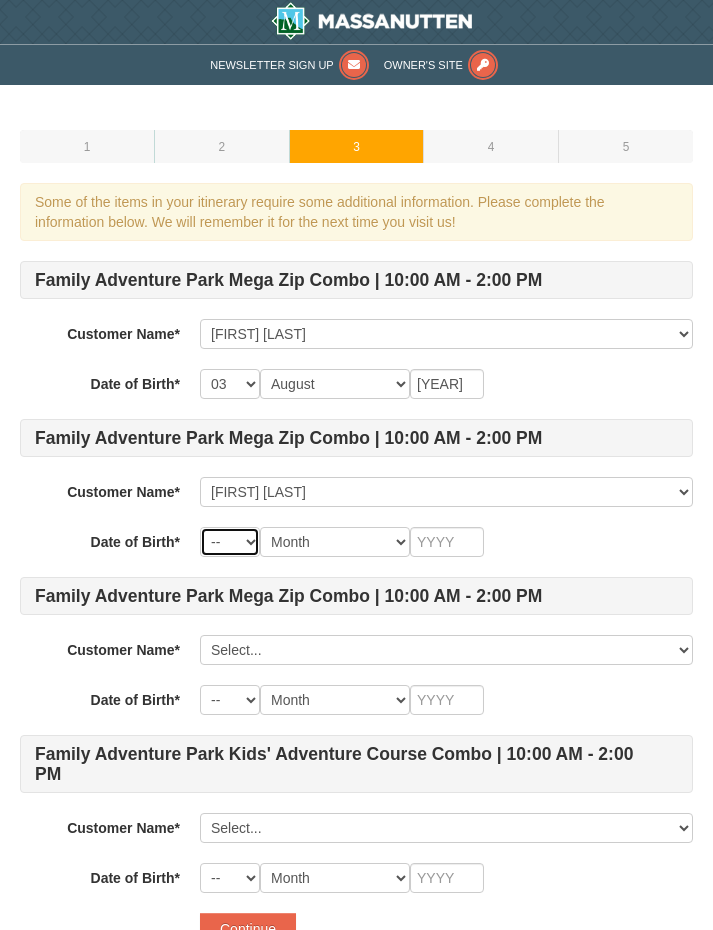 click on "-- 01 02 03 04 05 06 07 08 09 10 11 12 13 14 15 16 17 18 19 20 21 22 23 24 25 26 27 28 29 30 31" at bounding box center (230, 542) 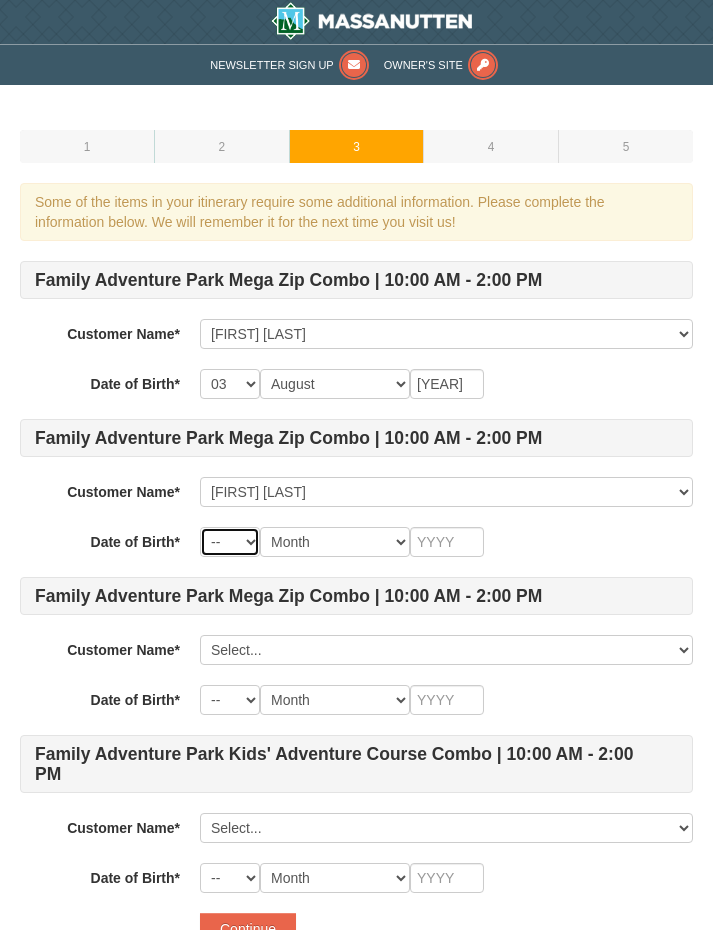 select on "30" 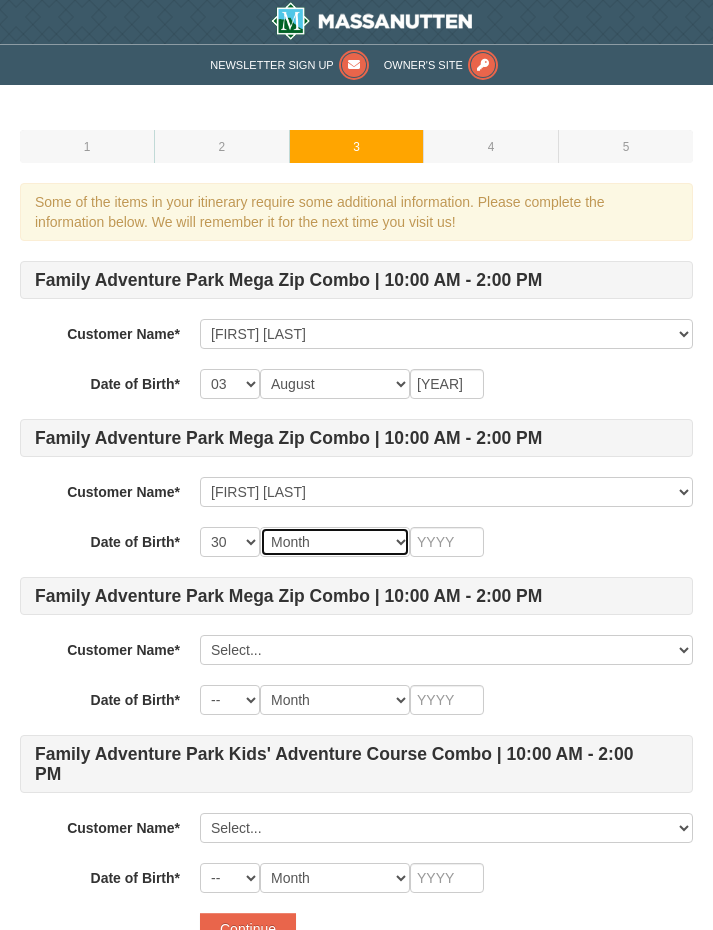 click on "Month January February March April May June July August September October November December" at bounding box center (335, 542) 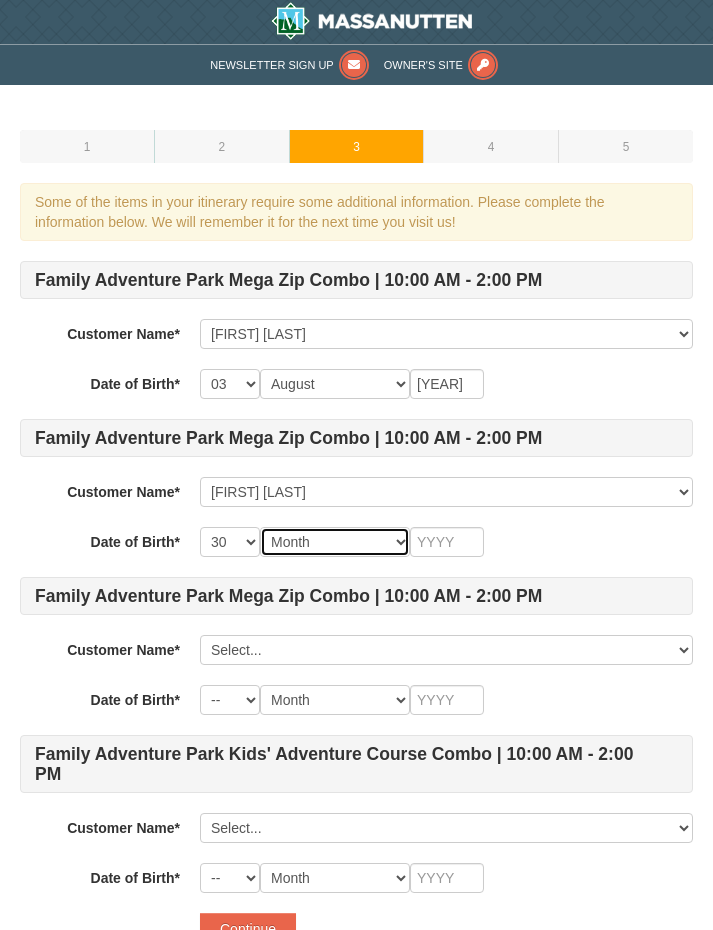 select on "01" 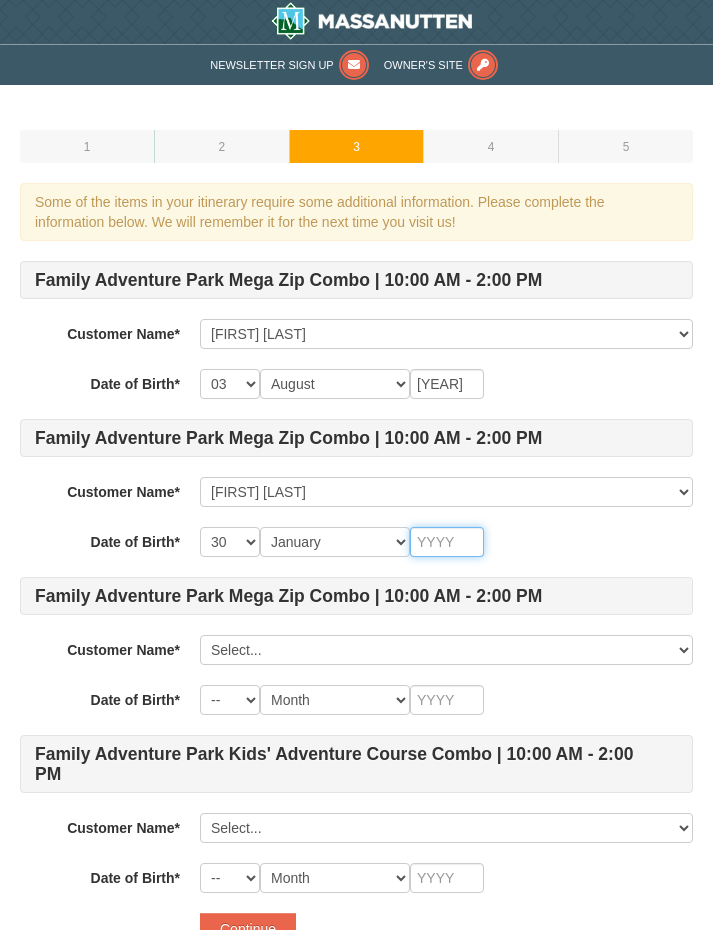 click at bounding box center [447, 542] 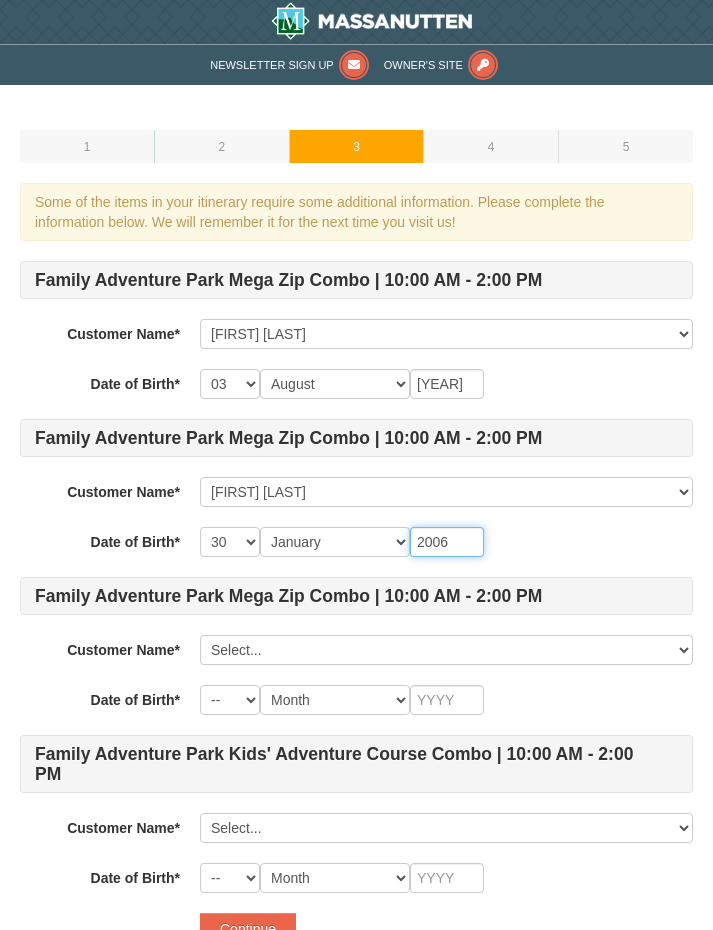type on "2006" 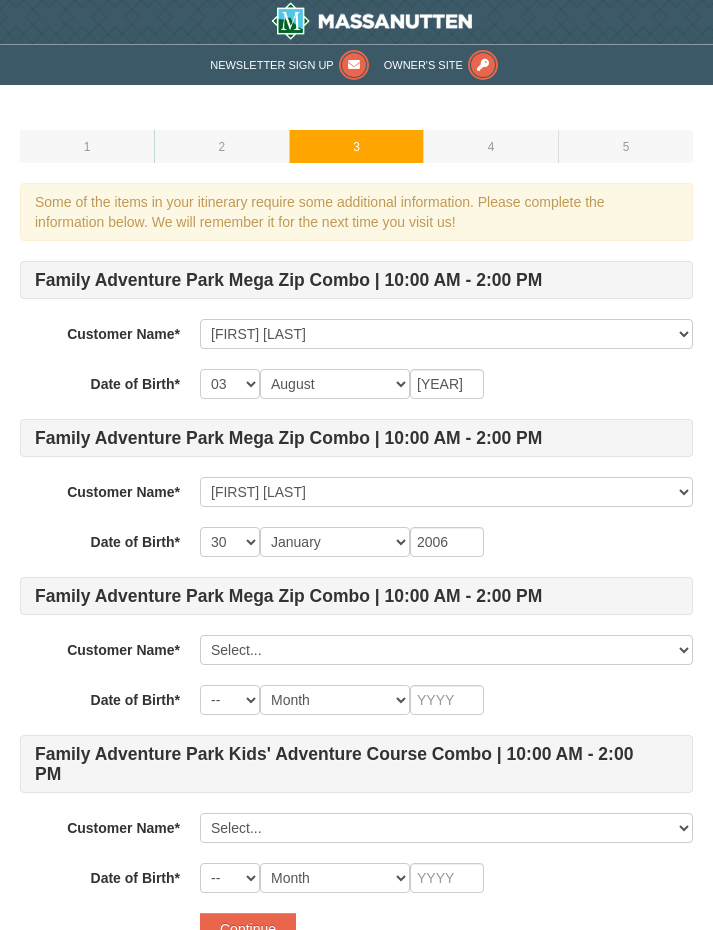 click on "-- 01 02 03 04 05 06 07 08 09 10 11 12 13 14 15 16 17 18 19 20 21 22 23 24 25 26 27 28 29 30 31 Month January February March April May June July August September October November December 2006" at bounding box center (446, 542) 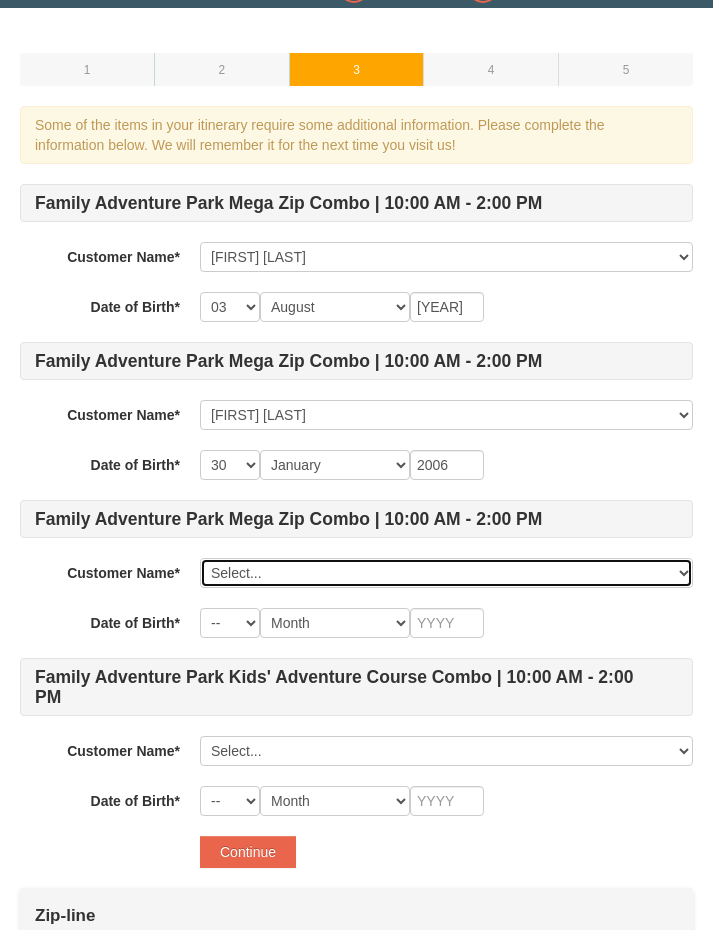 click on "Select... Kurtis Kjobech Ryan Kjobech Add New..." at bounding box center (446, 573) 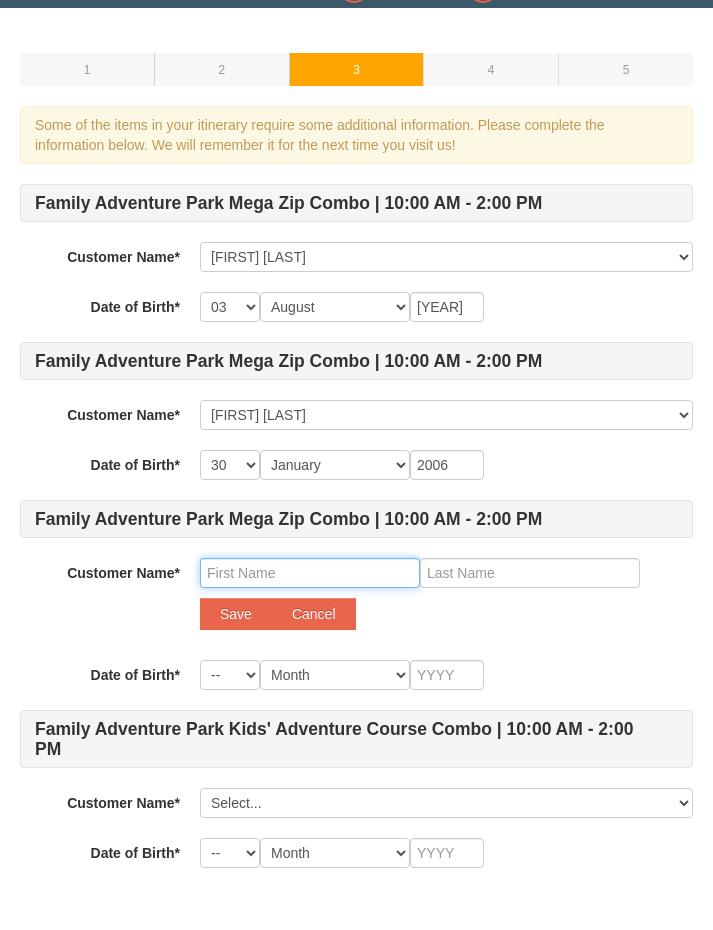 click at bounding box center (310, 573) 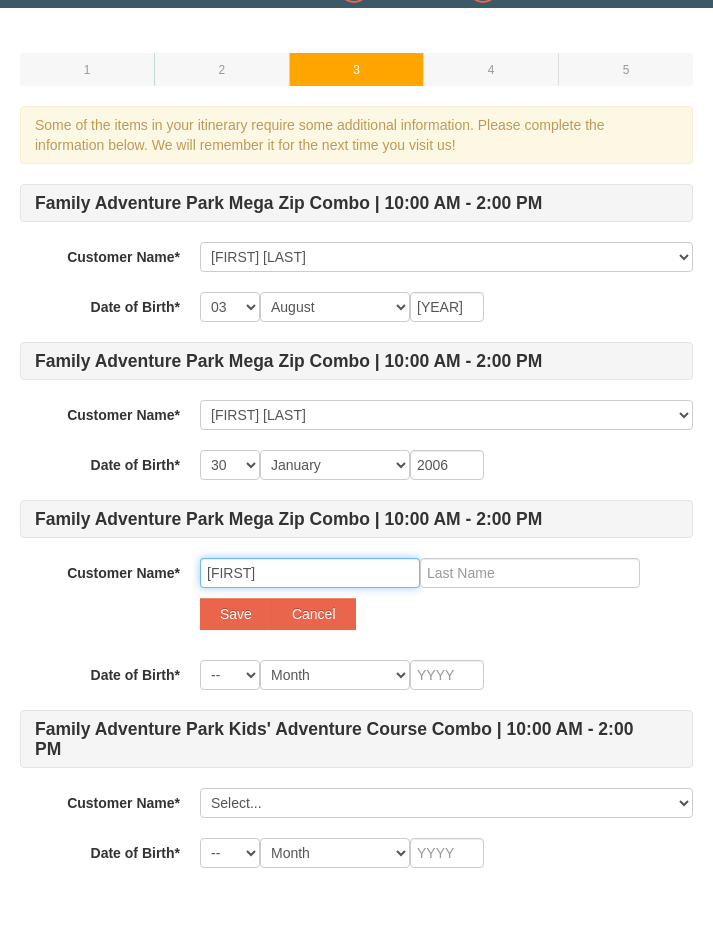 type on "Audrey" 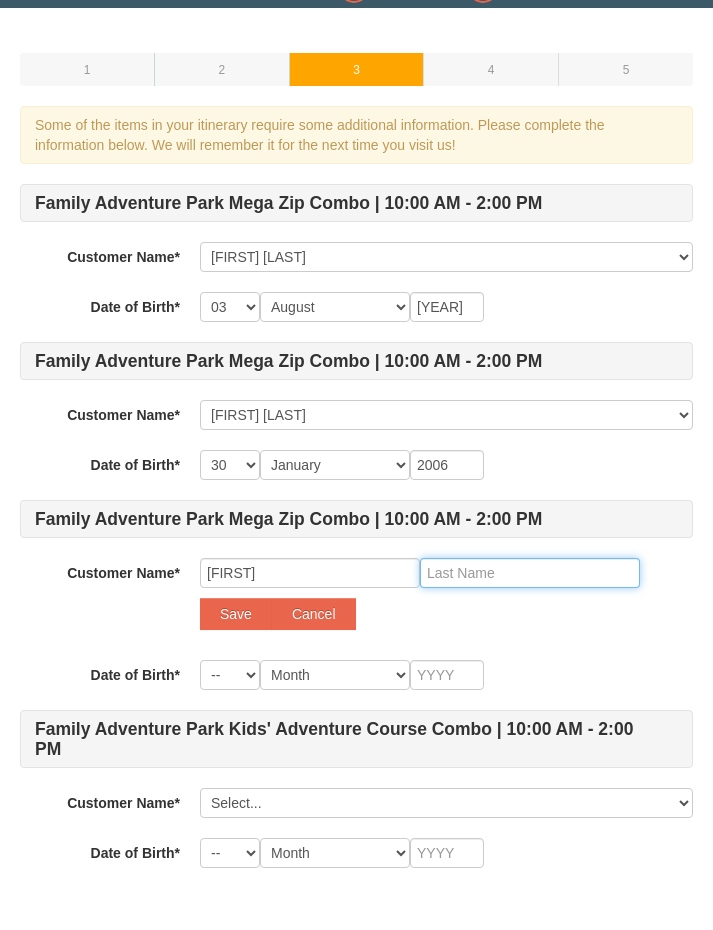 click at bounding box center [530, 573] 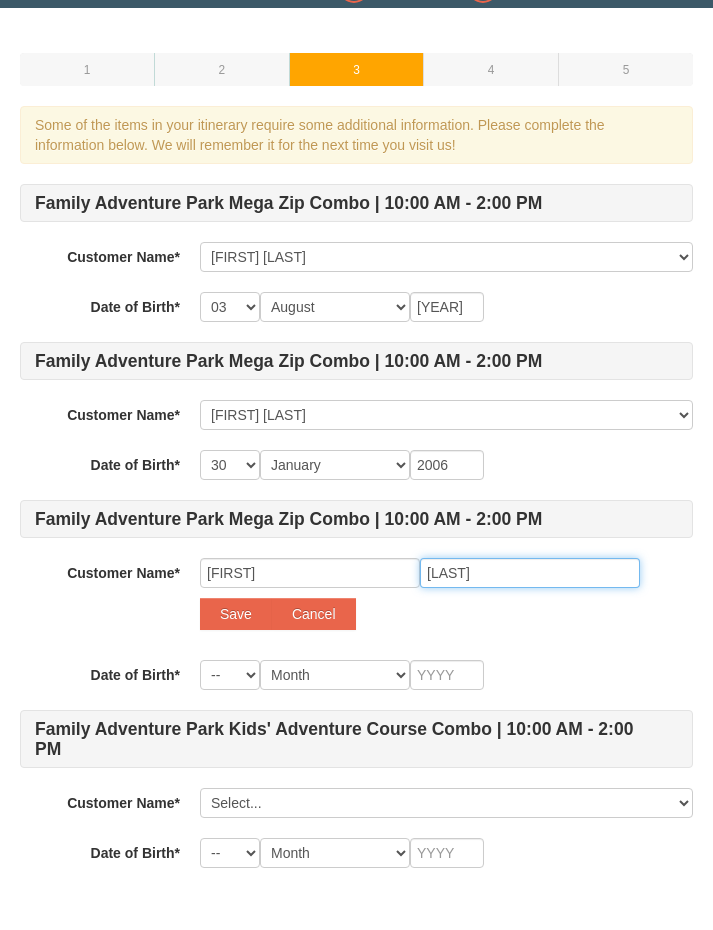 type on "Kjobech" 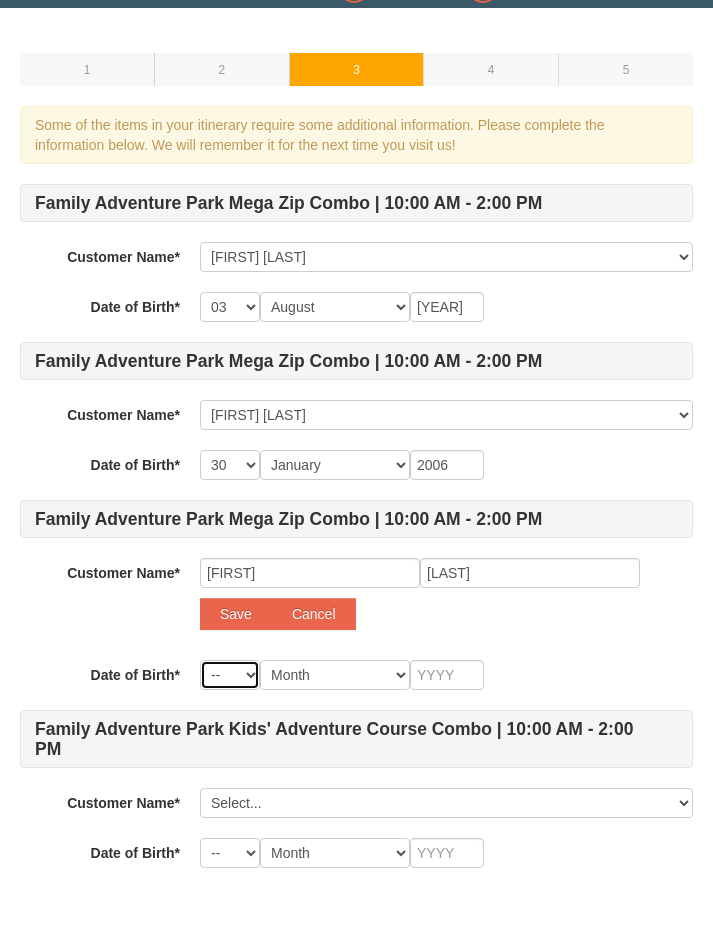 click on "-- 01 02 03 04 05 06 07 08 09 10 11 12 13 14 15 16 17 18 19 20 21 22 23 24 25 26 27 28 29 30 31" at bounding box center (230, 675) 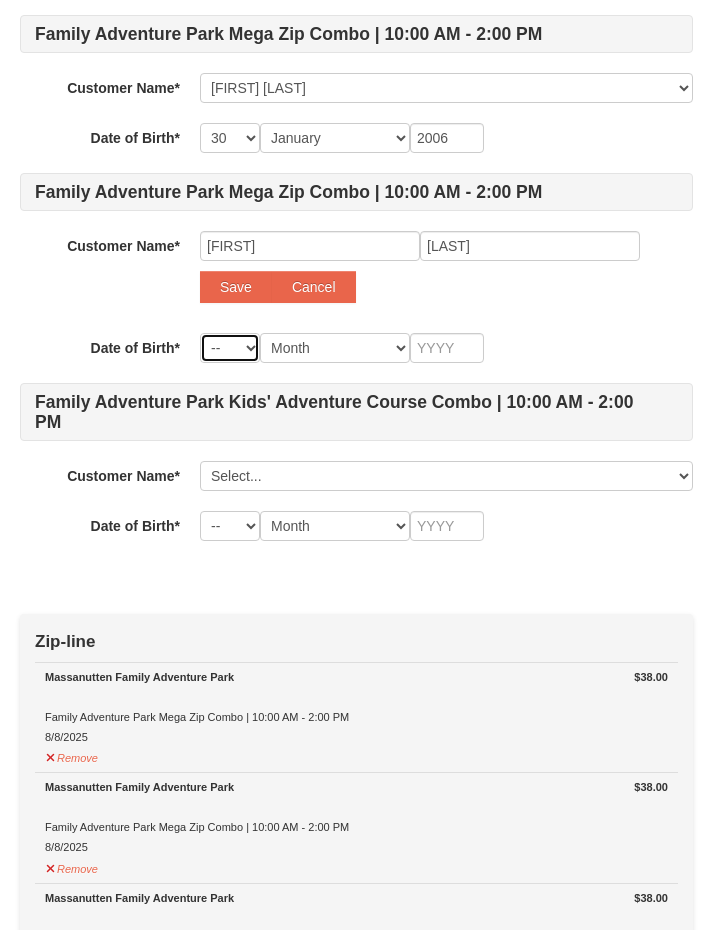 select on "28" 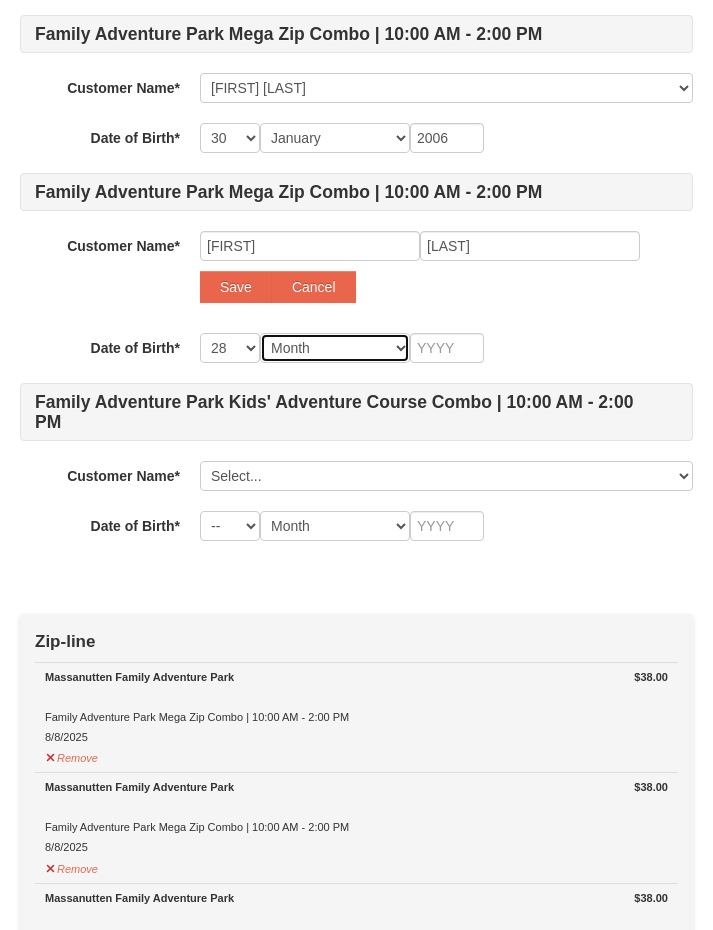 click on "Month January February March April May June July August September October November December" at bounding box center [335, 348] 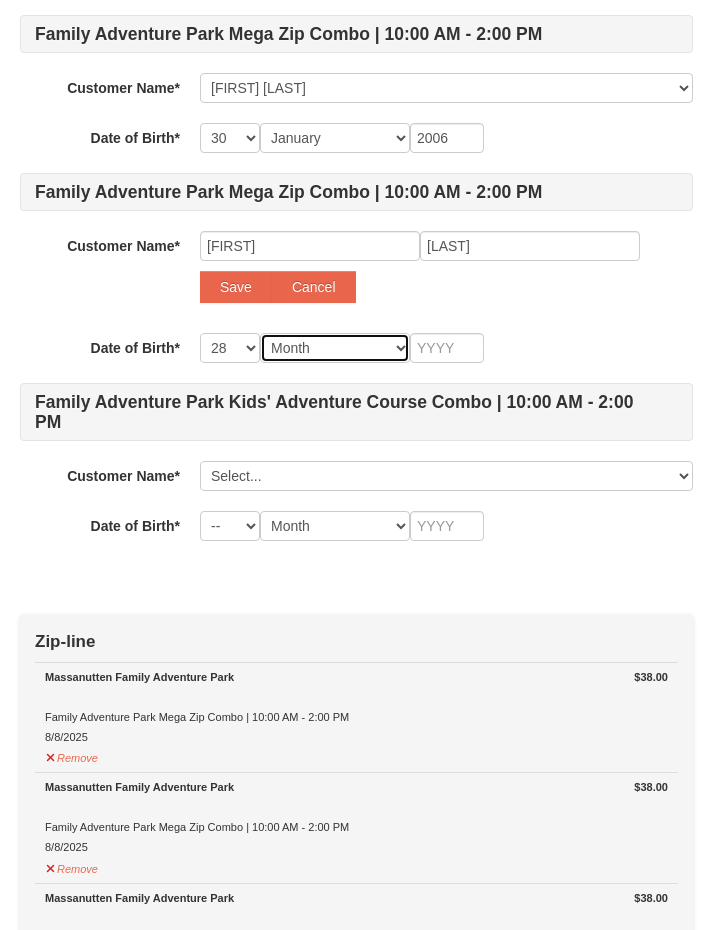 select on "12" 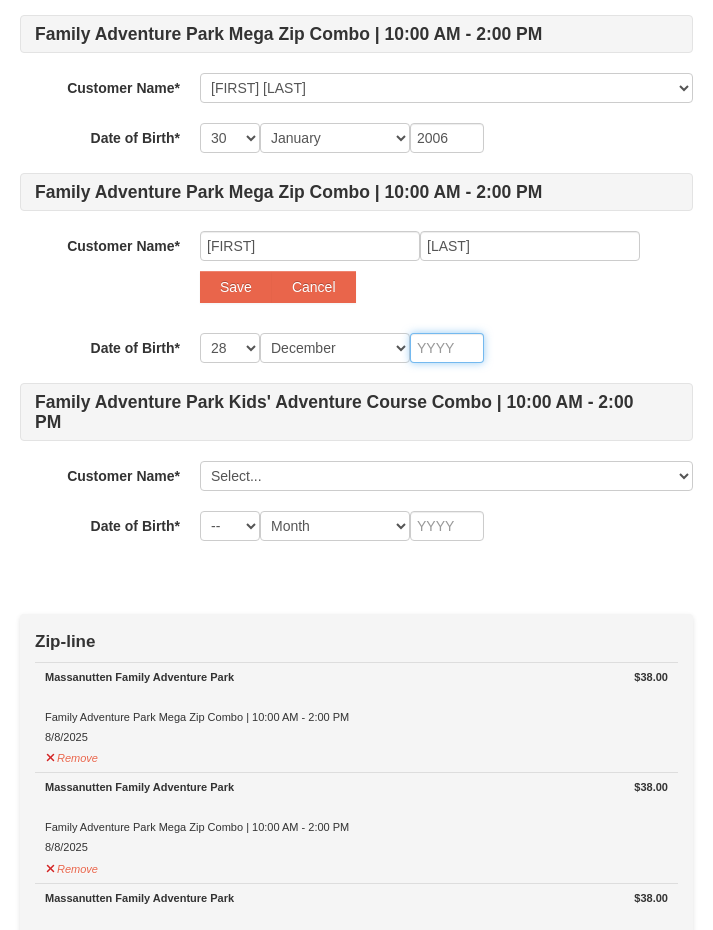 click at bounding box center [447, 348] 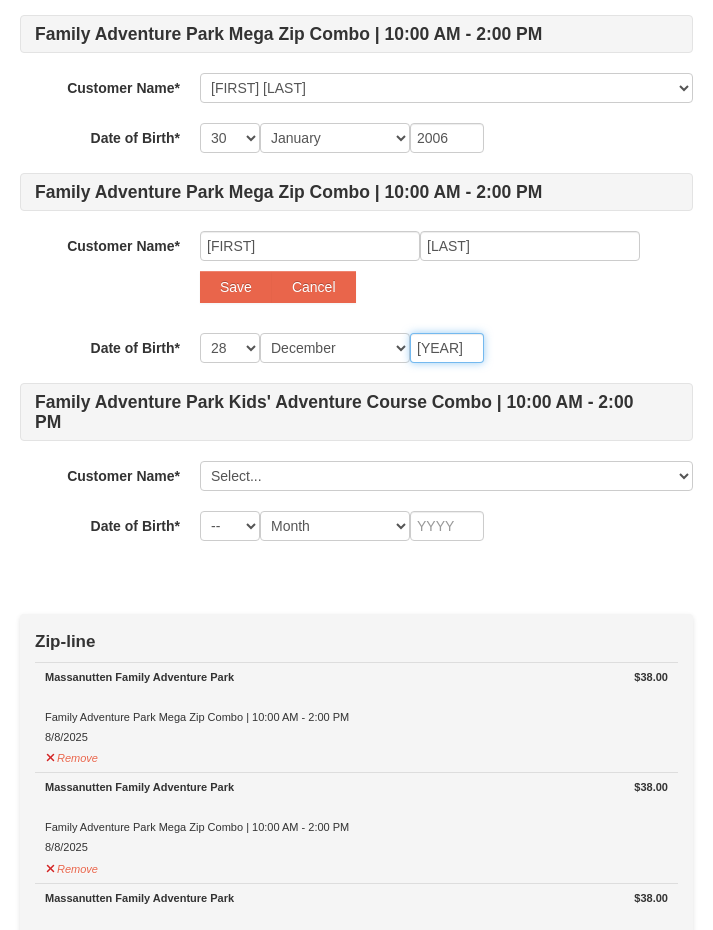 type on "2010" 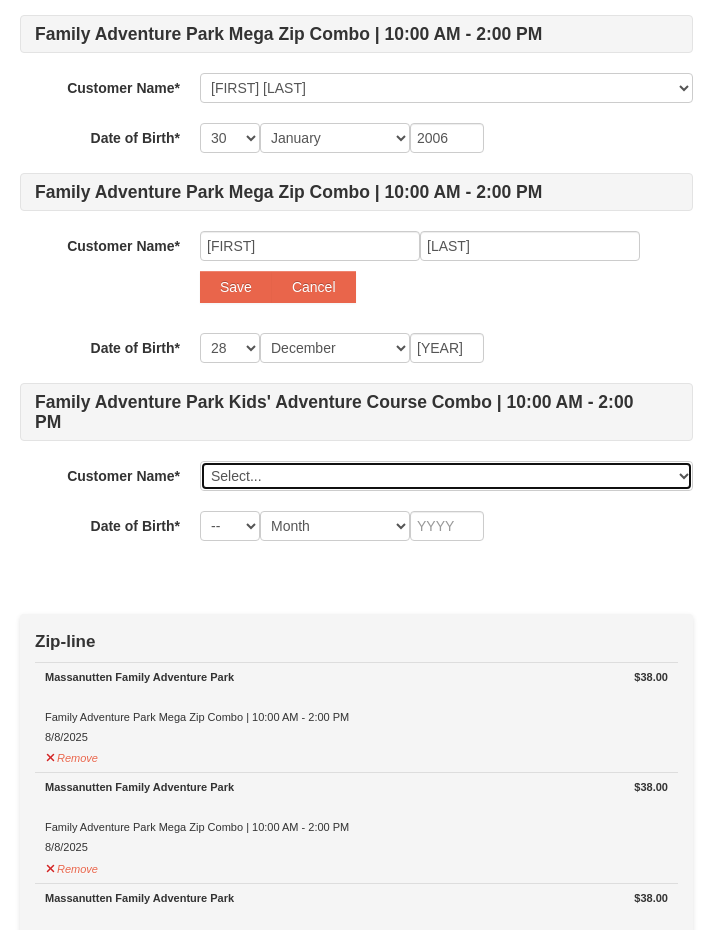 click on "Select... Kurtis Kjobech Ryan Kjobech Add New..." at bounding box center [446, 476] 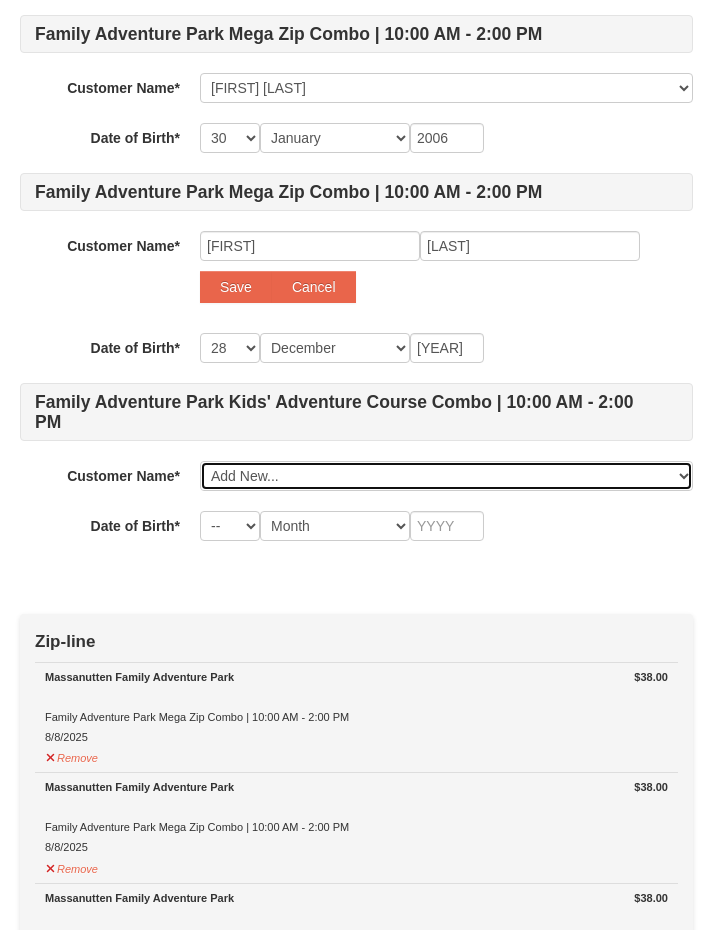 select 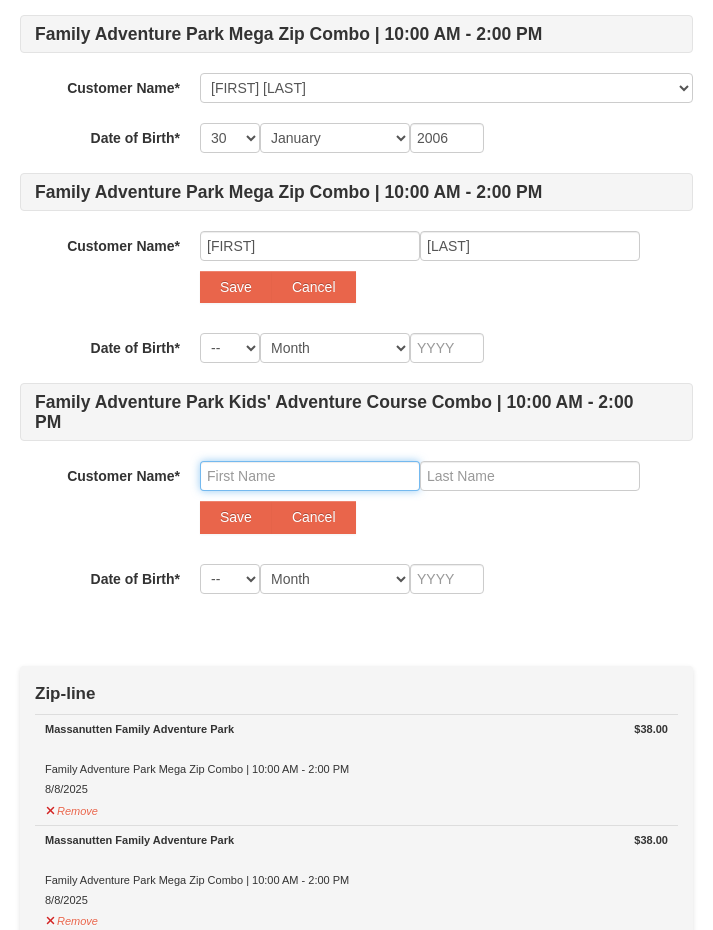 click at bounding box center [310, 476] 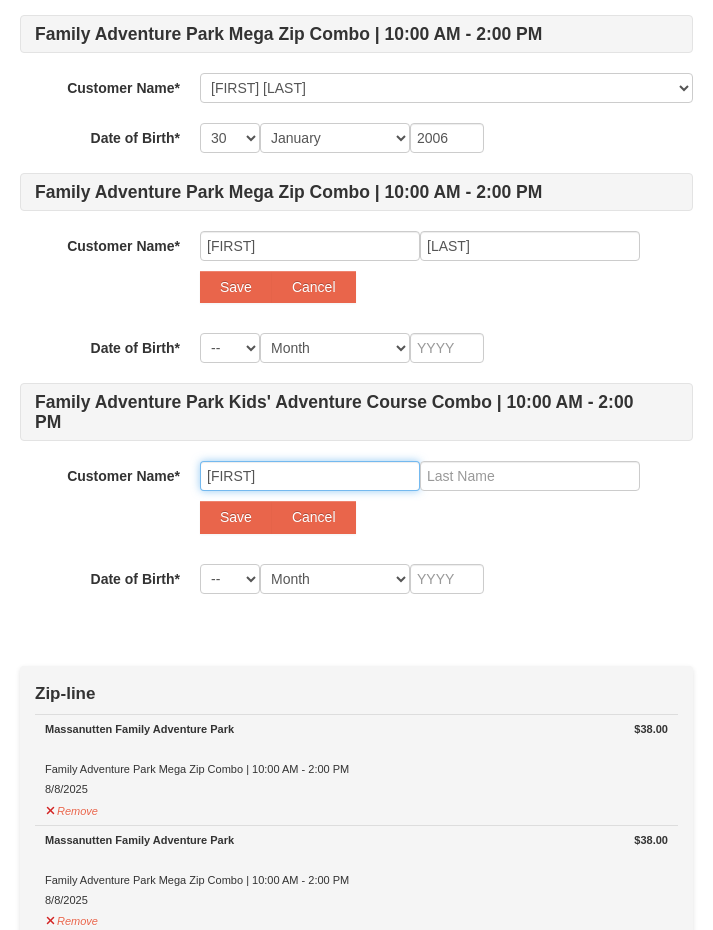 type on "Elijah" 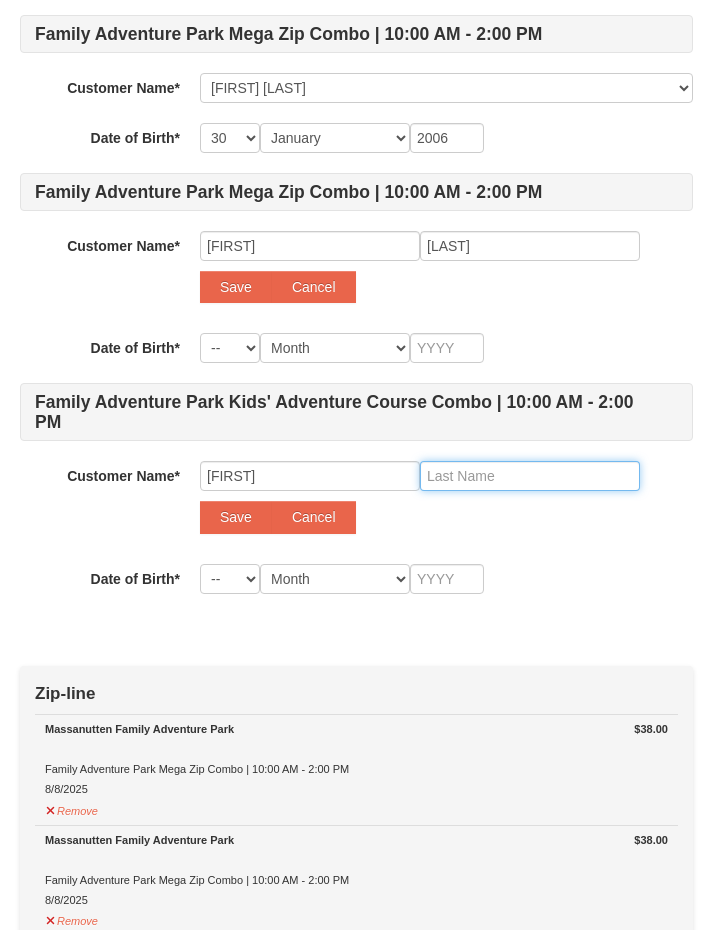 click at bounding box center (530, 476) 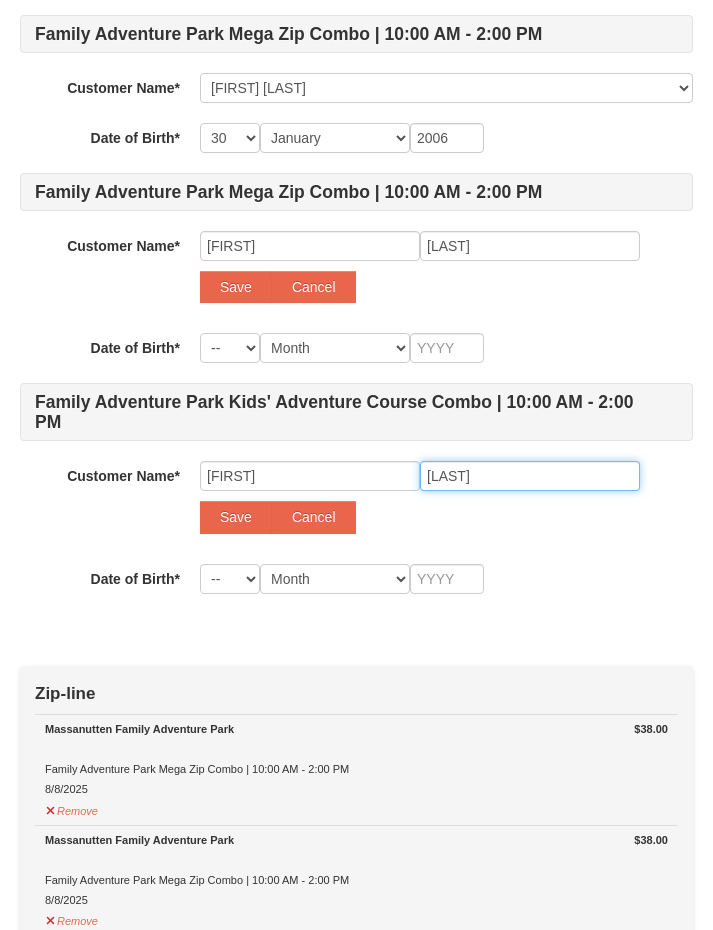 type on "Kjobech" 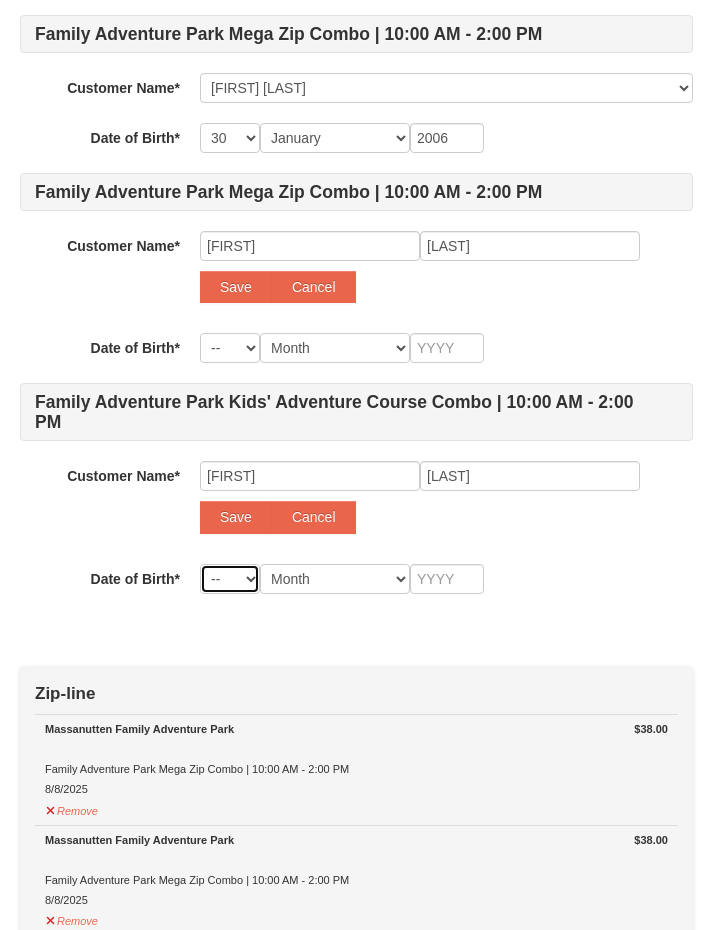 click on "-- 01 02 03 04 05 06 07 08 09 10 11 12 13 14 15 16 17 18 19 20 21 22 23 24 25 26 27 28 29 30 31" at bounding box center (230, 579) 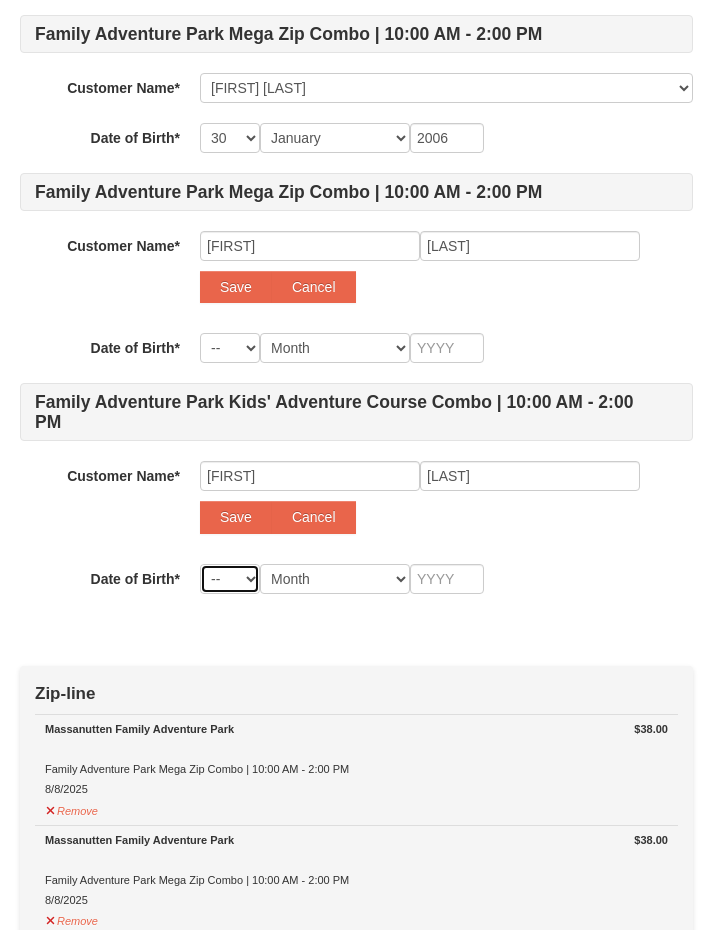 select on "01" 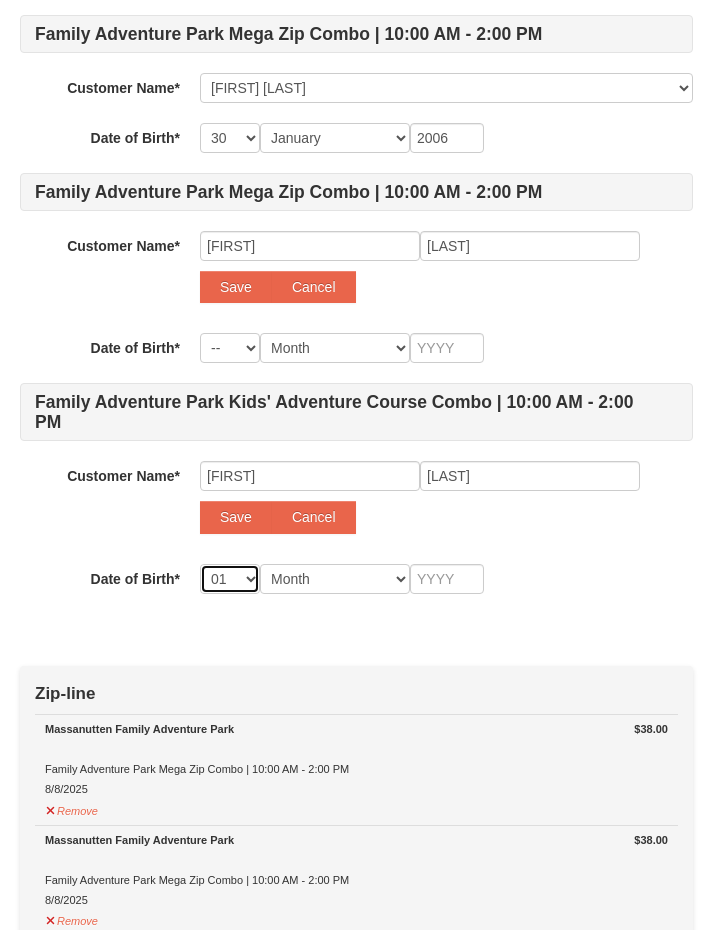 select on "01" 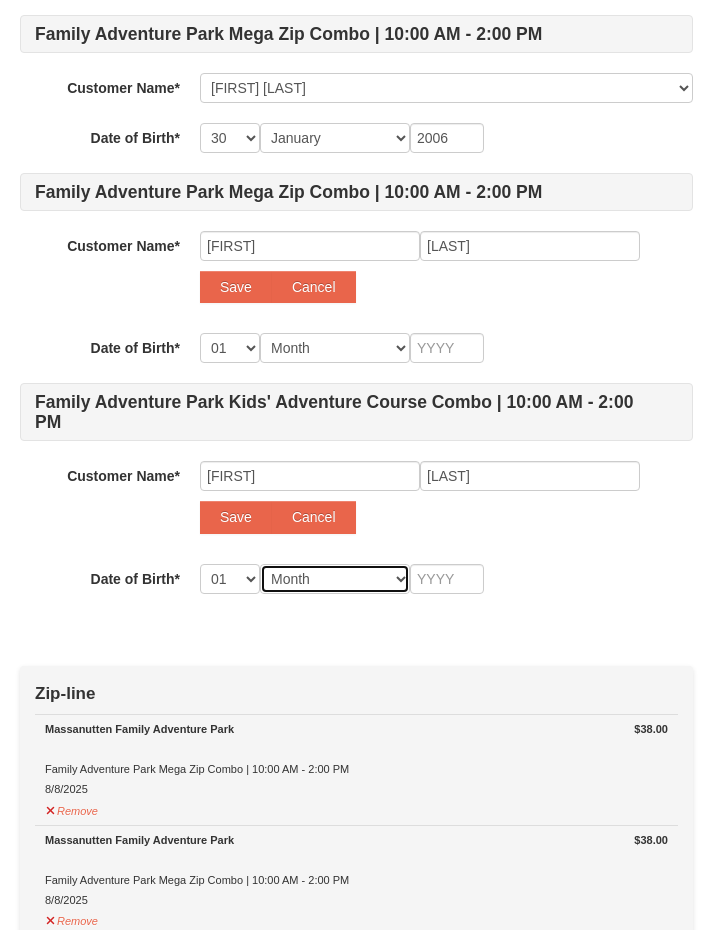 click on "Month January February March April May June July August September October November December" at bounding box center (335, 579) 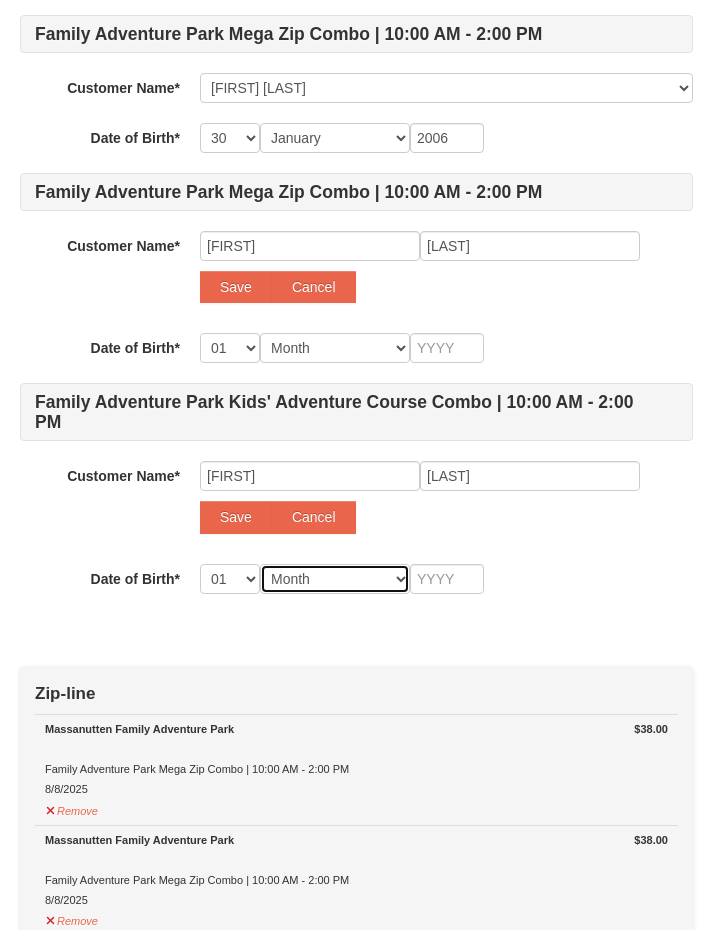 select on "01" 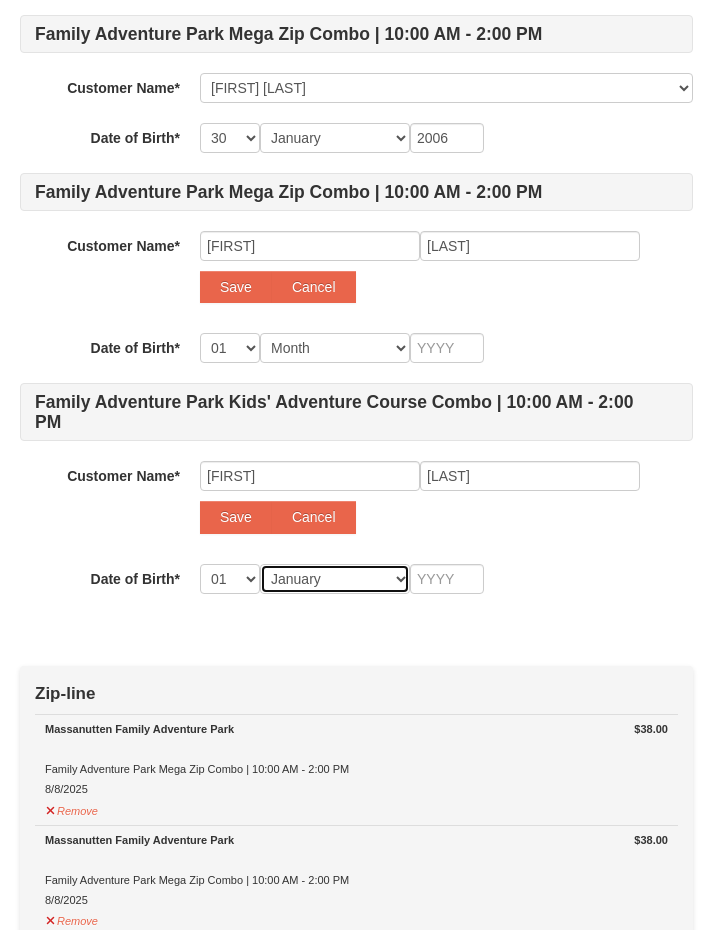 select on "01" 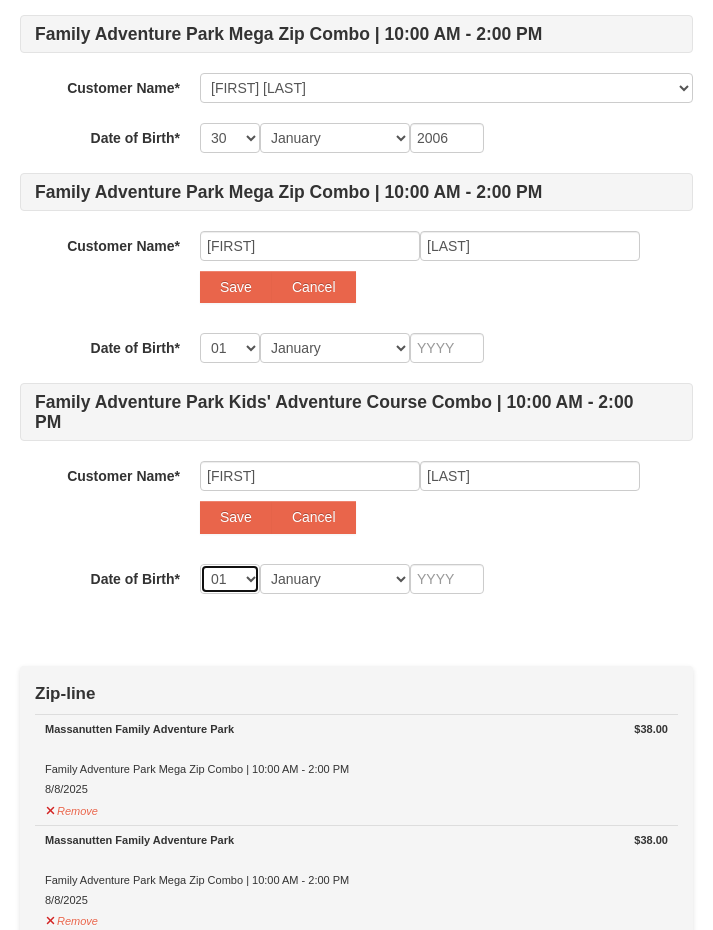 click on "-- 01 02 03 04 05 06 07 08 09 10 11 12 13 14 15 16 17 18 19 20 21 22 23 24 25 26 27 28 29 30 31" at bounding box center (230, 579) 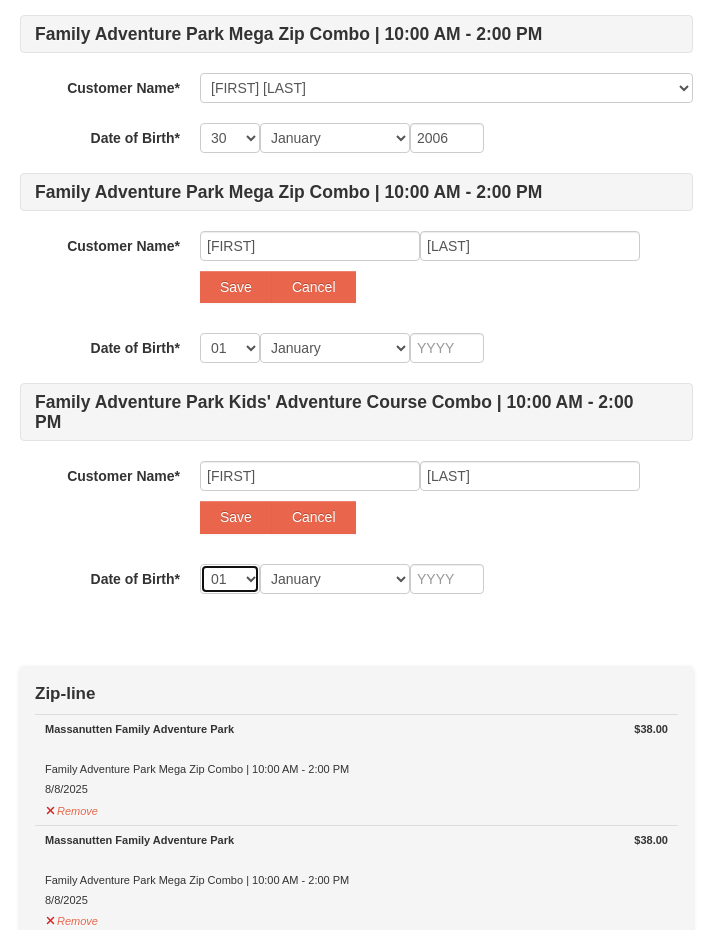 select on "25" 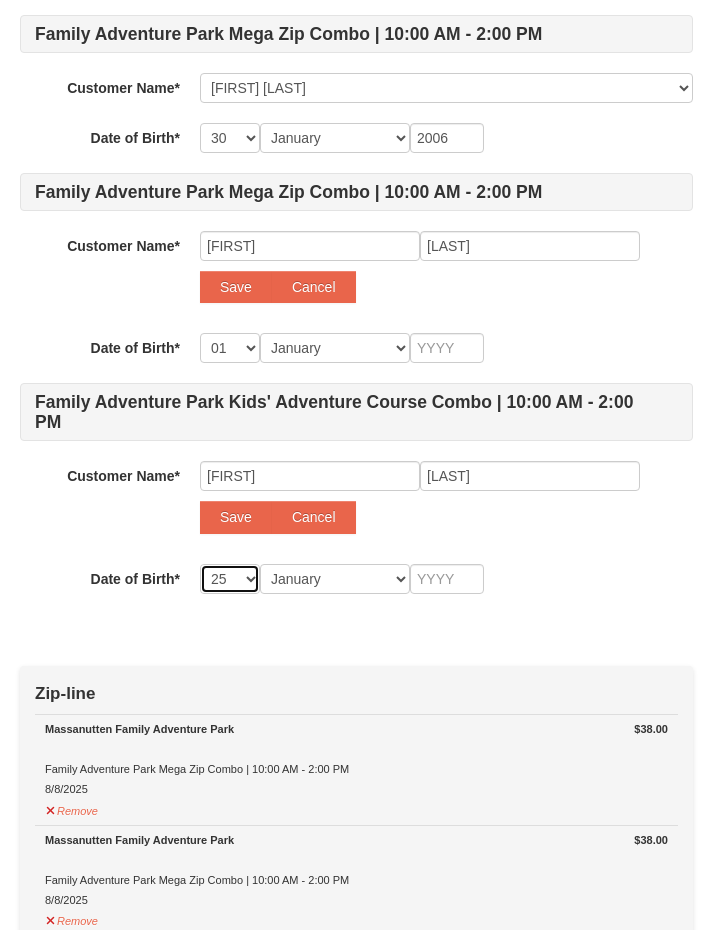 select on "25" 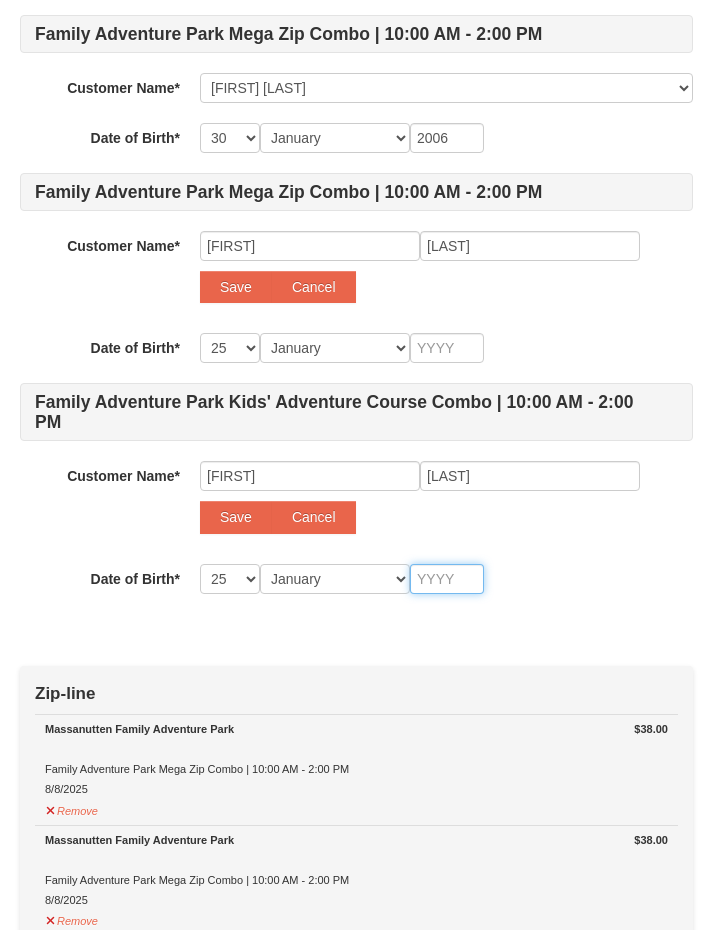 click at bounding box center [447, 579] 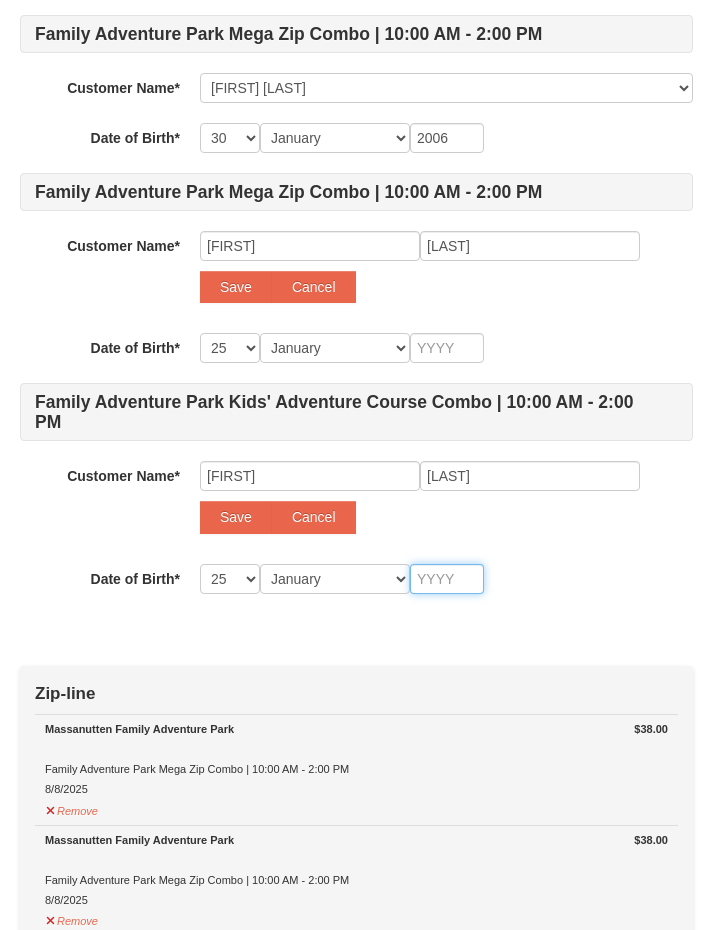 type on "2" 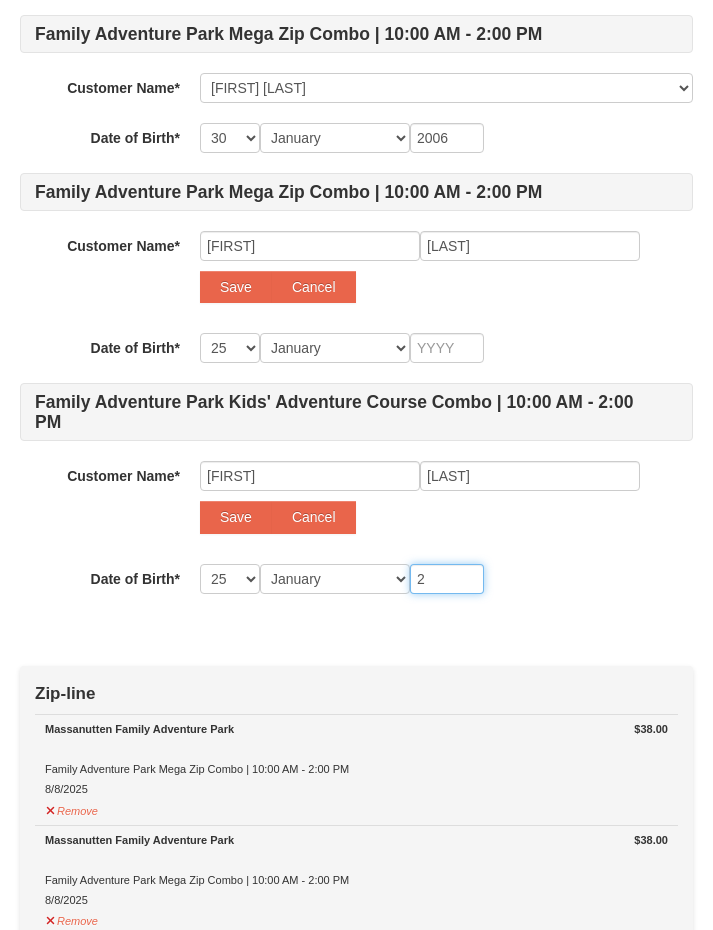 type on "2" 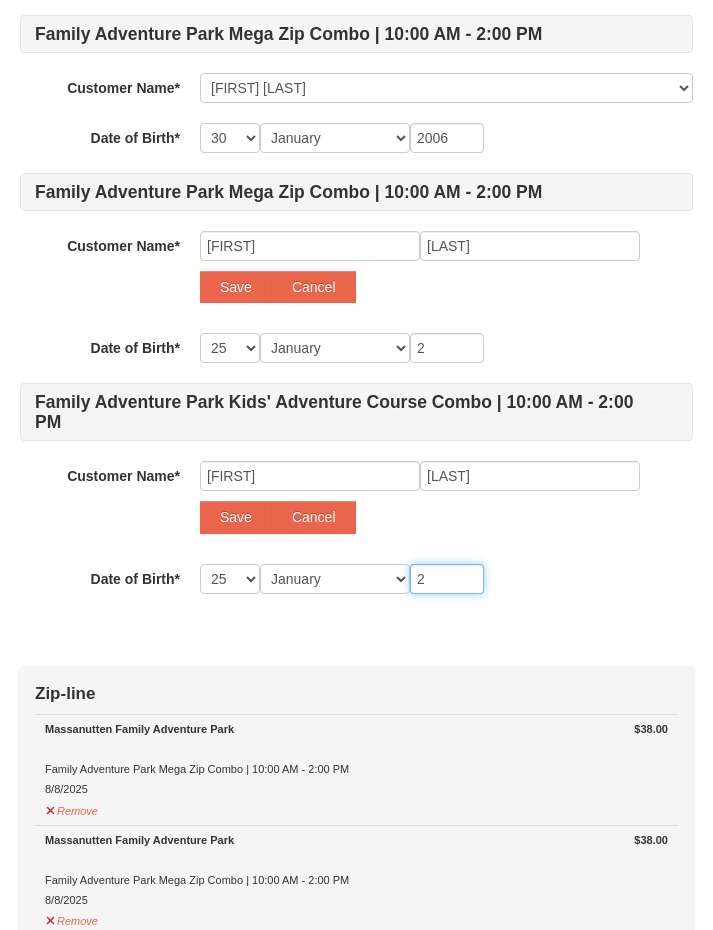 type on "20" 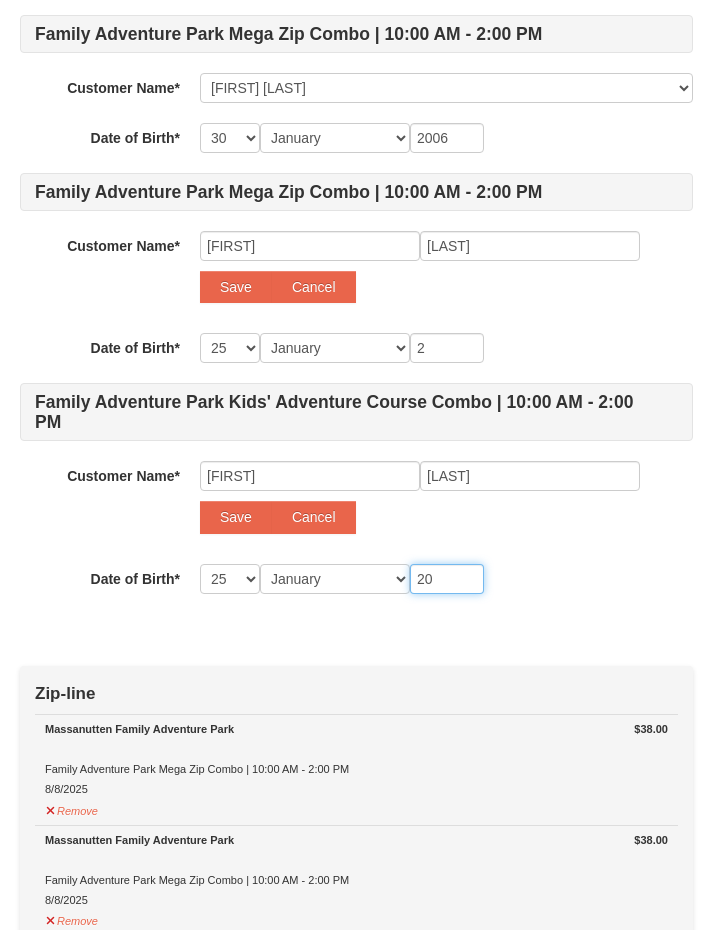 type on "20" 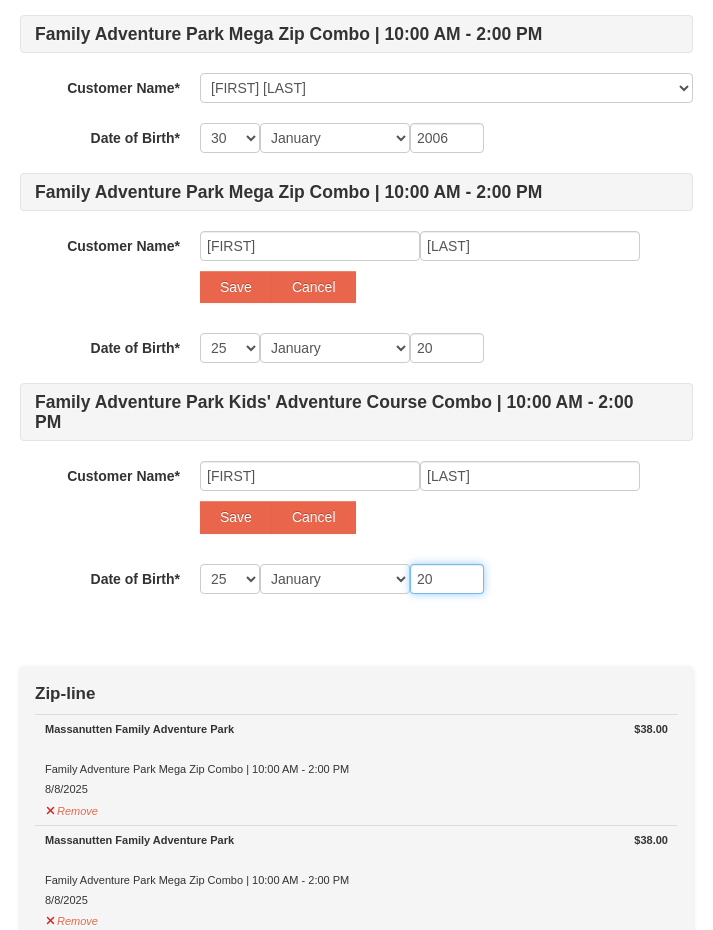 type on "202" 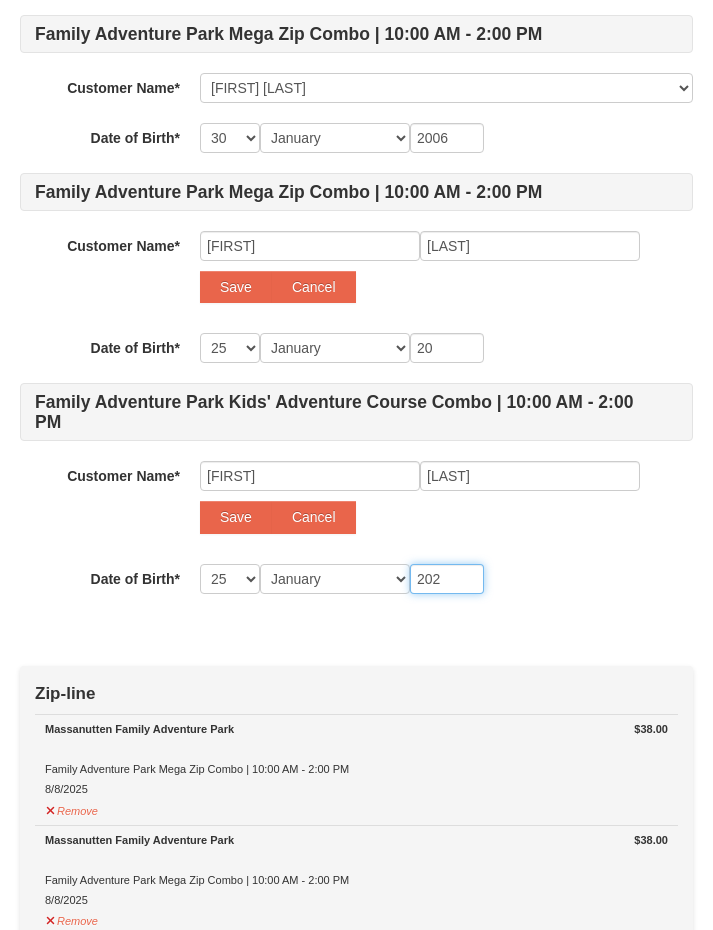 type on "202" 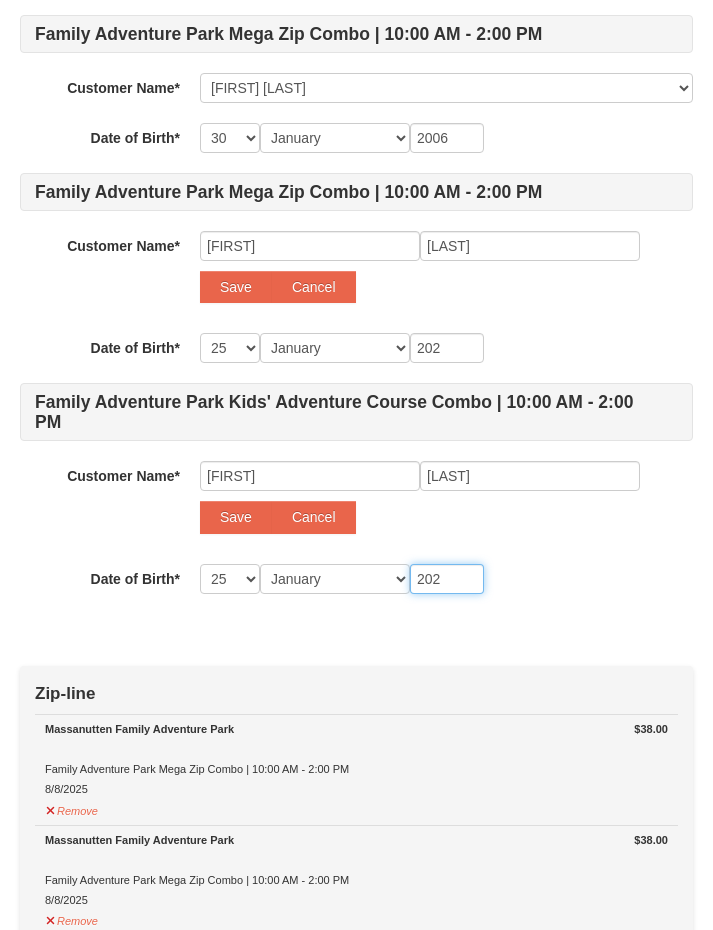type on "2020" 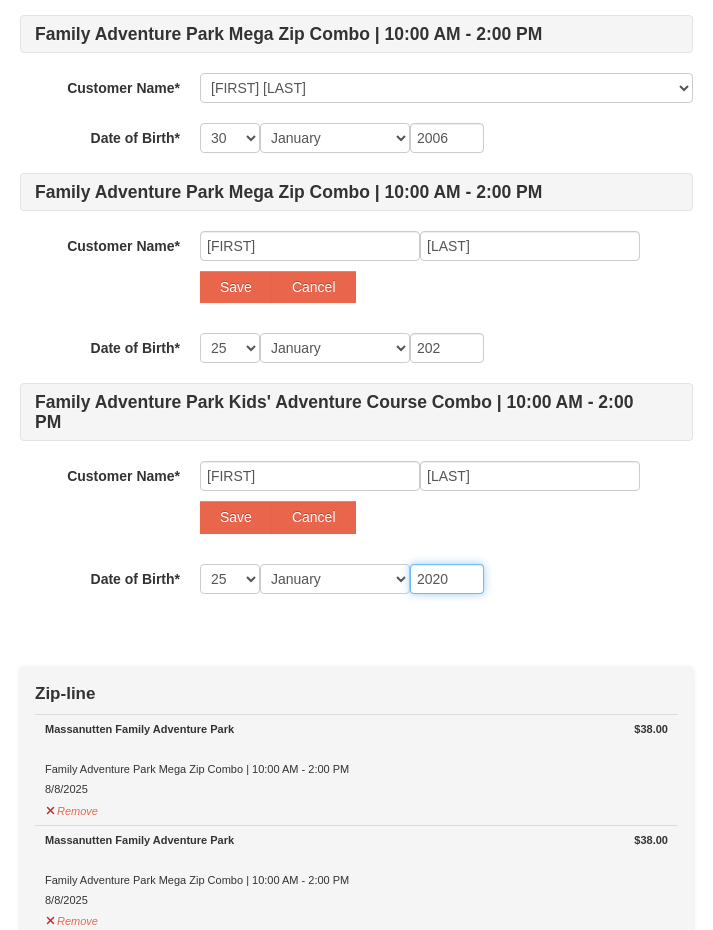 type on "2020" 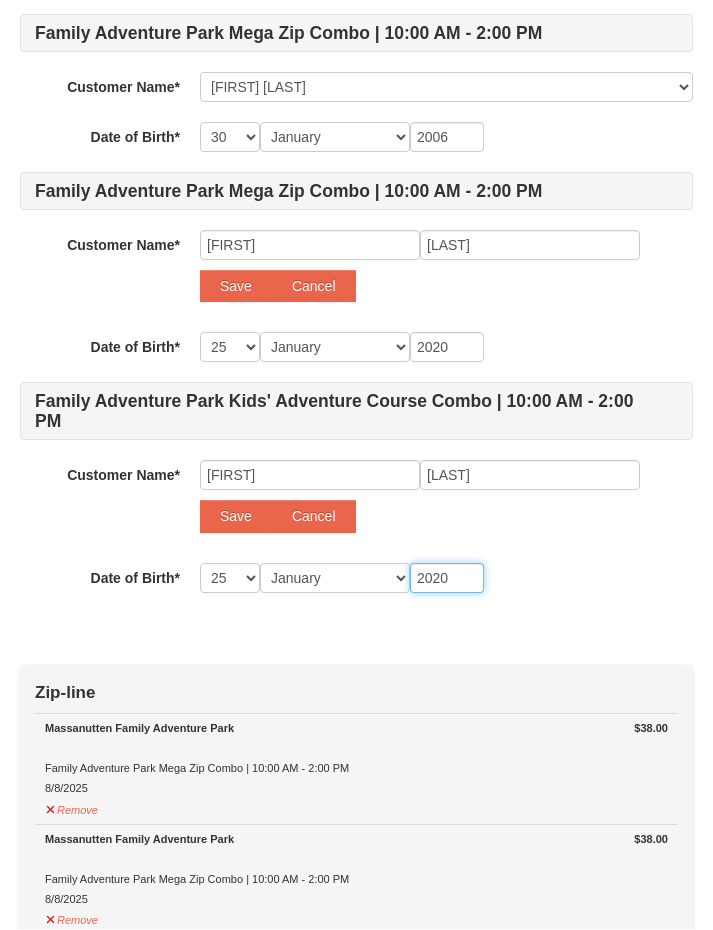 type on "2020" 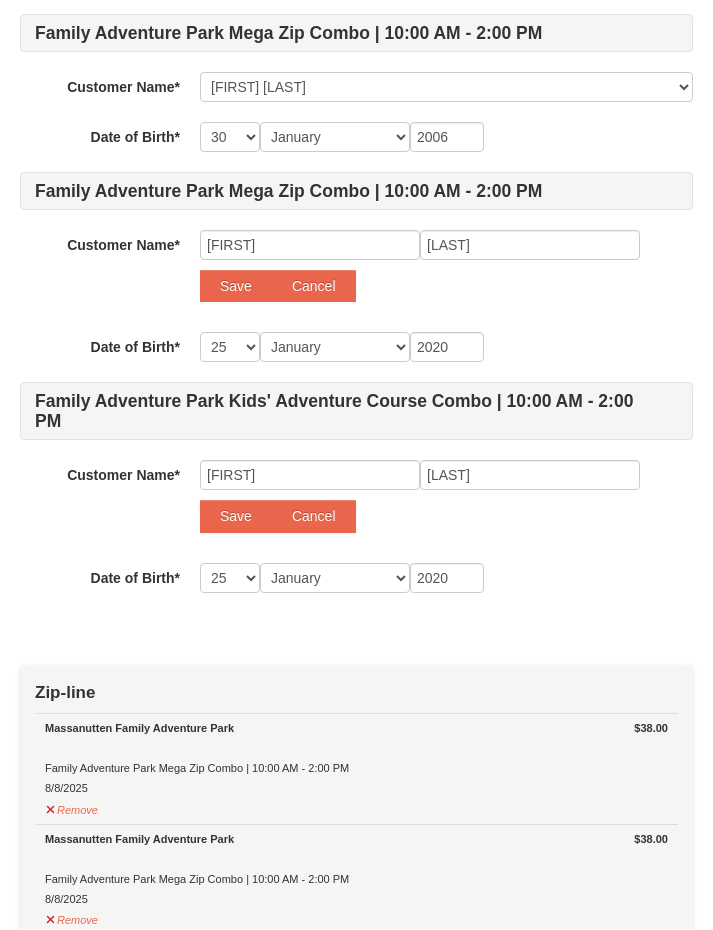 click on "Save" at bounding box center [236, 517] 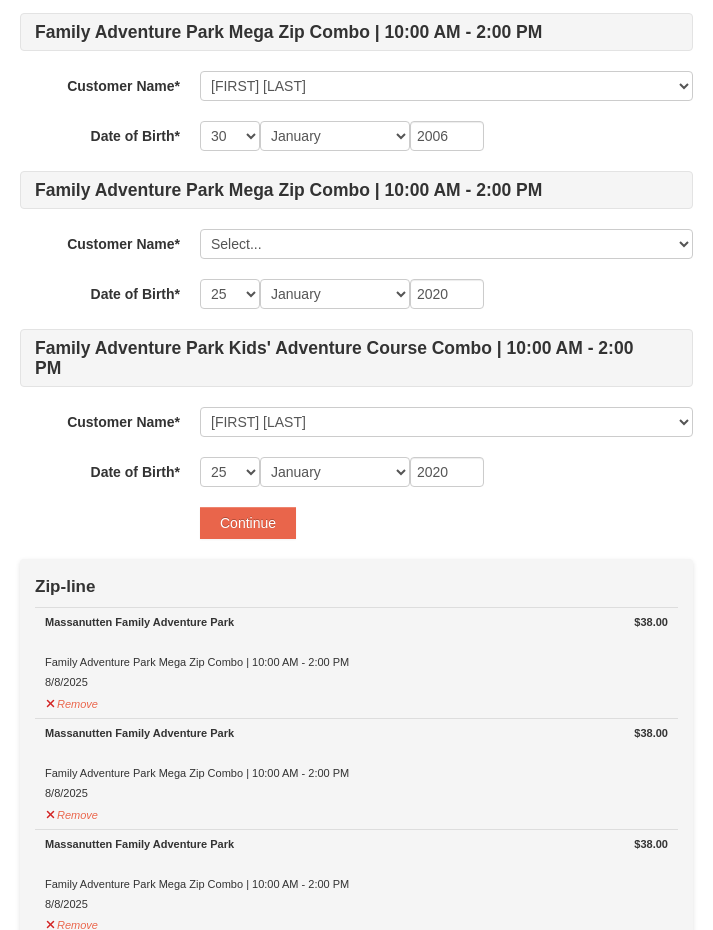 select 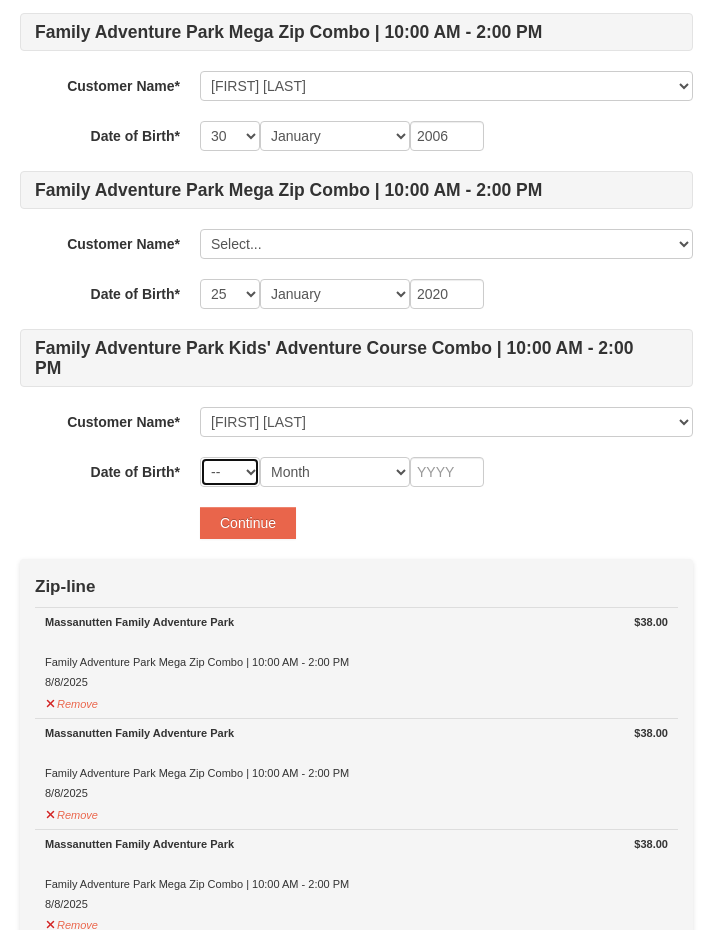 click on "-- 01 02 03 04 05 06 07 08 09 10 11 12 13 14 15 16 17 18 19 20 21 22 23 24 25 26 27 28 29 30 31" at bounding box center (230, 472) 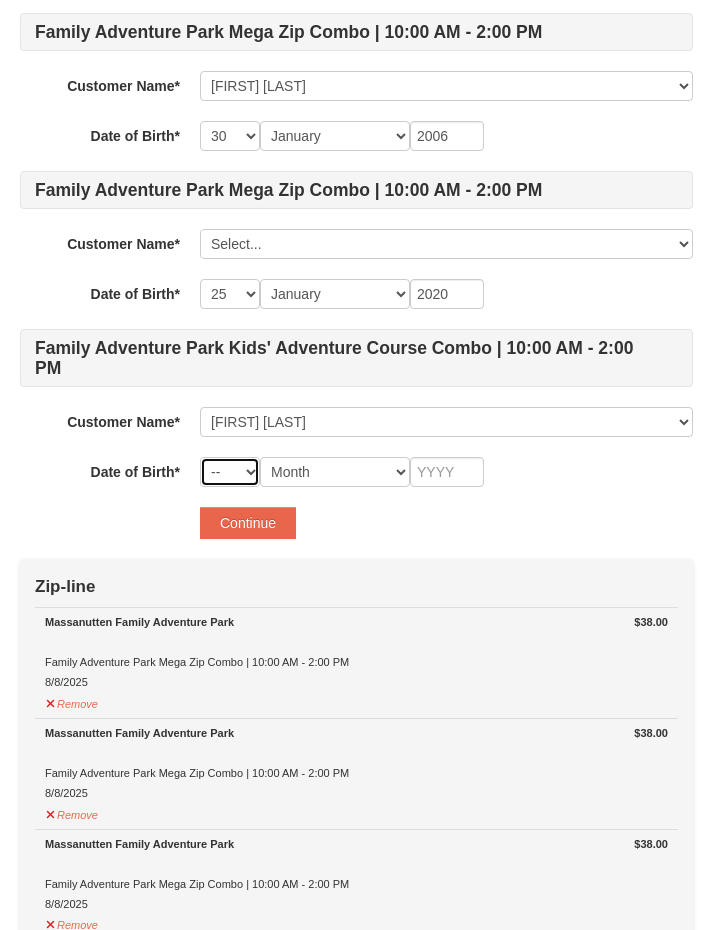 select on "25" 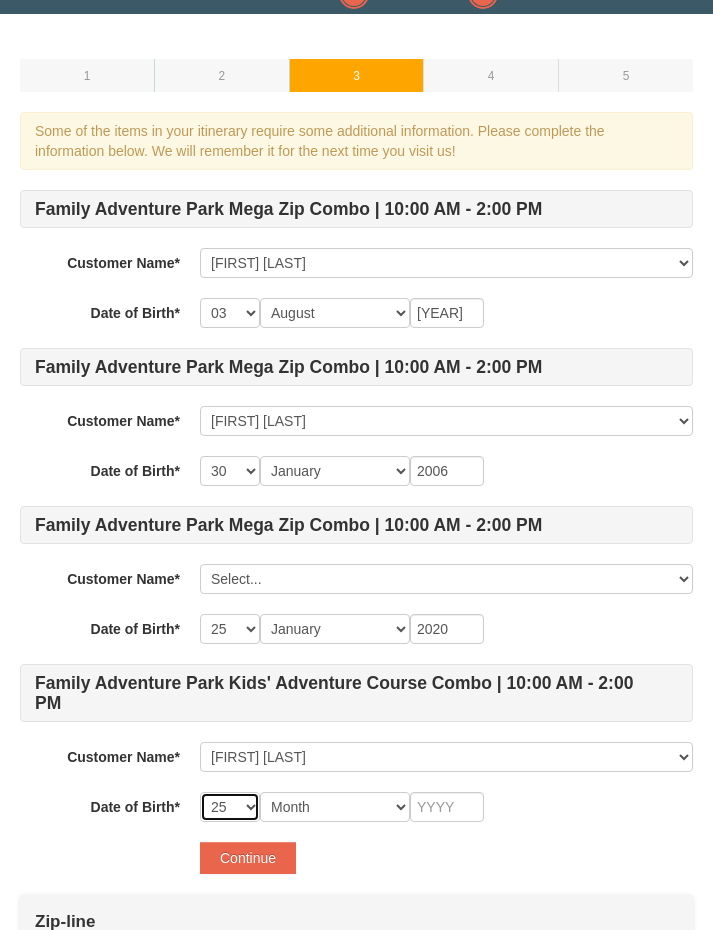 scroll, scrollTop: 224, scrollLeft: 0, axis: vertical 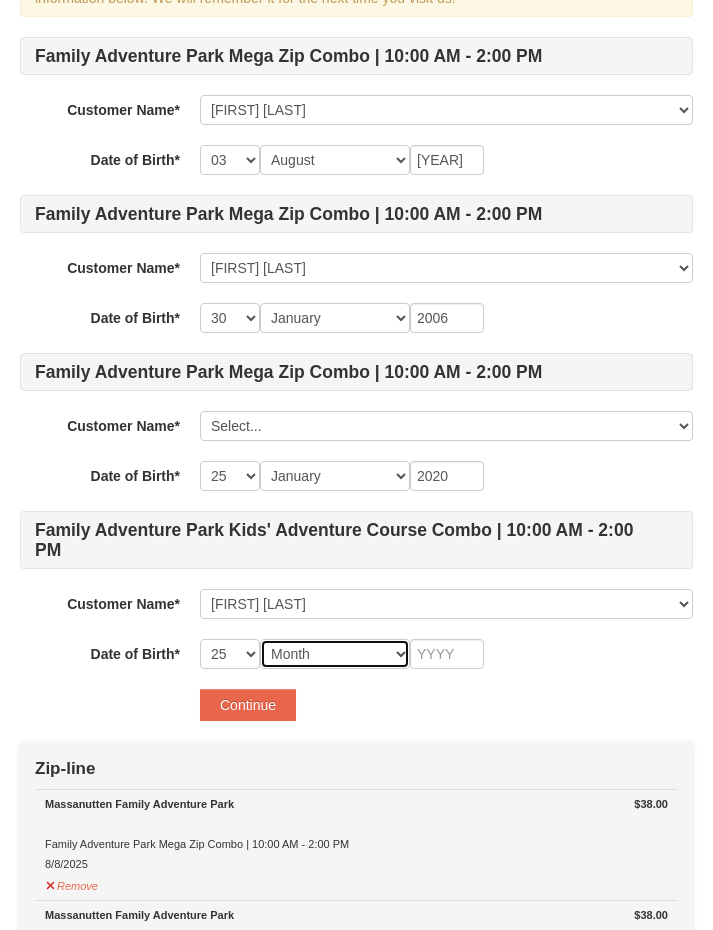 click on "Month January February March April May June July August September October November December" at bounding box center [335, 654] 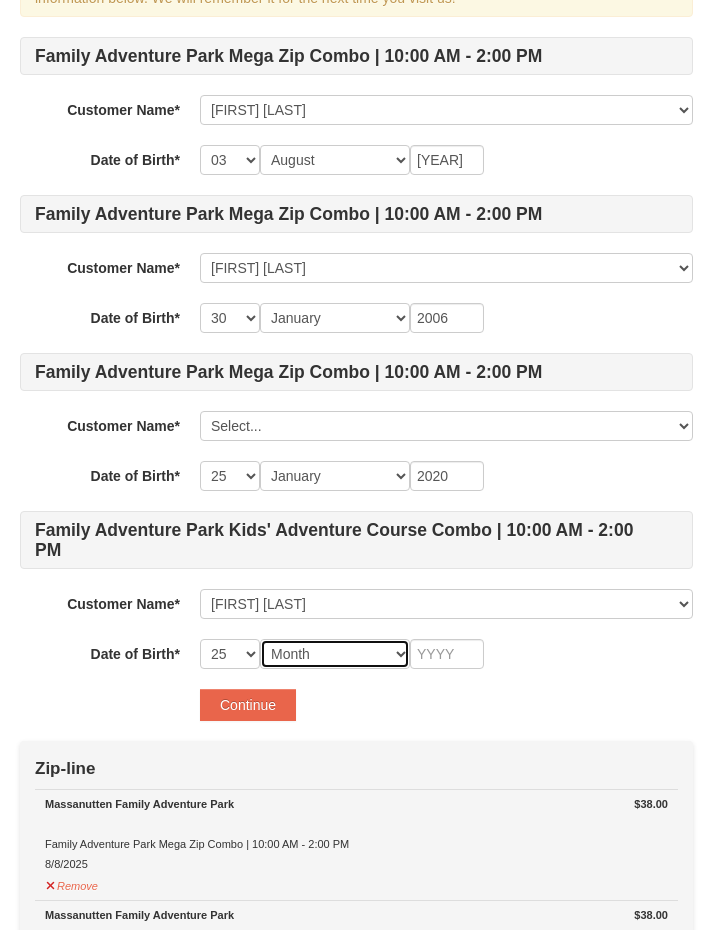 select on "01" 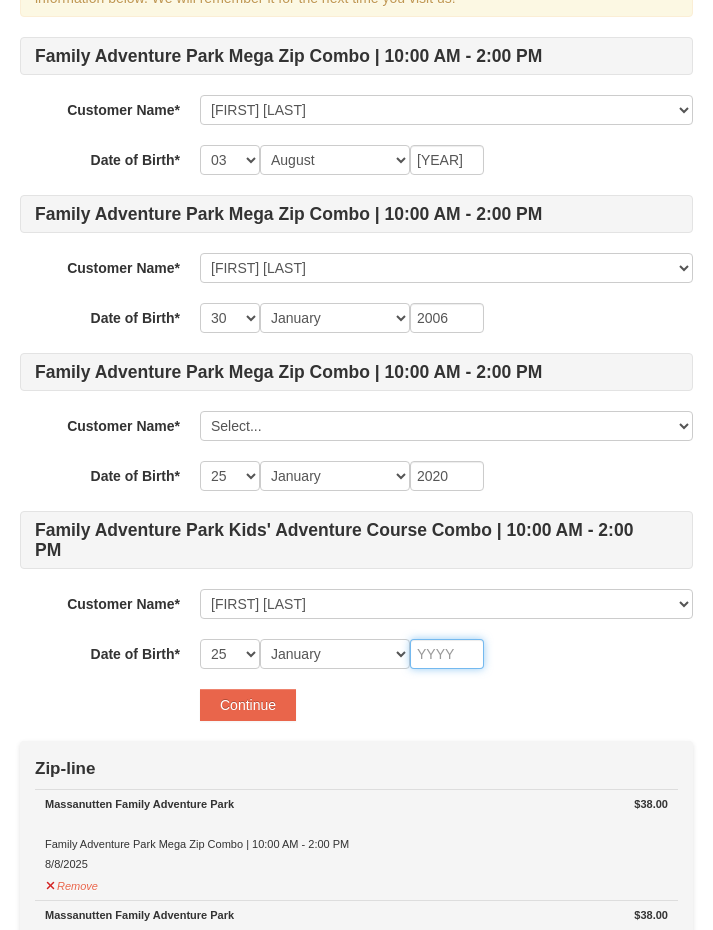 click at bounding box center [447, 654] 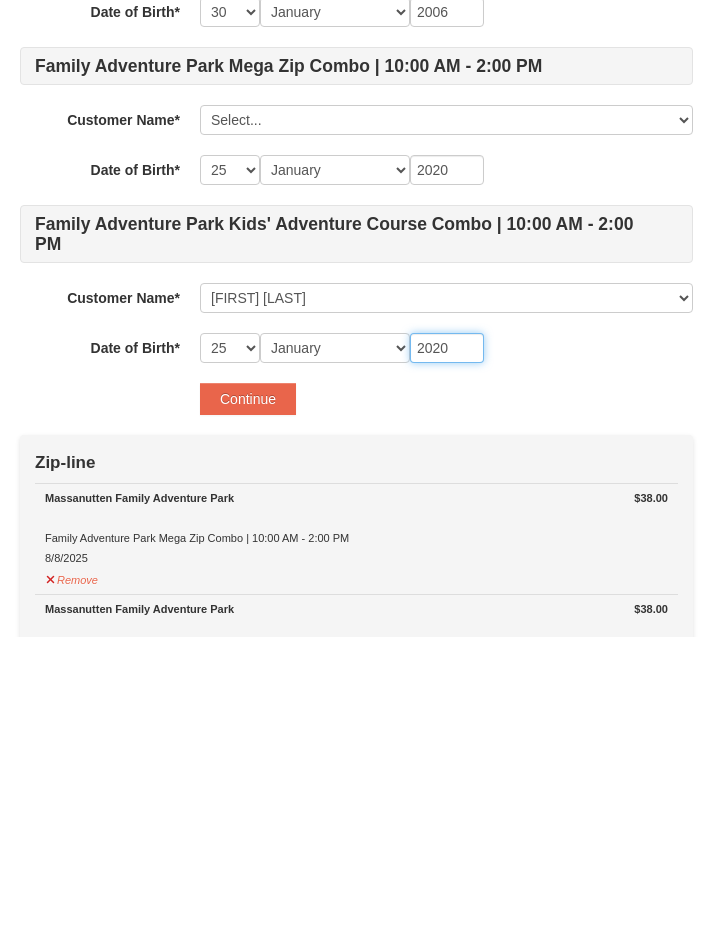 type on "2020" 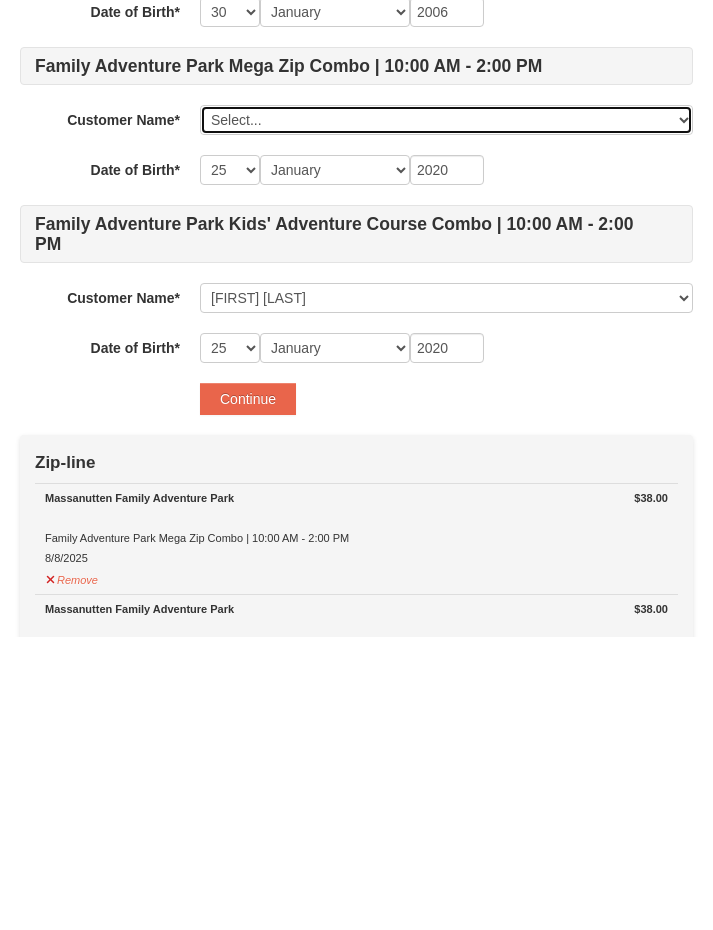 click on "Select... Kurtis Kjobech Ryan Kjobech Elijah Kjobech Add New..." at bounding box center [446, 413] 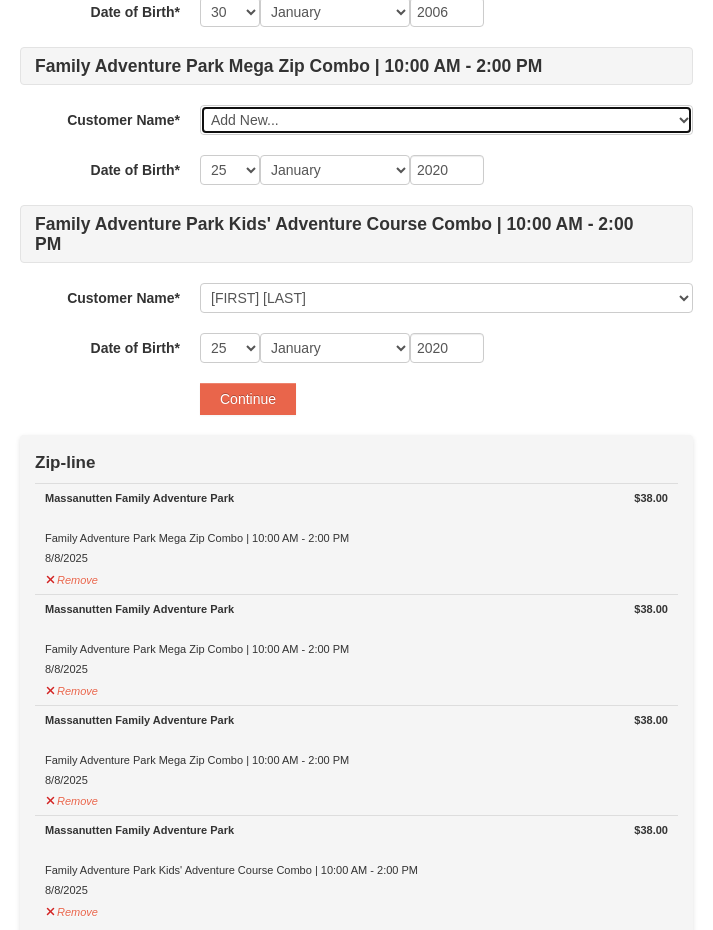 type 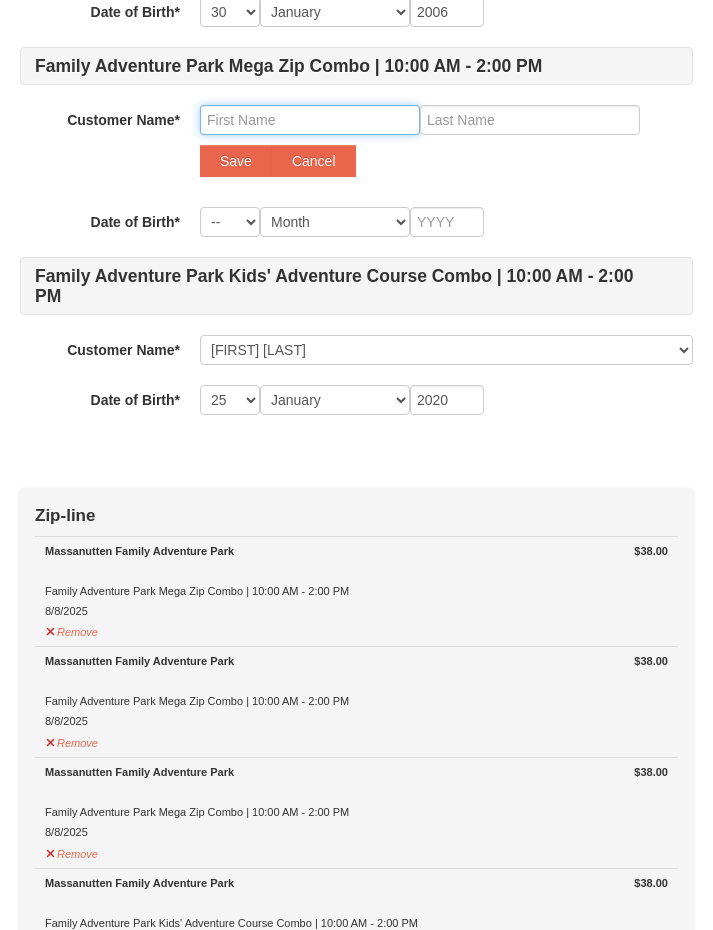 click at bounding box center (310, 120) 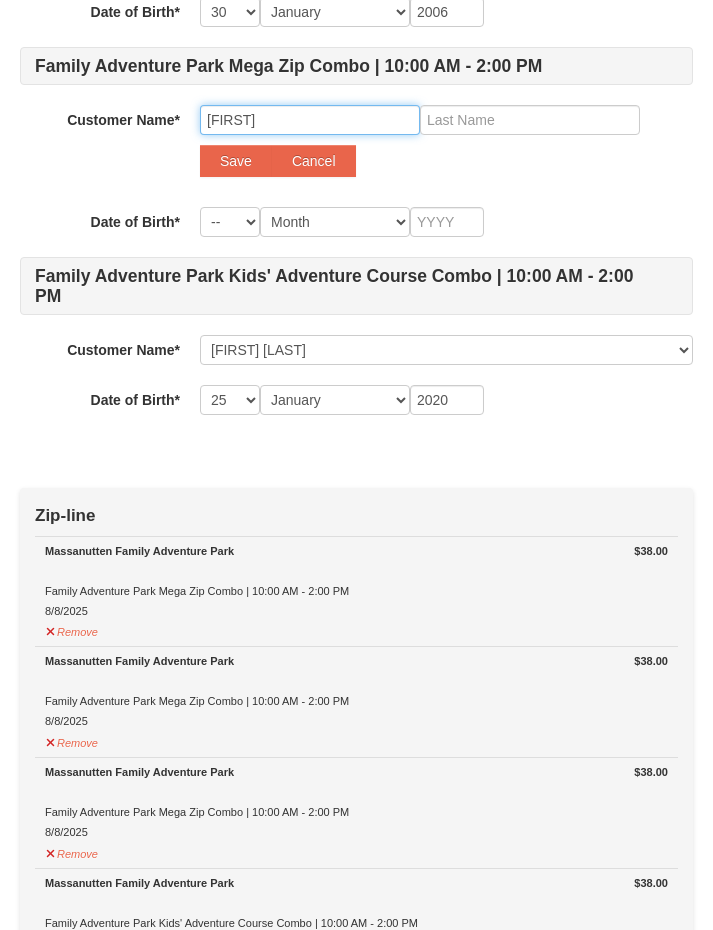 type on "Audrey" 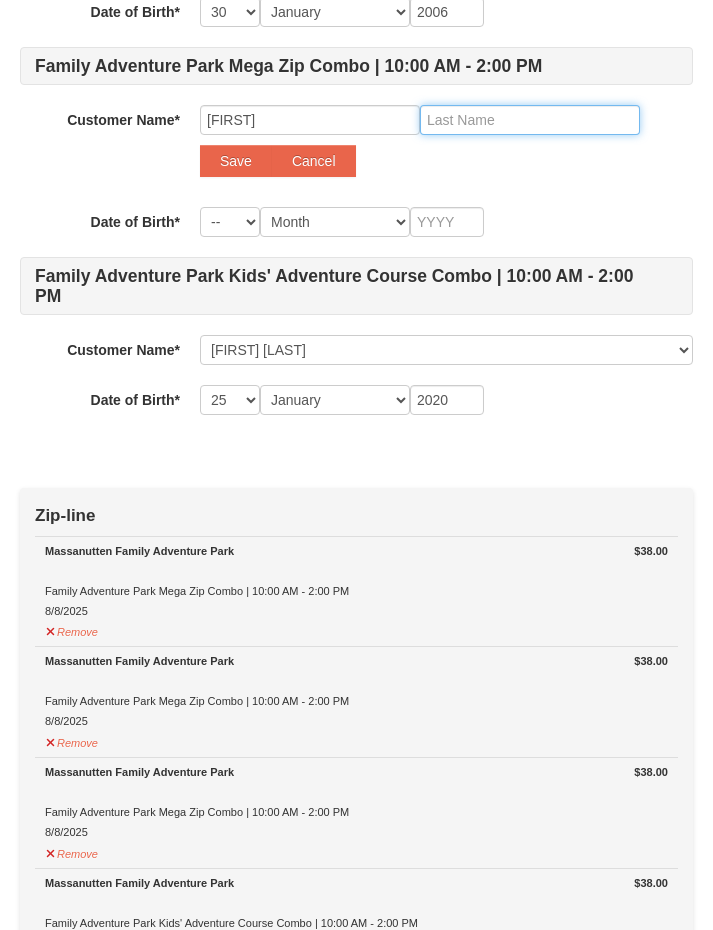 click at bounding box center [530, 120] 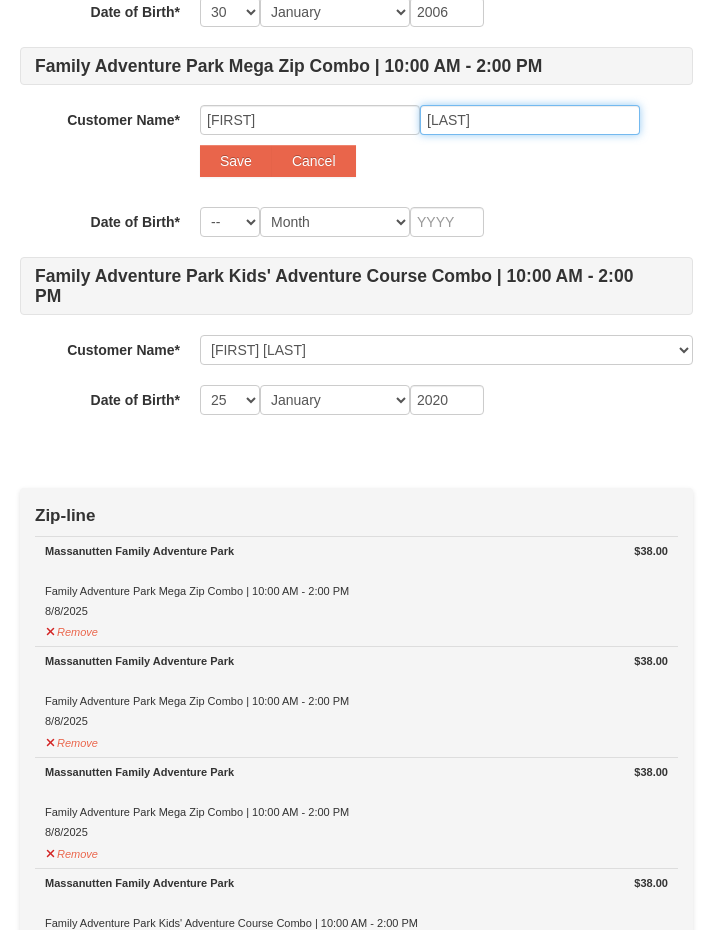 type on "Kjobecj" 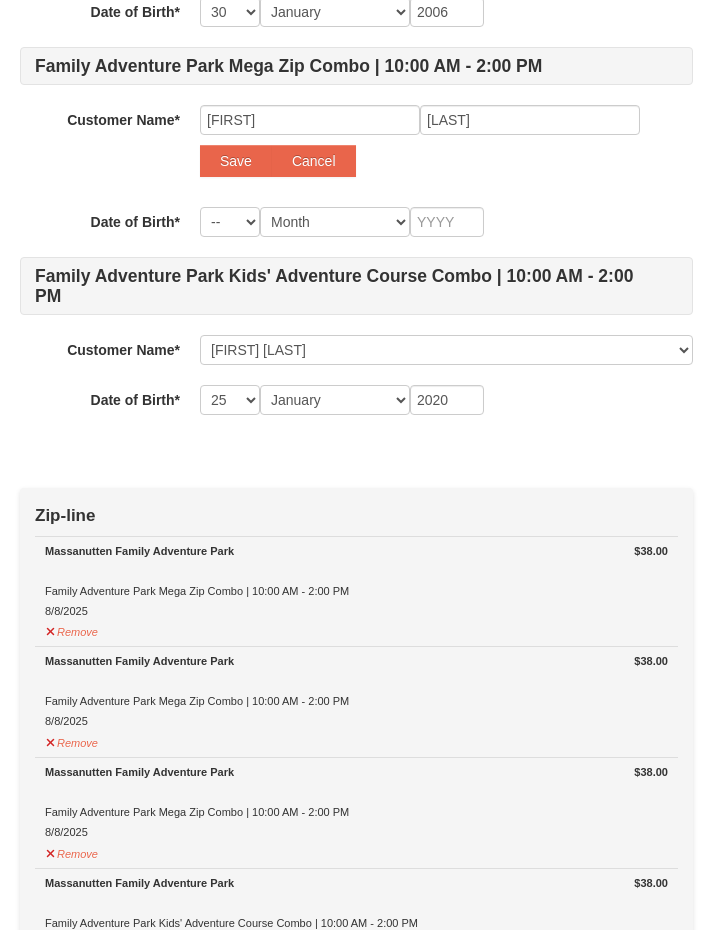 click on "Save" at bounding box center [236, 161] 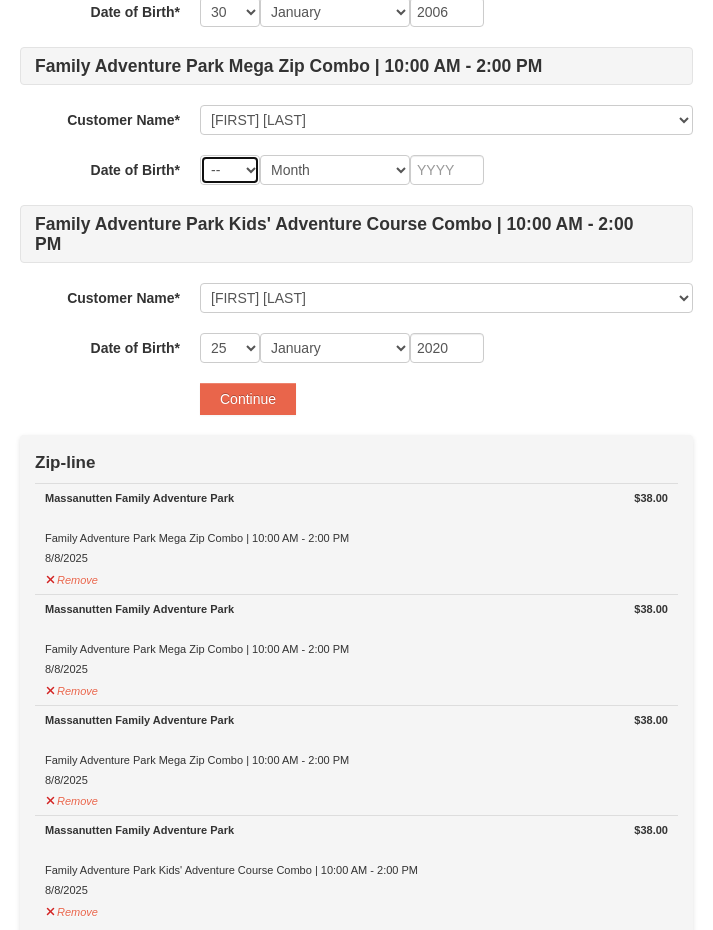 click on "-- 01 02 03 04 05 06 07 08 09 10 11 12 13 14 15 16 17 18 19 20 21 22 23 24 25 26 27 28 29 30 31" at bounding box center [230, 170] 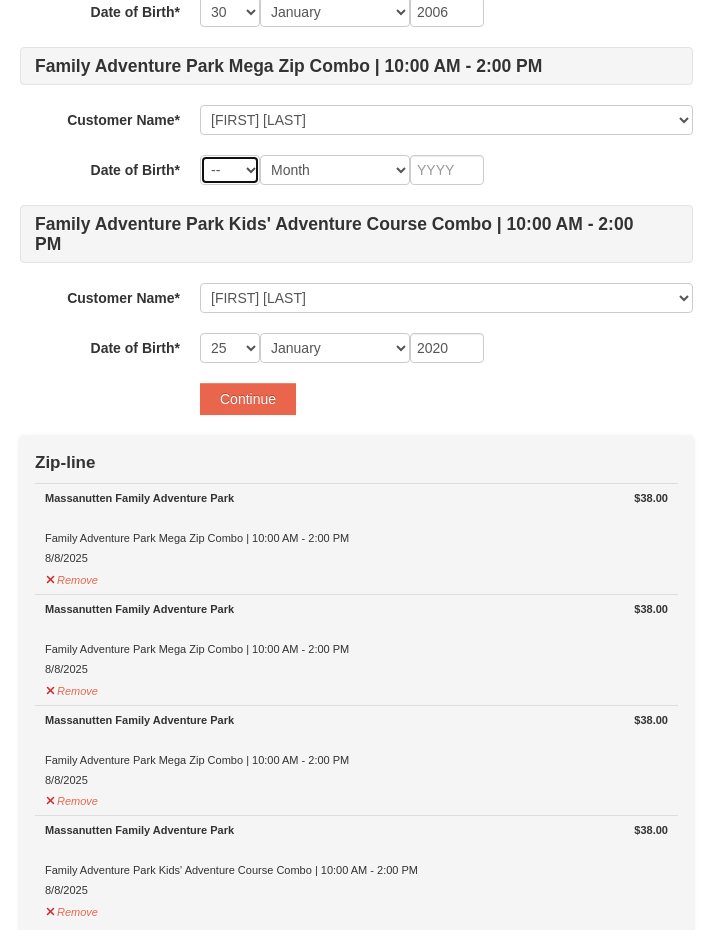 select on "28" 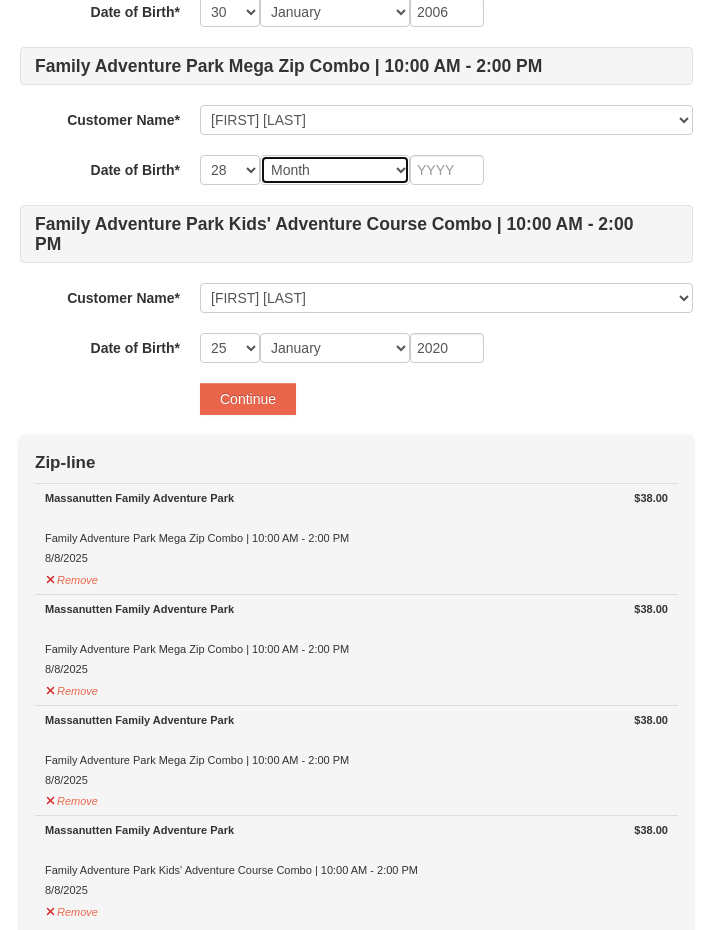click on "Month January February March April May June July August September October November December" at bounding box center [335, 170] 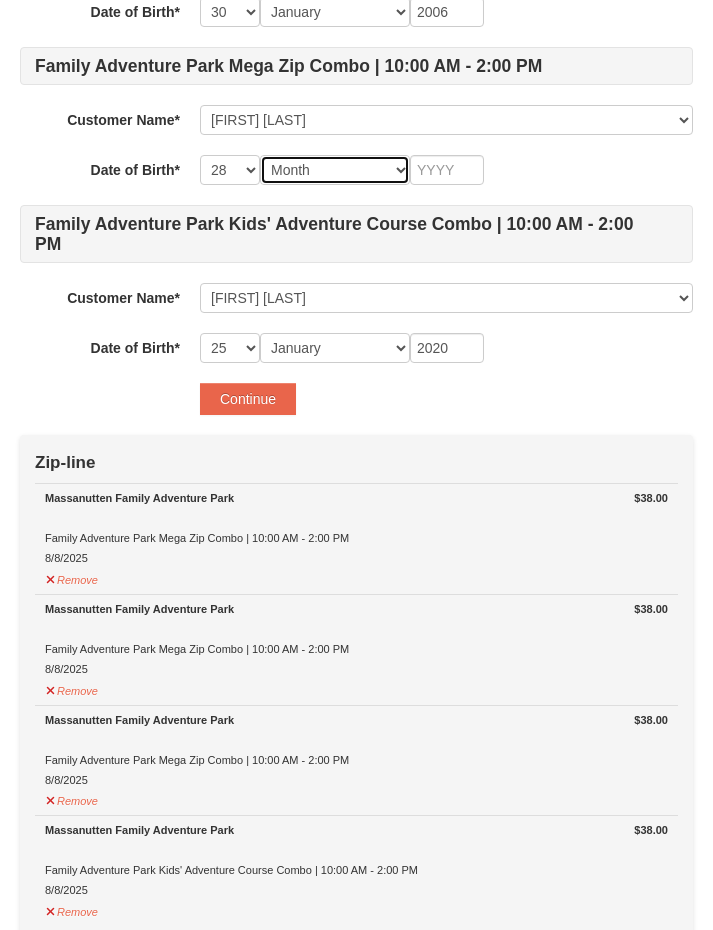 select on "12" 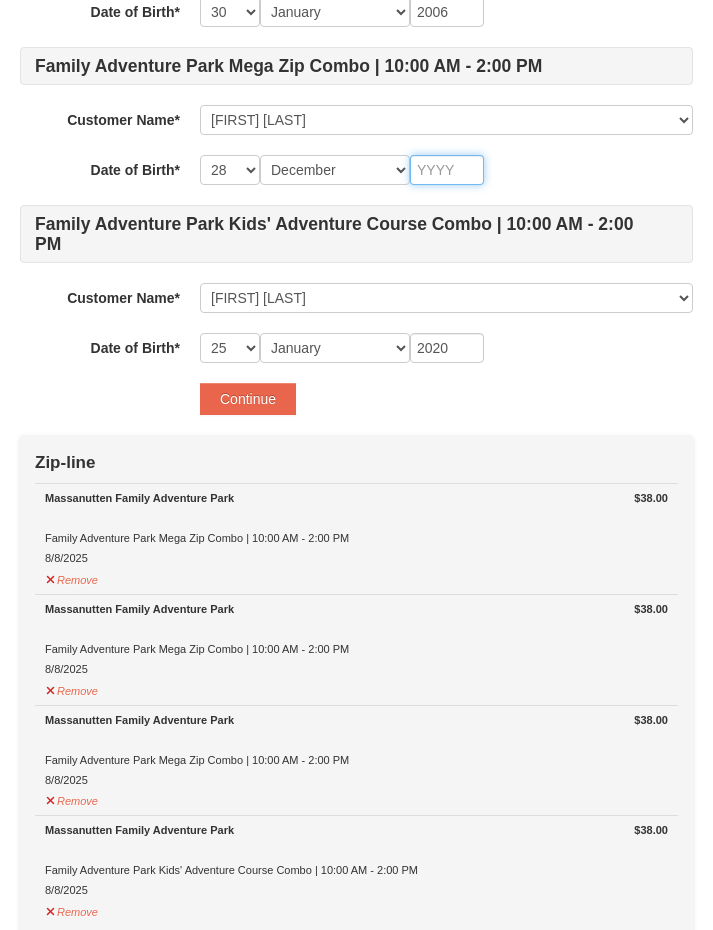 click at bounding box center (447, 170) 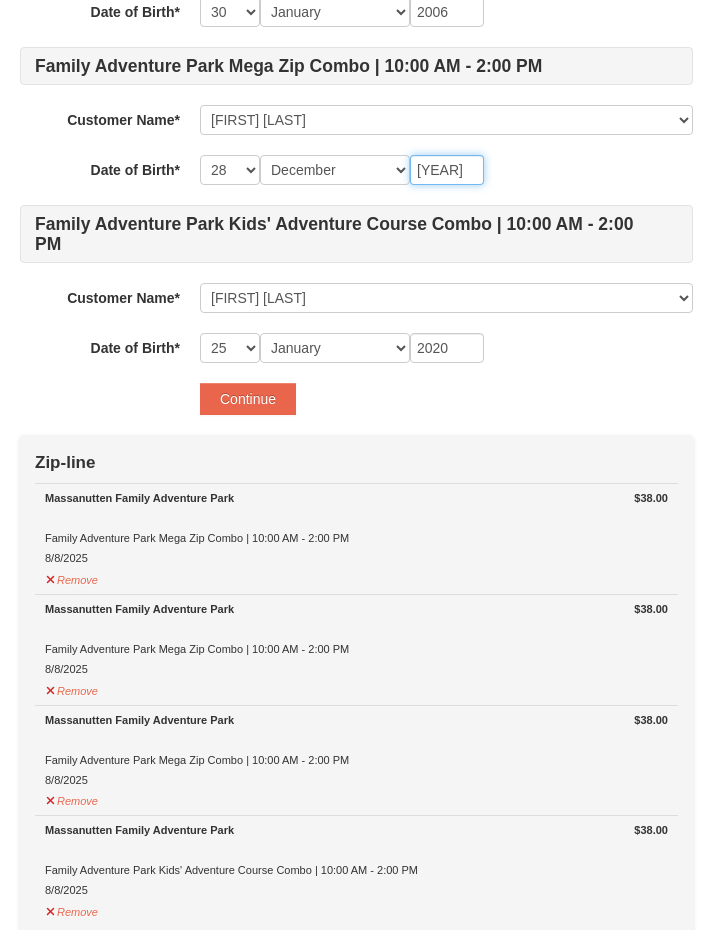 type on "2010" 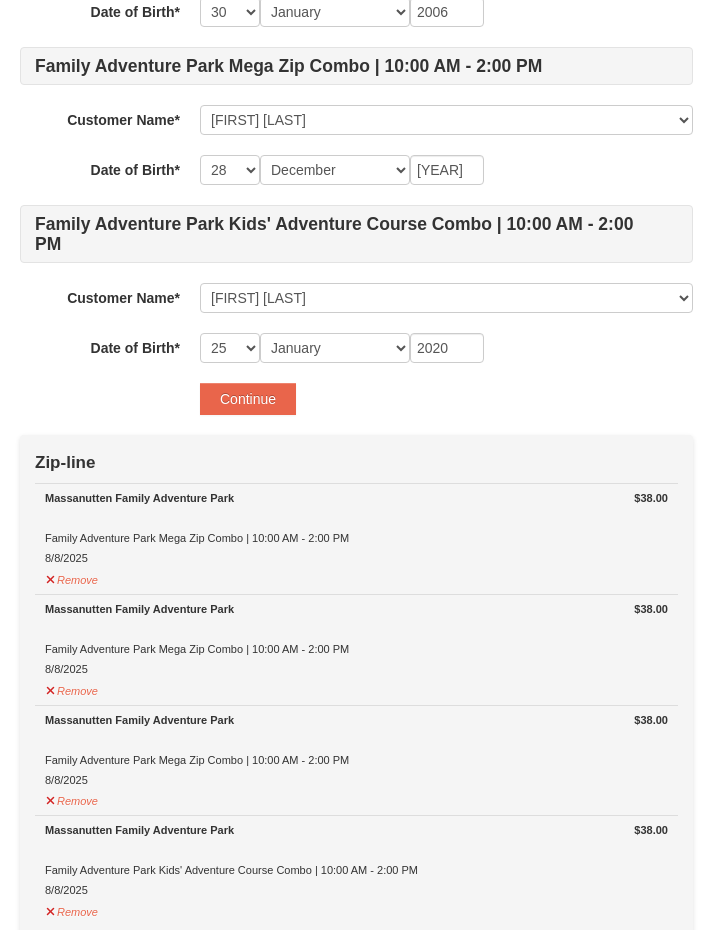 click on "Continue" at bounding box center [446, 399] 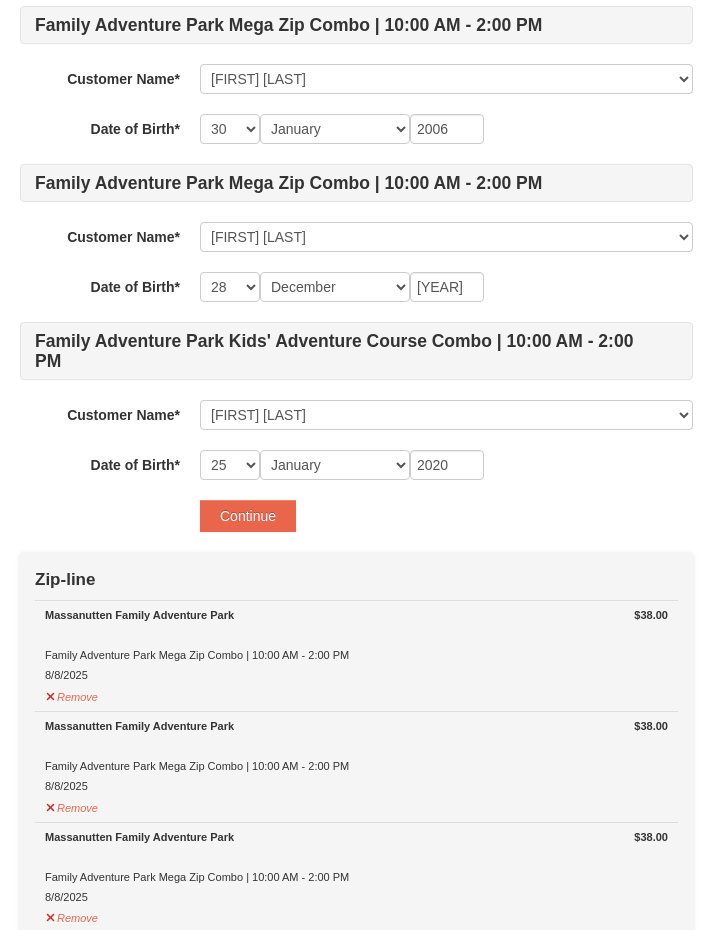 scroll, scrollTop: 413, scrollLeft: 0, axis: vertical 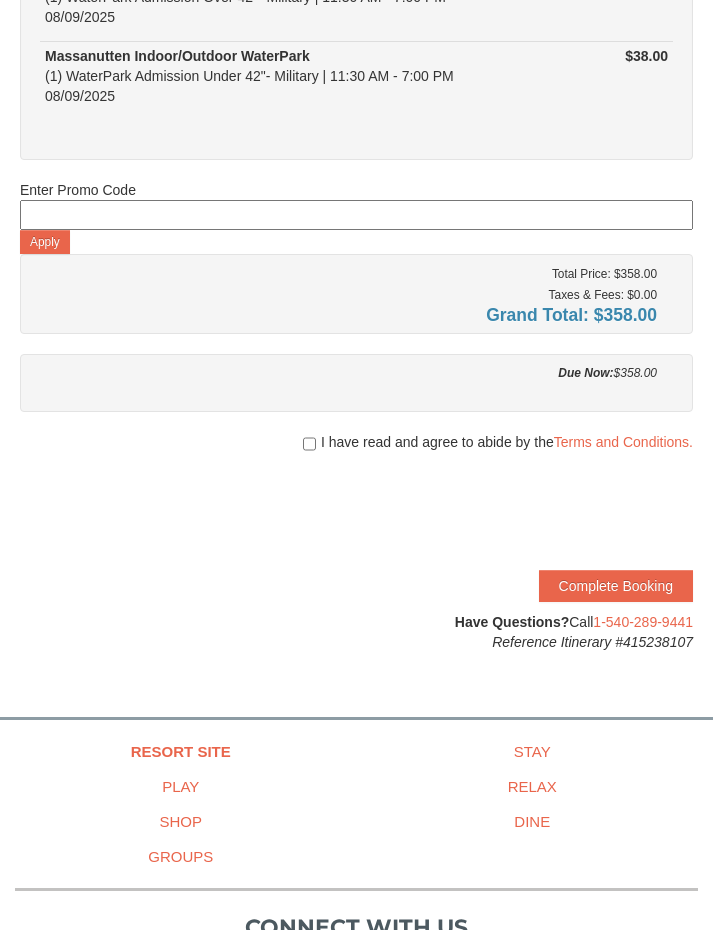 click at bounding box center (309, 444) 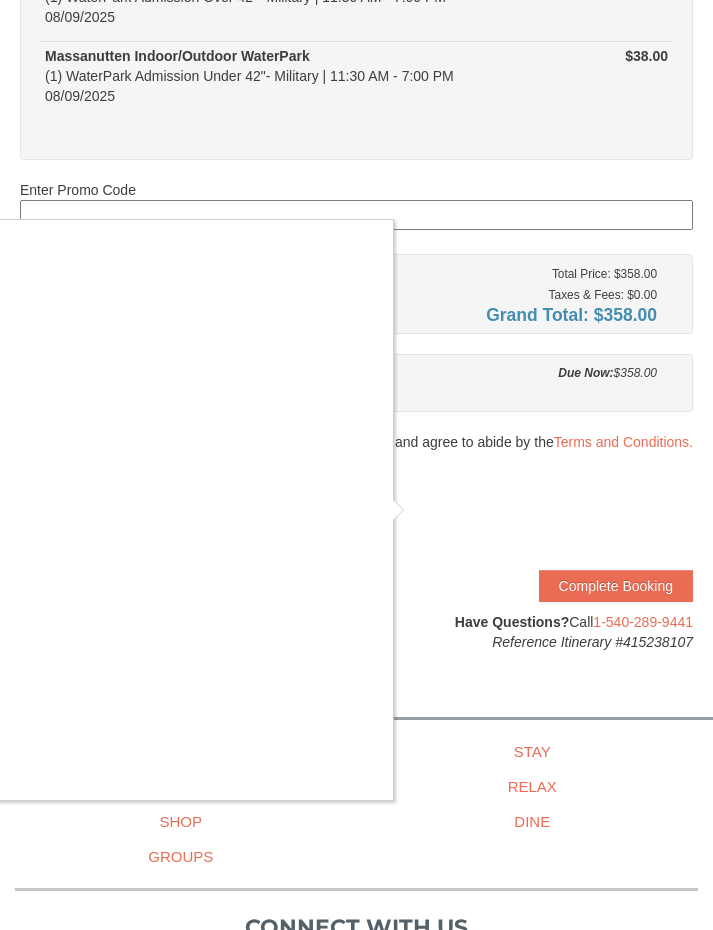scroll, scrollTop: 859, scrollLeft: 0, axis: vertical 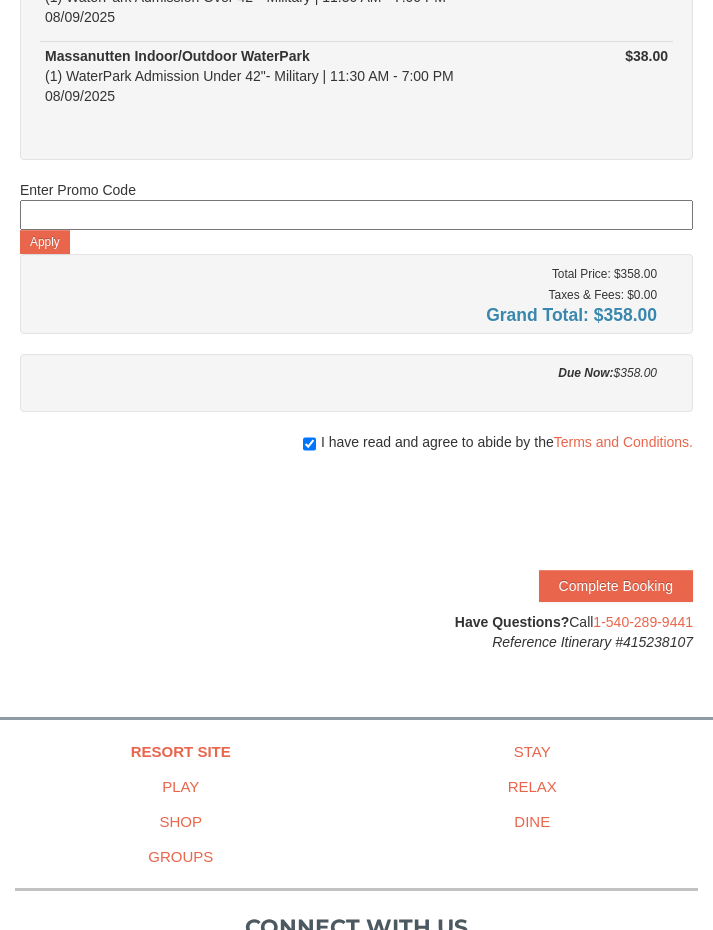 click on "Complete Booking" at bounding box center [616, 586] 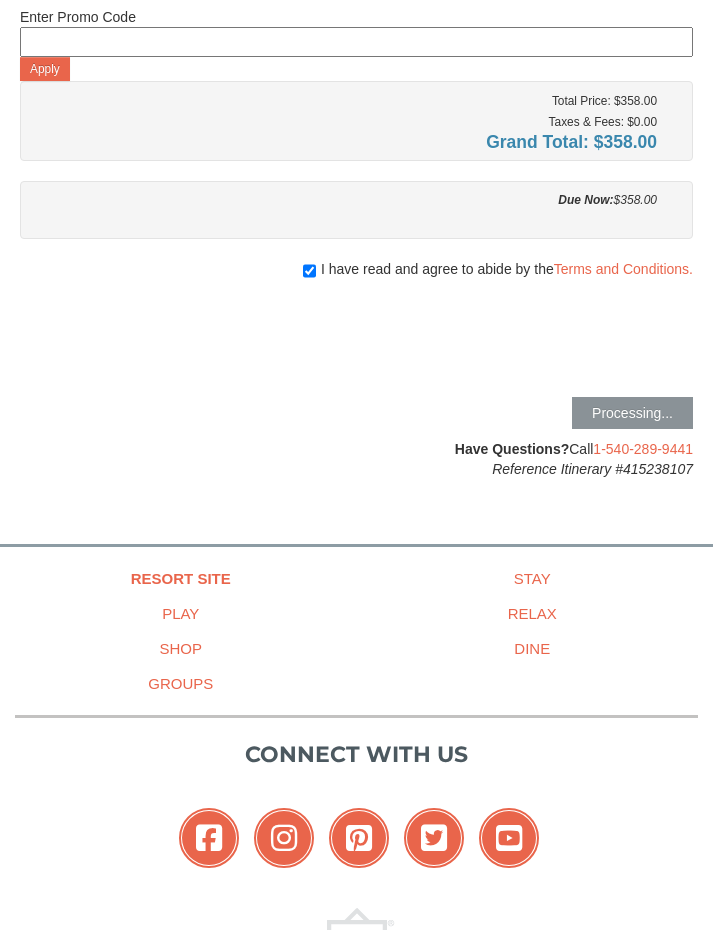 scroll, scrollTop: 1033, scrollLeft: 0, axis: vertical 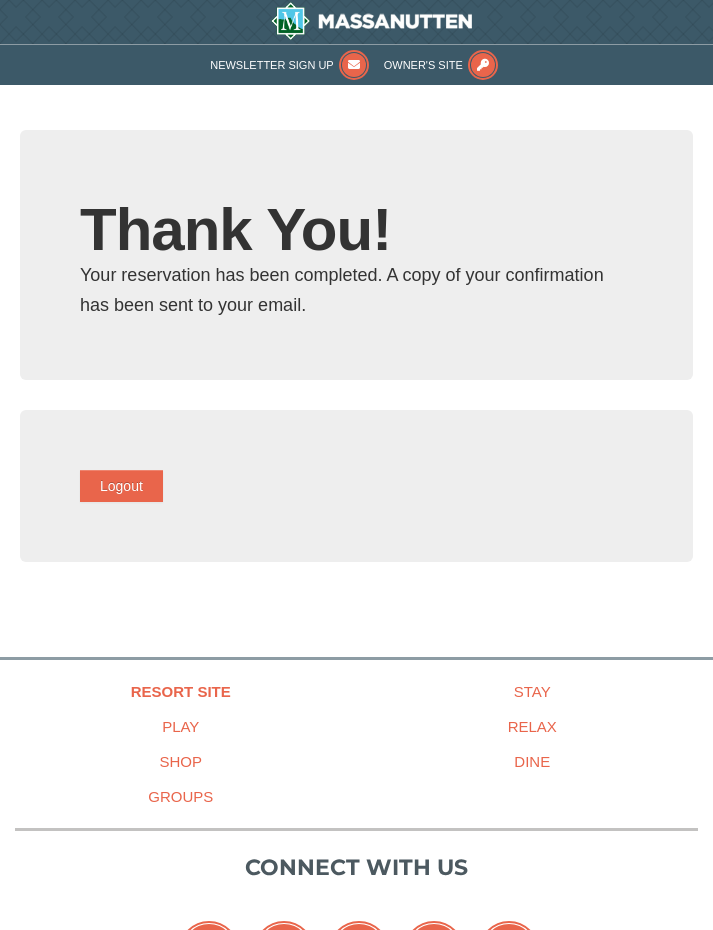 type on "[USERNAME]@example.com" 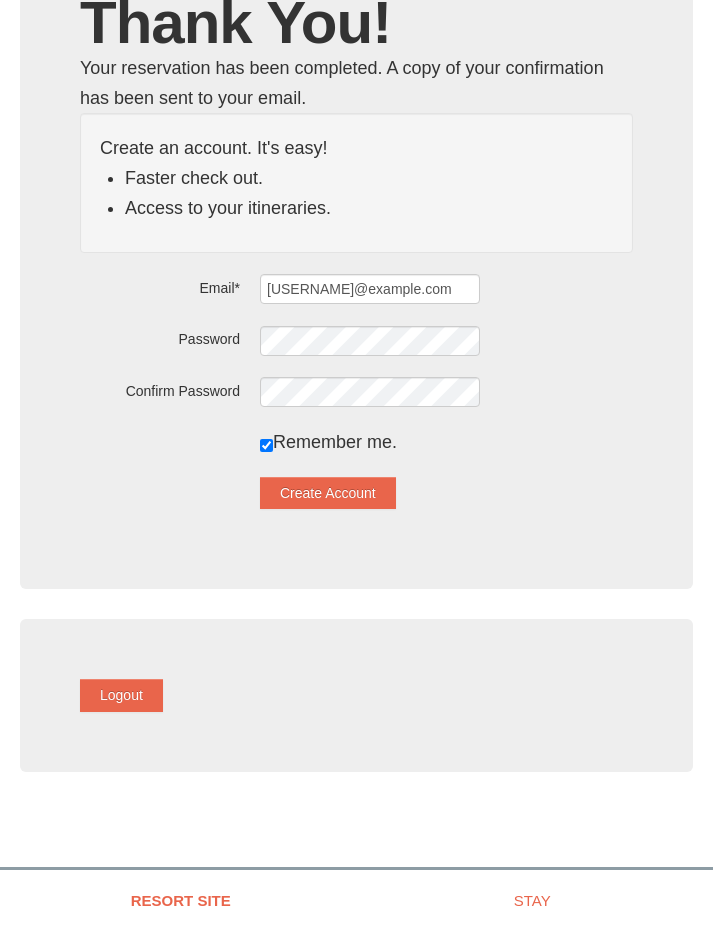 scroll, scrollTop: 302, scrollLeft: 0, axis: vertical 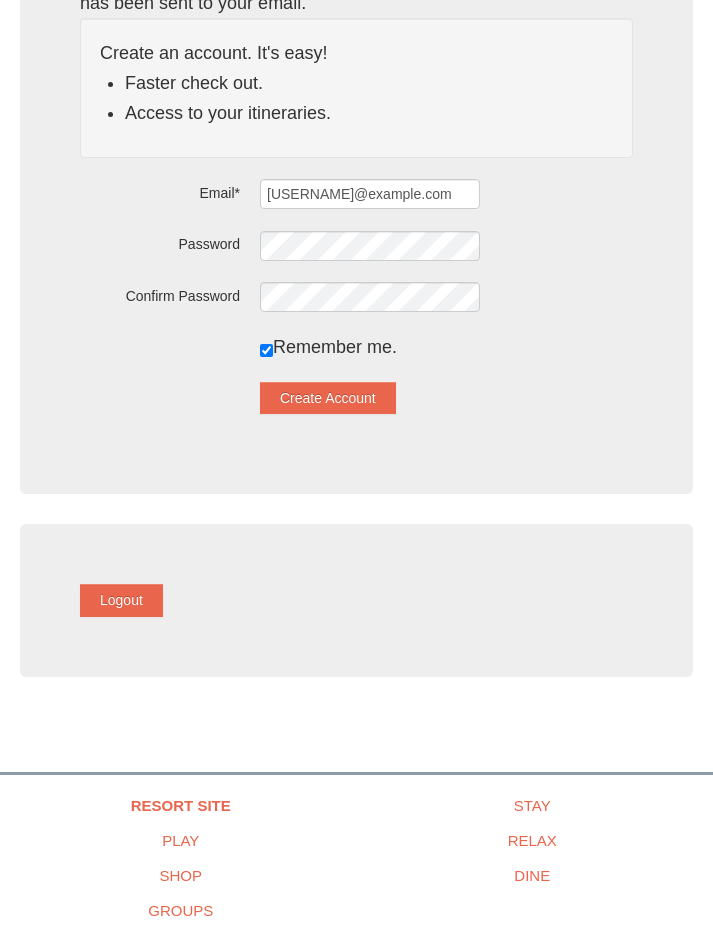 click on "Create Account" at bounding box center (328, 398) 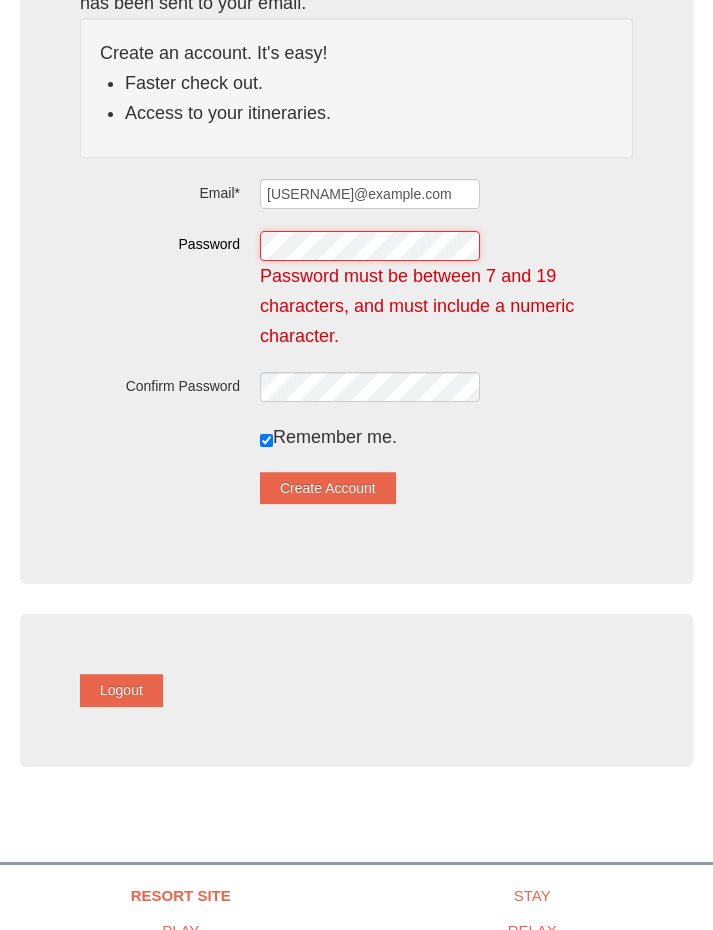 scroll, scrollTop: 302, scrollLeft: 0, axis: vertical 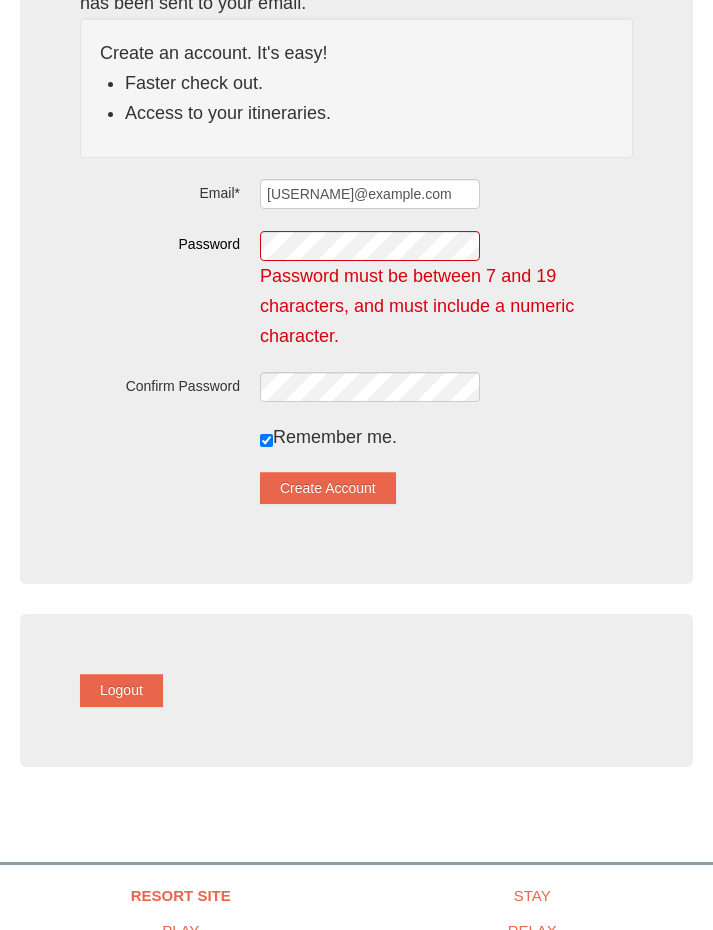 click on "Create Account" at bounding box center (328, 488) 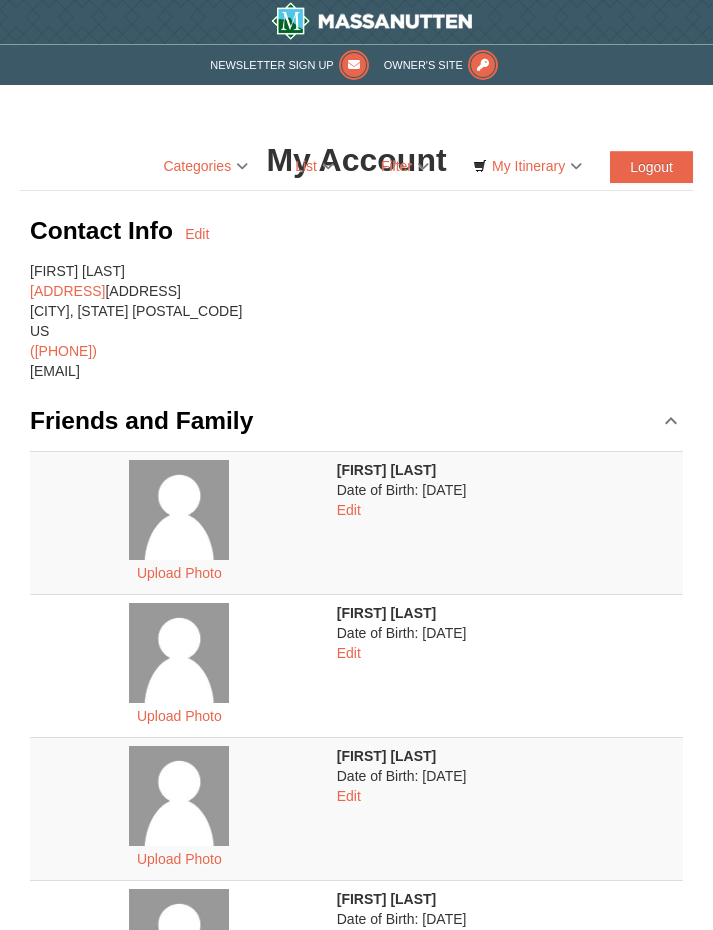 scroll, scrollTop: 0, scrollLeft: 0, axis: both 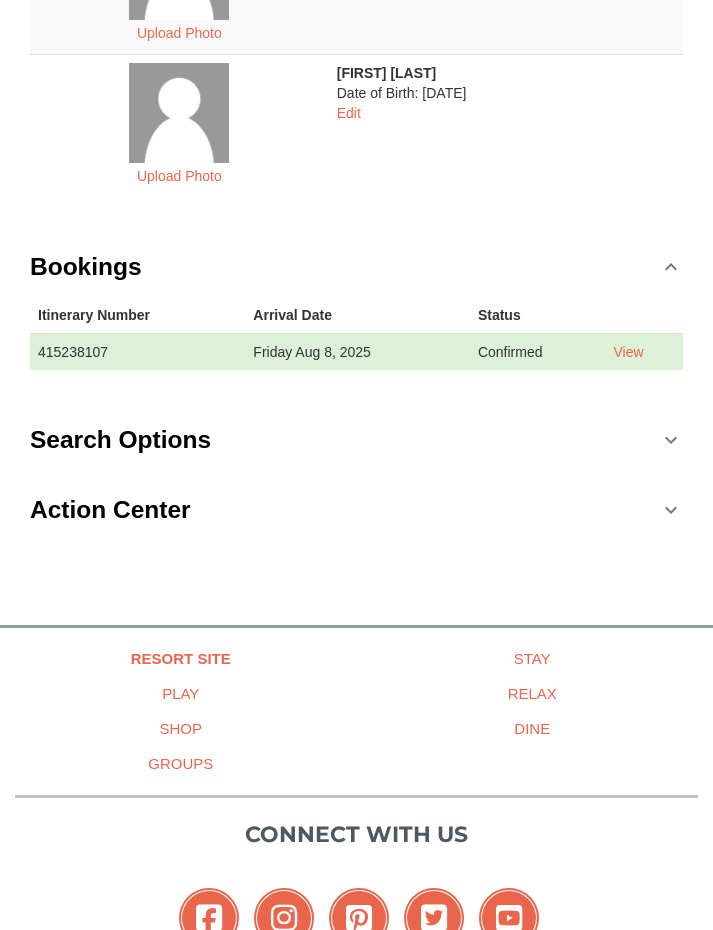 click on "View" at bounding box center (628, 352) 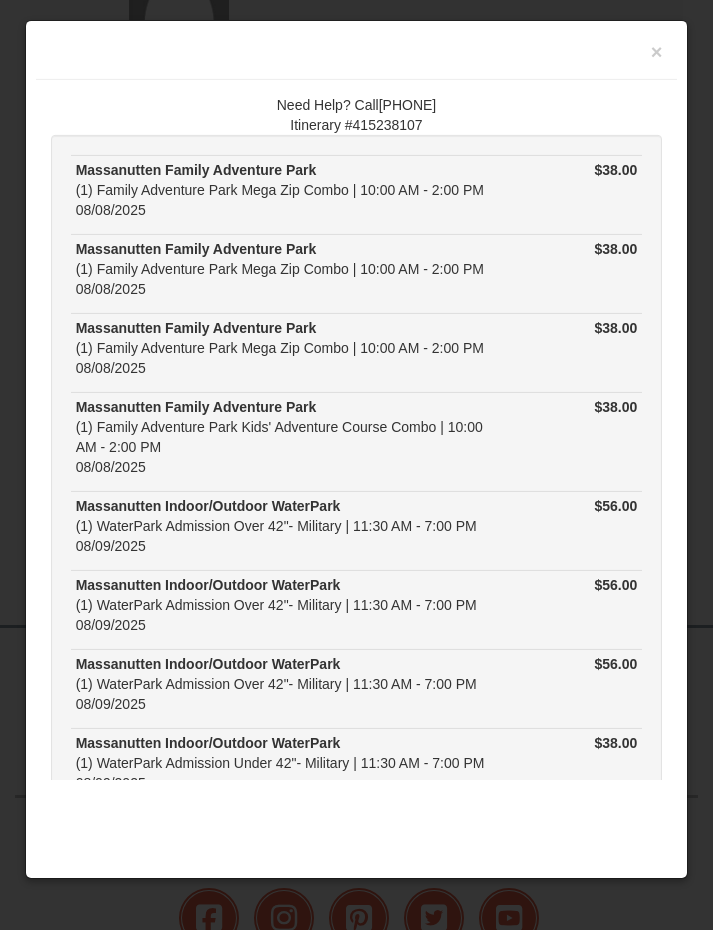 click at bounding box center (357, 55) 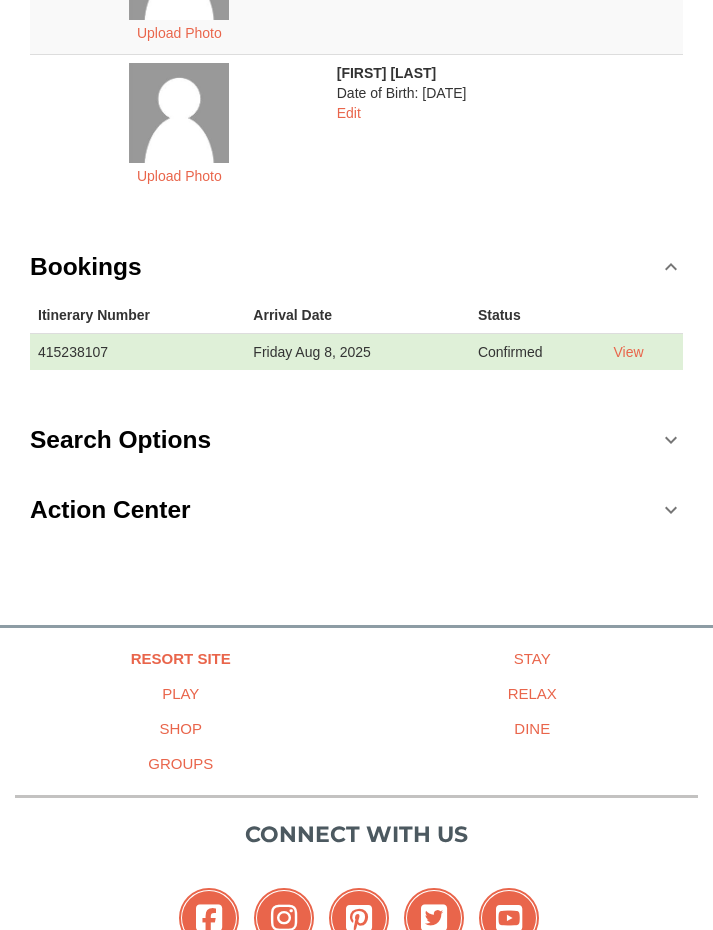 click on "Action Center" at bounding box center (356, 510) 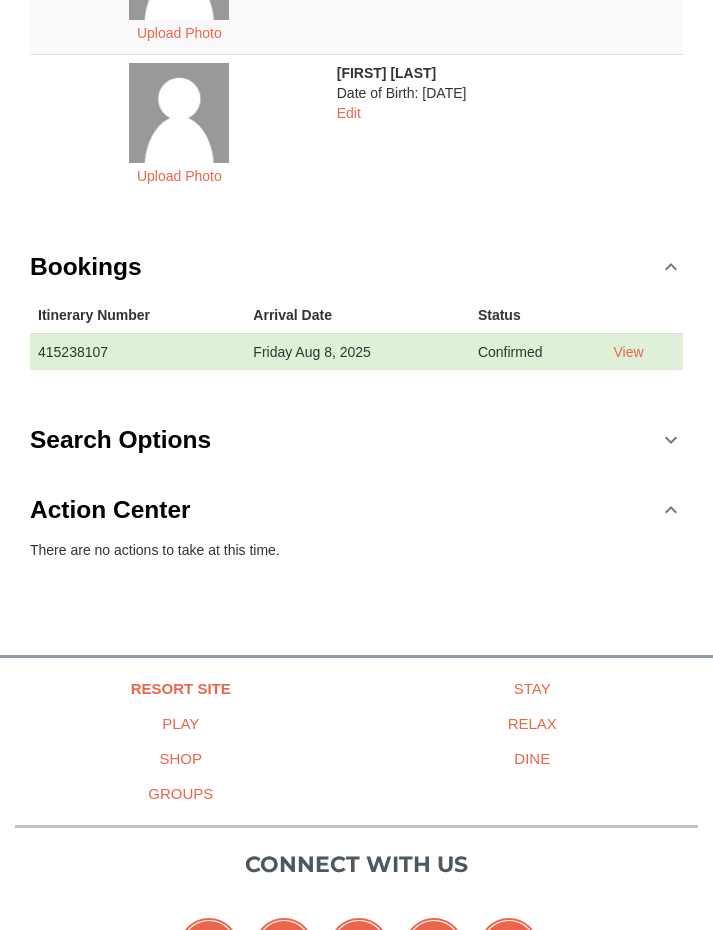 click on "Search Options" at bounding box center [356, 440] 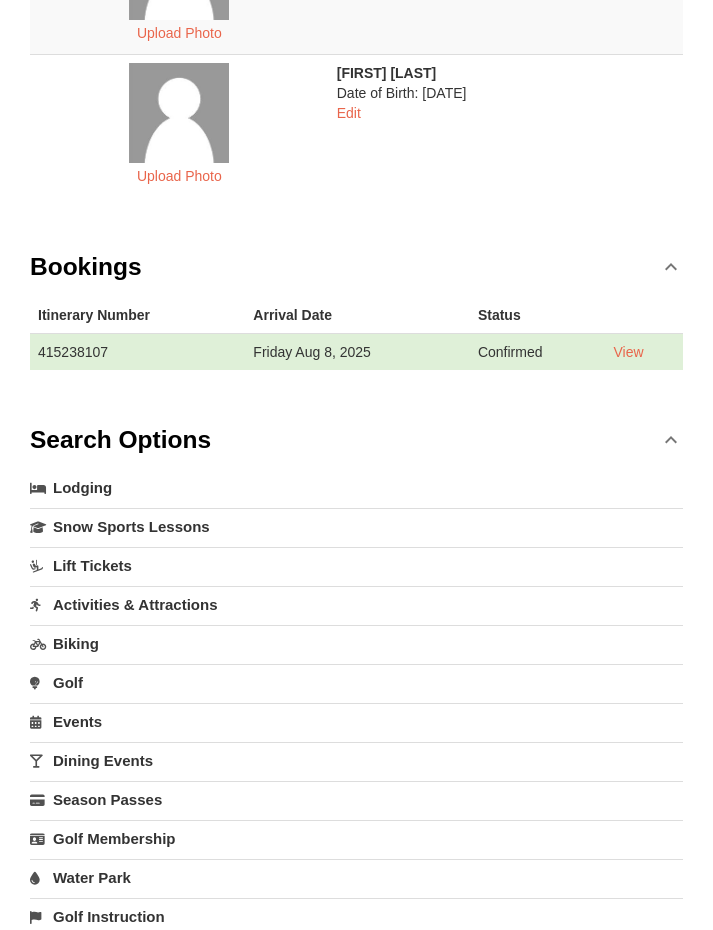 click on "Search Options" at bounding box center [356, 440] 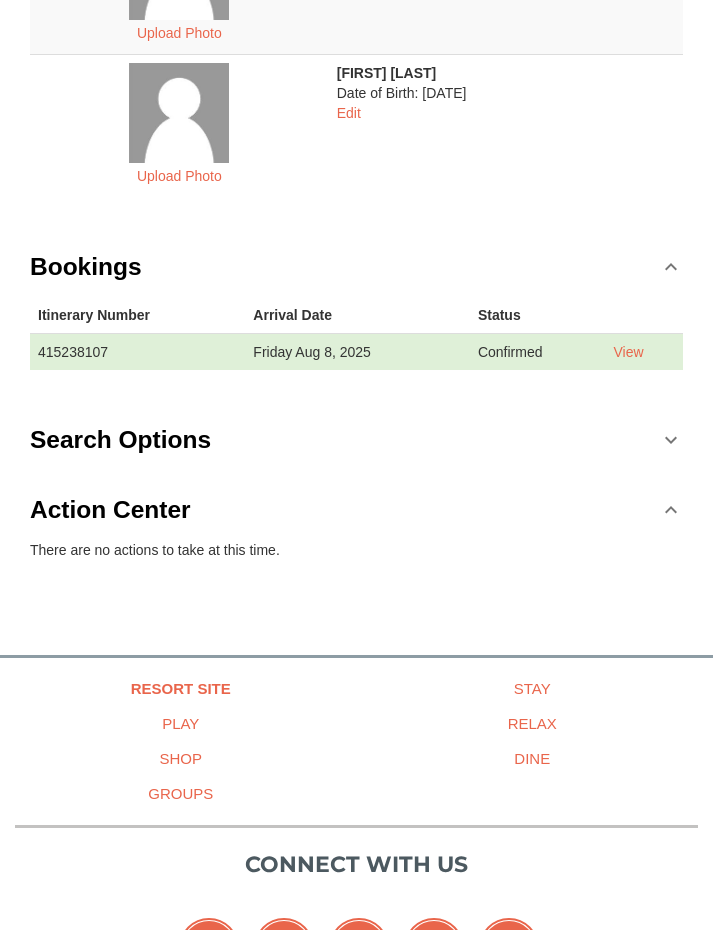 click on "Action Center" at bounding box center (356, 510) 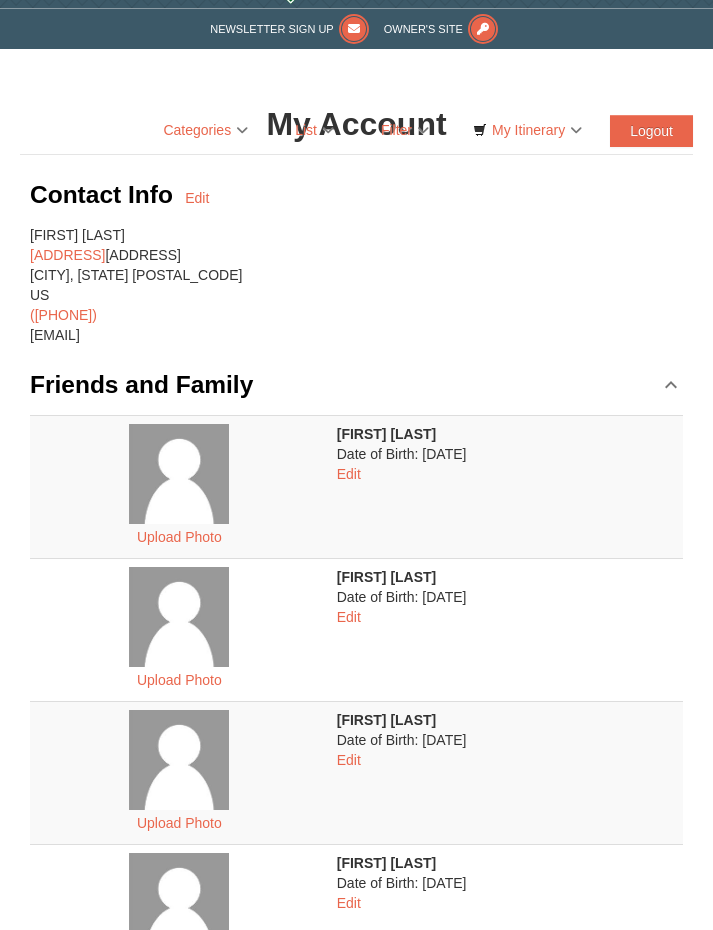 scroll, scrollTop: 0, scrollLeft: 0, axis: both 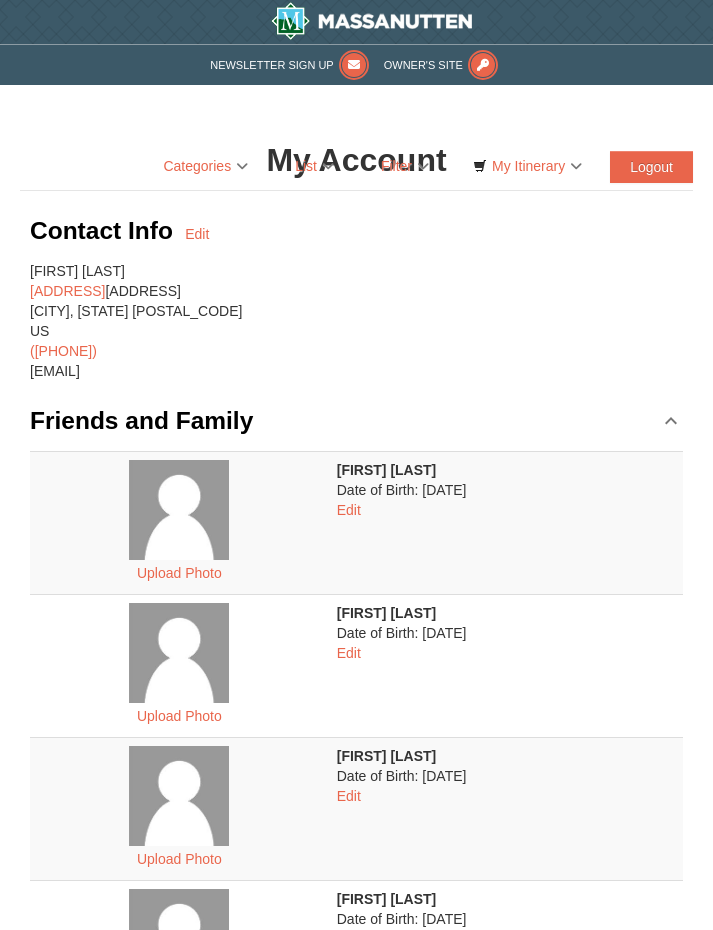 click on "Logout" at bounding box center [651, 167] 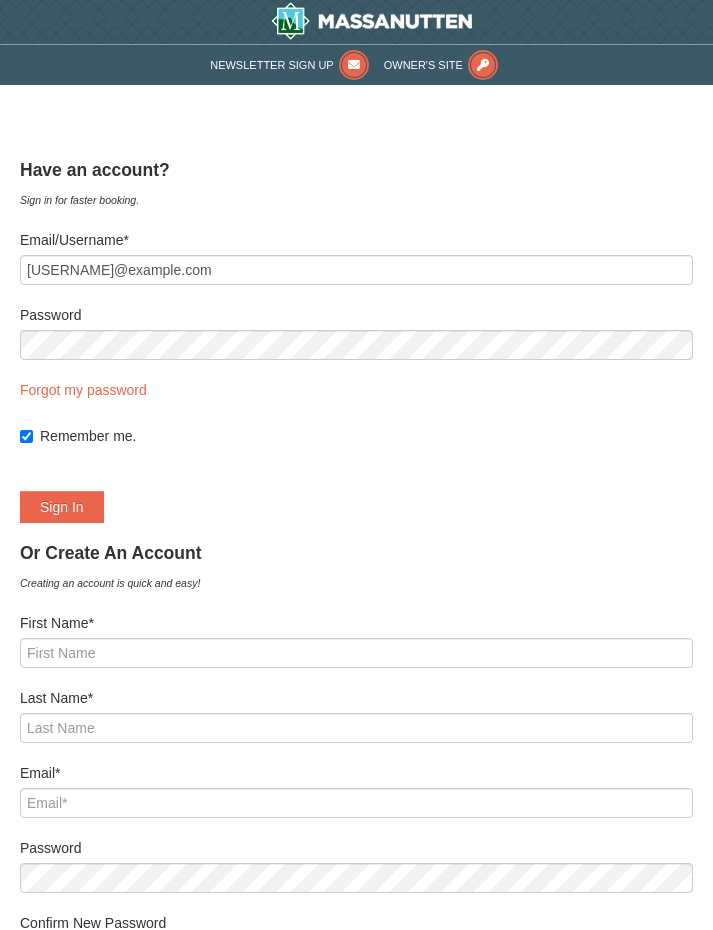 scroll, scrollTop: 0, scrollLeft: 0, axis: both 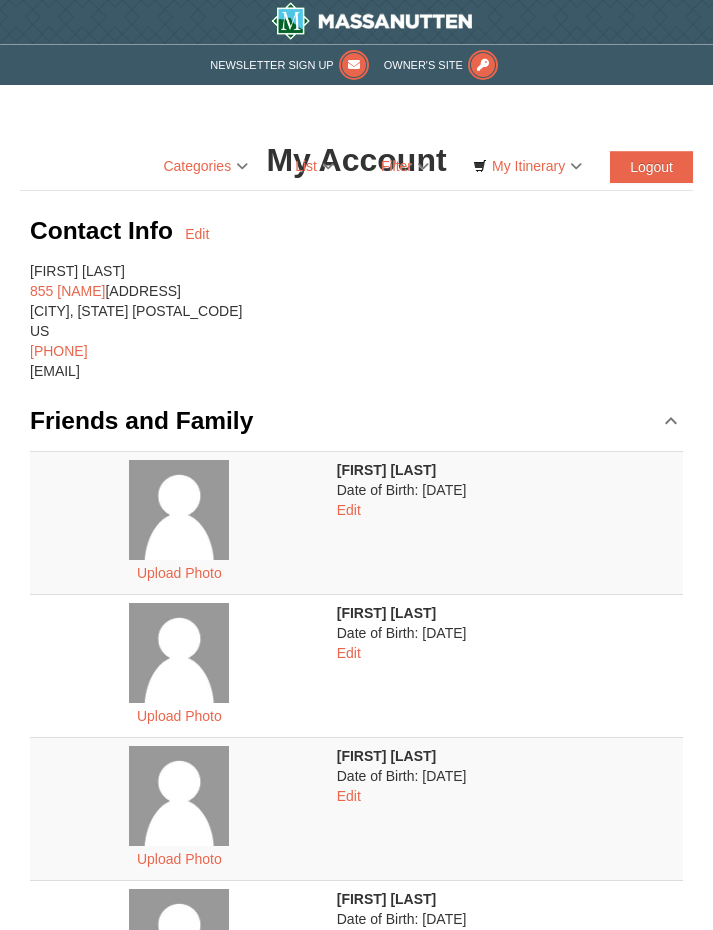 click on "My Itinerary" at bounding box center [527, 166] 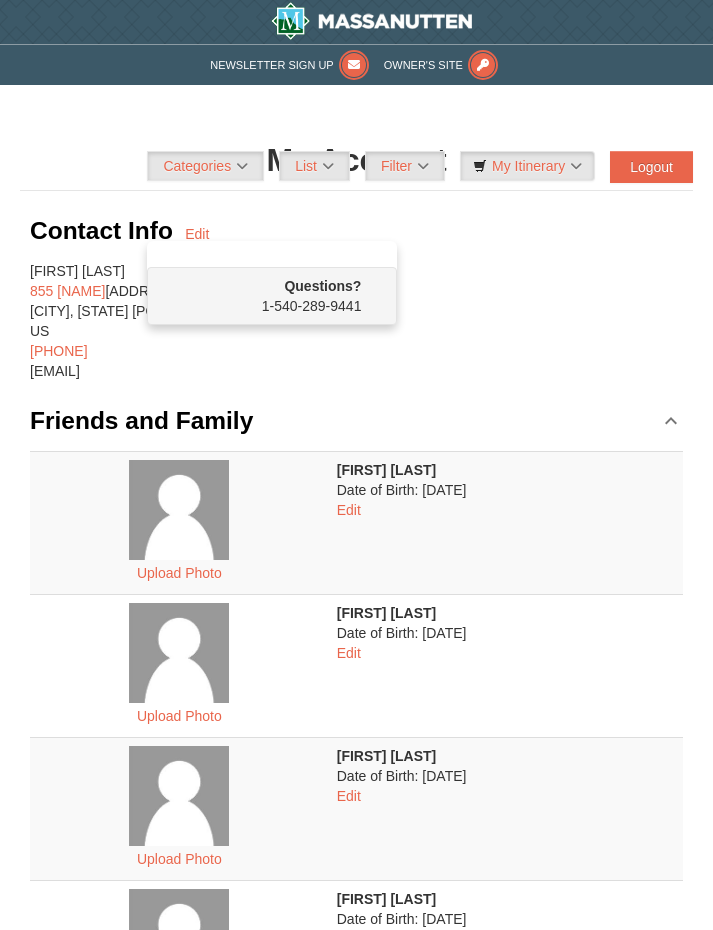 click at bounding box center [356, 465] 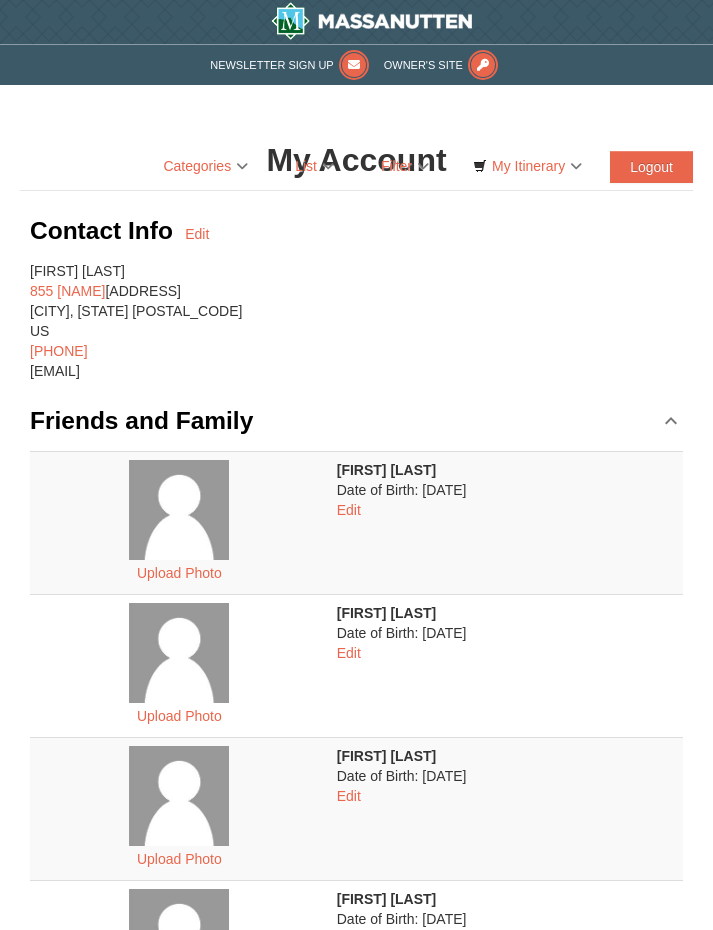 click on "My Itinerary" at bounding box center [527, 166] 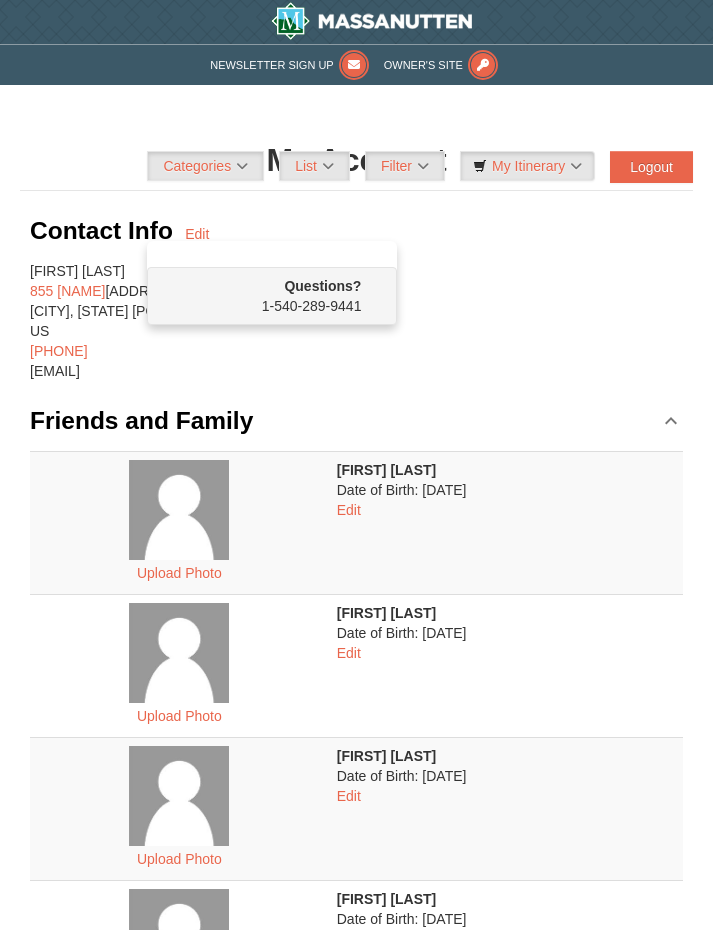 click at bounding box center (356, 465) 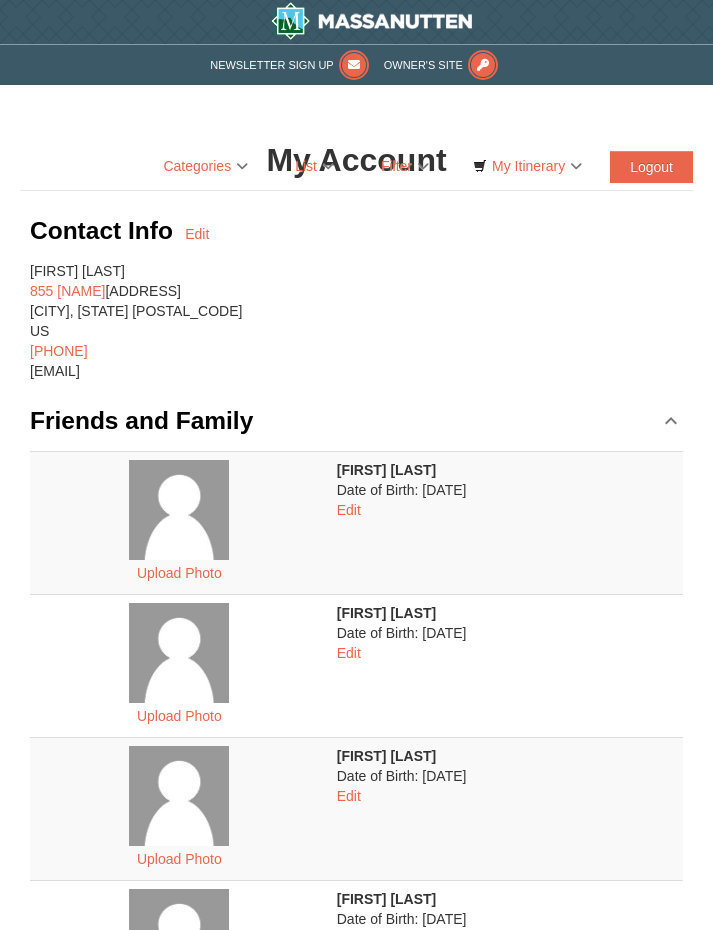 click on "My Itinerary" at bounding box center [527, 166] 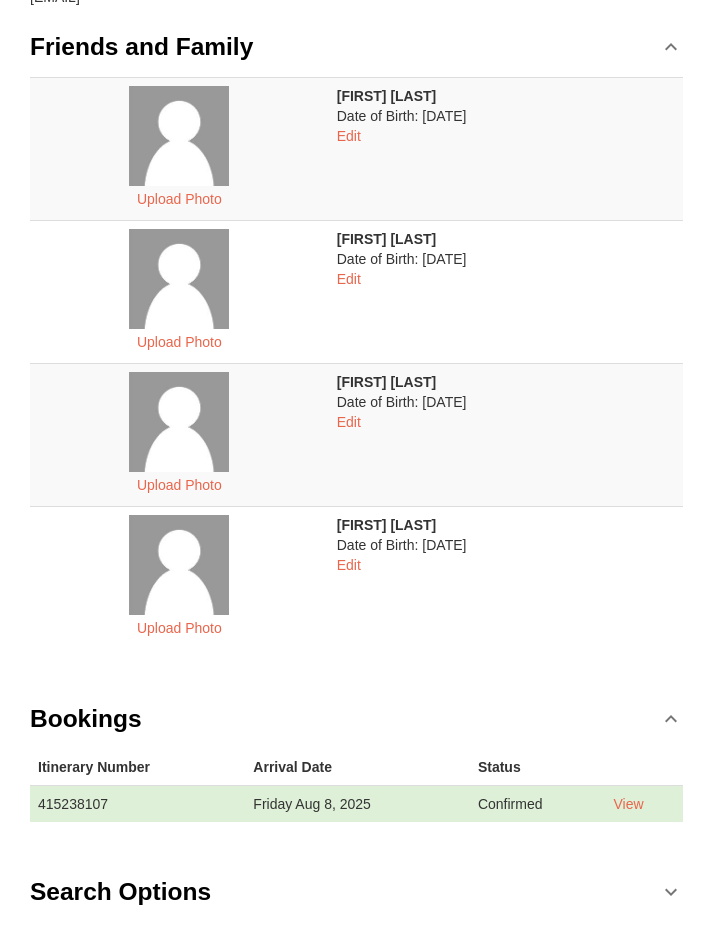 scroll, scrollTop: 446, scrollLeft: 0, axis: vertical 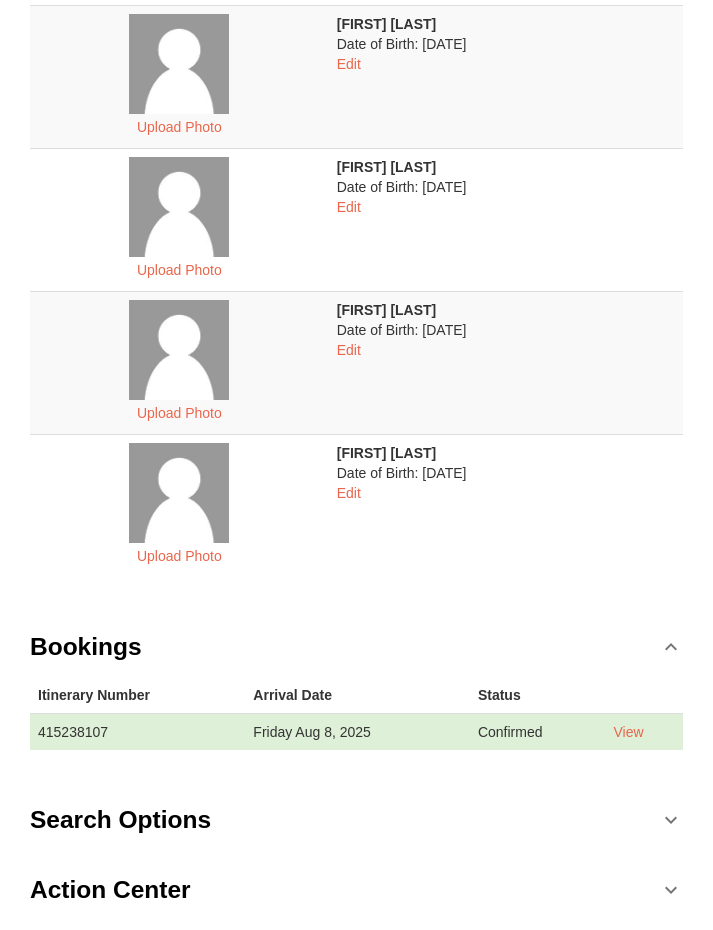 click at bounding box center [356, 465] 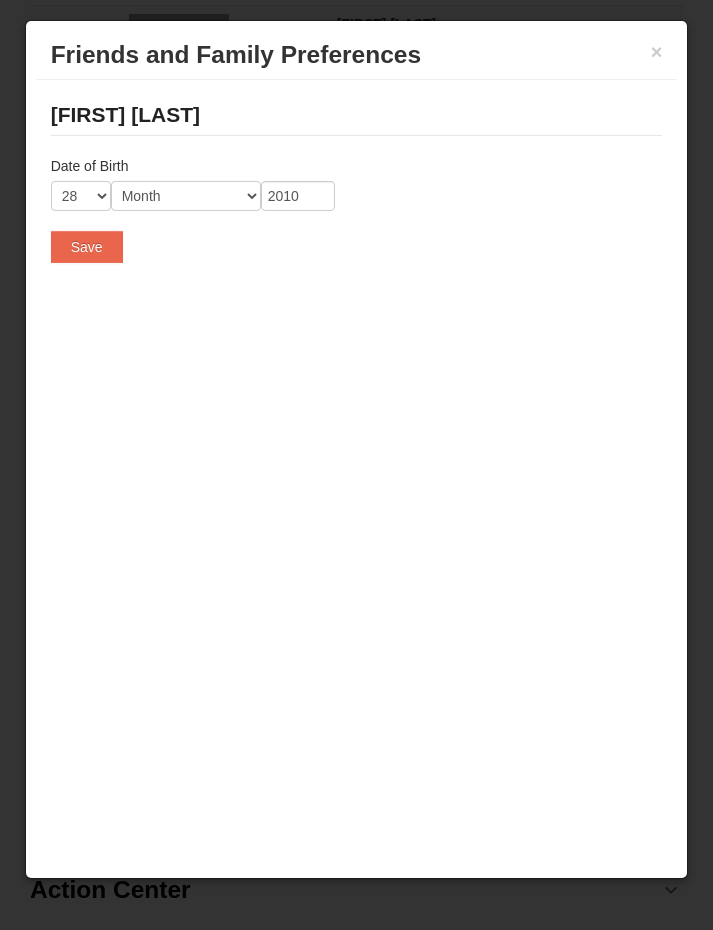 click on "[FIRST] [LAST]" at bounding box center [357, 115] 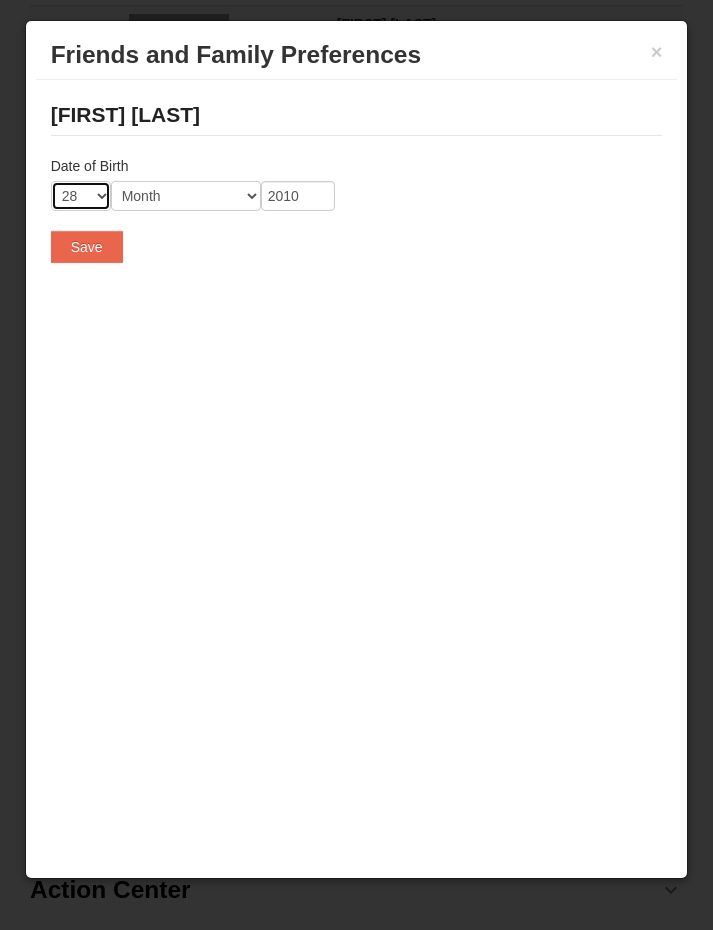 click on "-- 01 02 03 04 05 06 07 08 09 10 11 12 13 14 15 16 17 18 19 20 21 22 23 24 25 26 27 28 29 30 31" at bounding box center (81, 196) 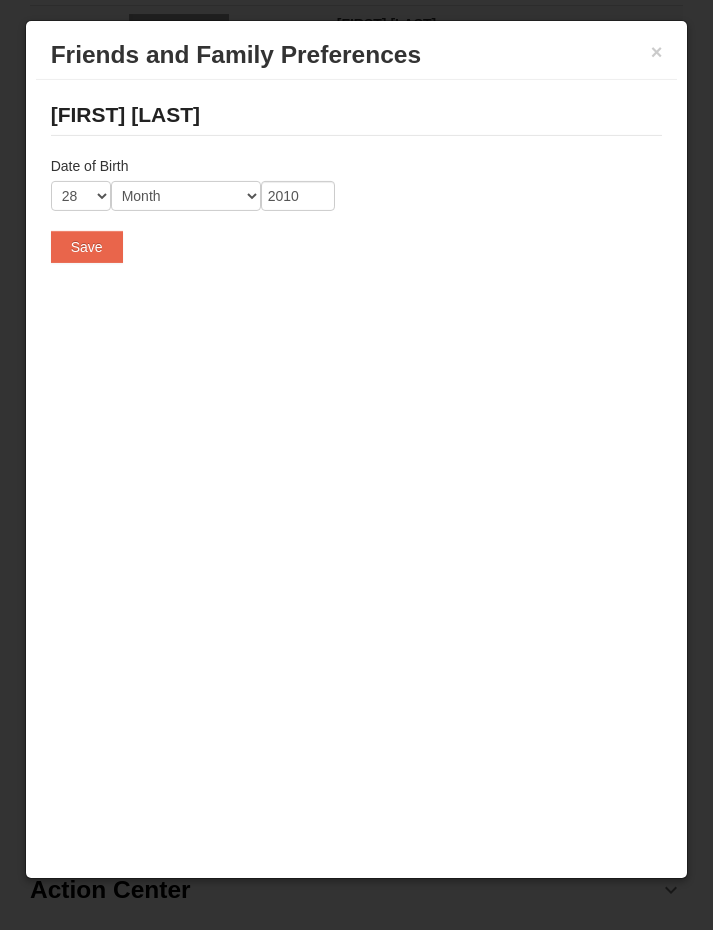 click on "[FIRST] [LAST]" at bounding box center [357, 115] 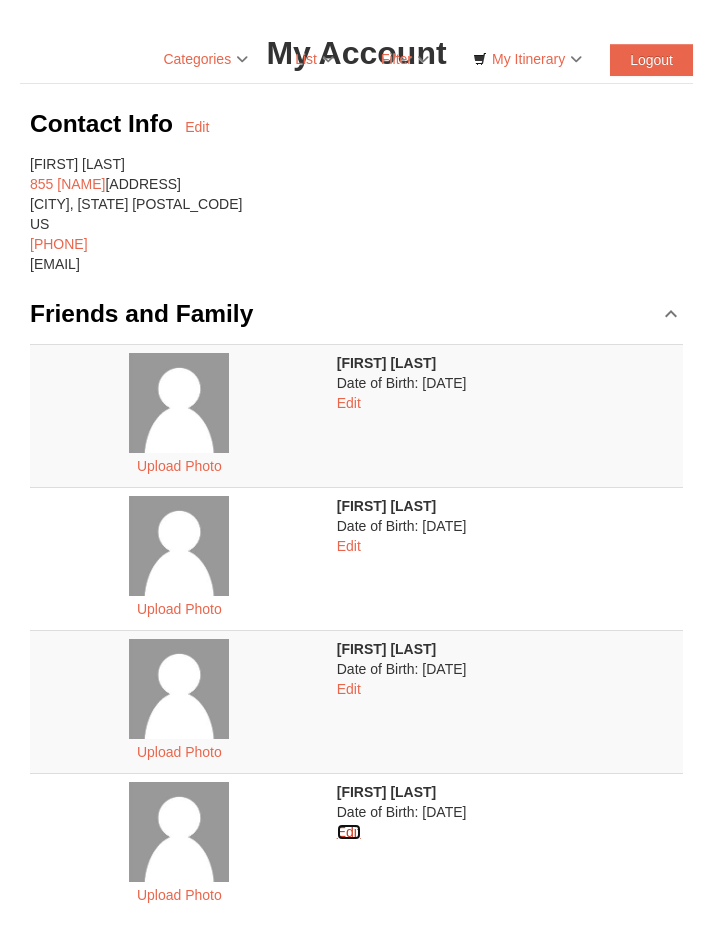 scroll, scrollTop: 0, scrollLeft: 0, axis: both 